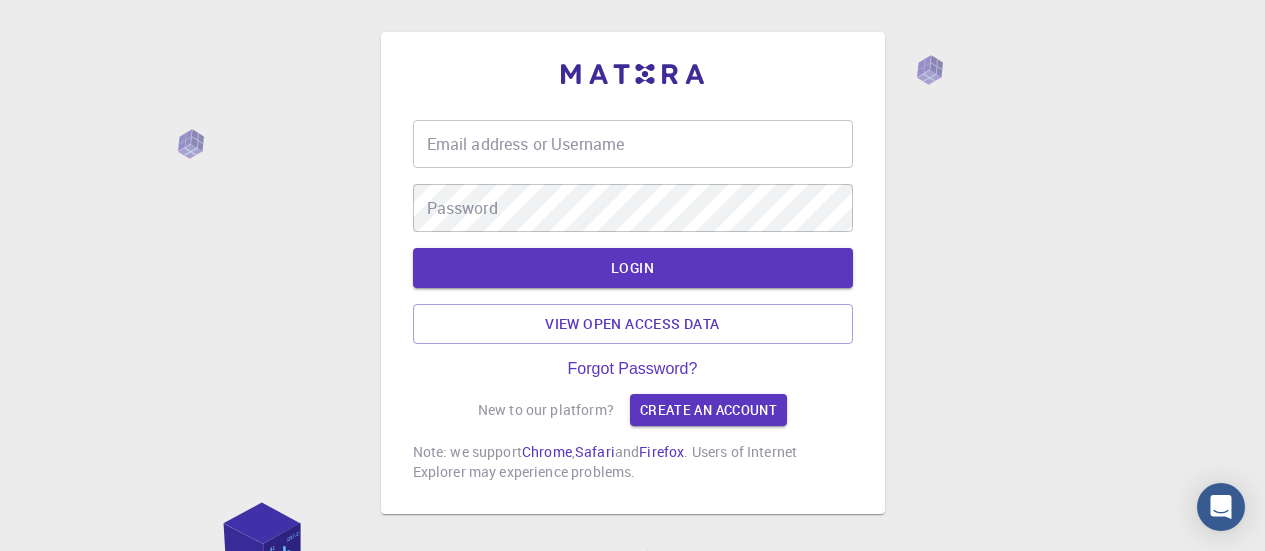 scroll, scrollTop: 0, scrollLeft: 0, axis: both 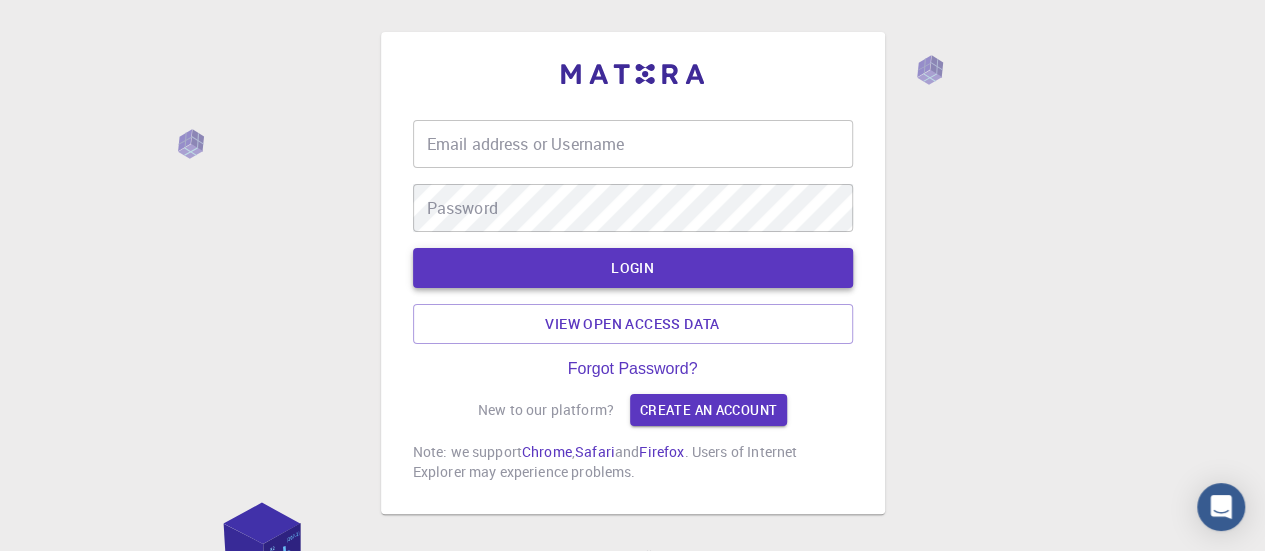 type on "[EMAIL_ADDRESS][DOMAIN_NAME]" 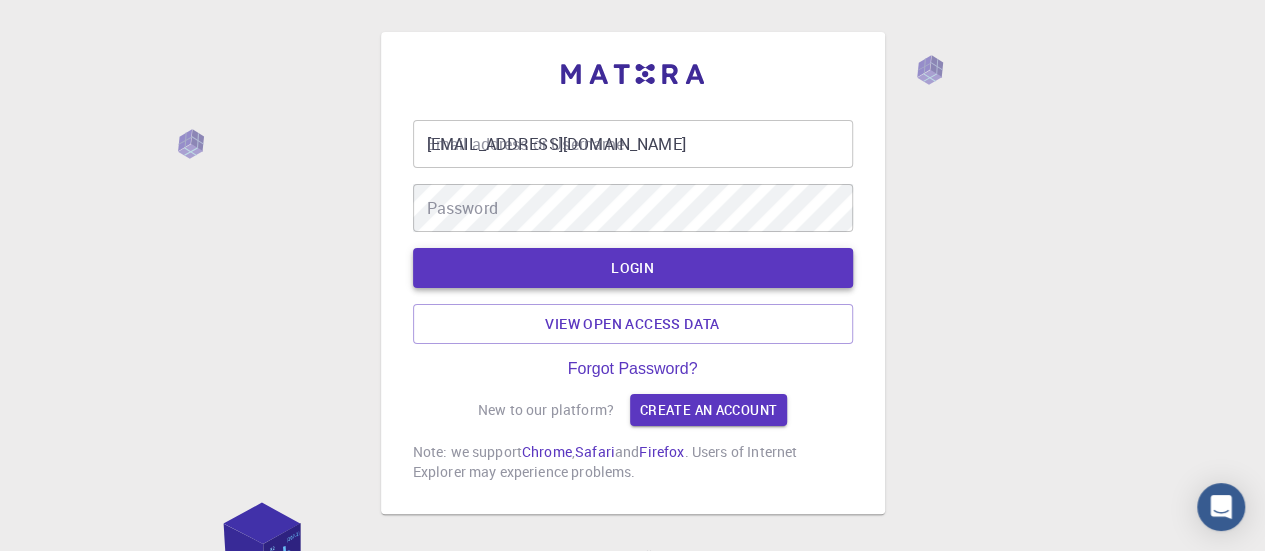 click on "LOGIN" at bounding box center (633, 268) 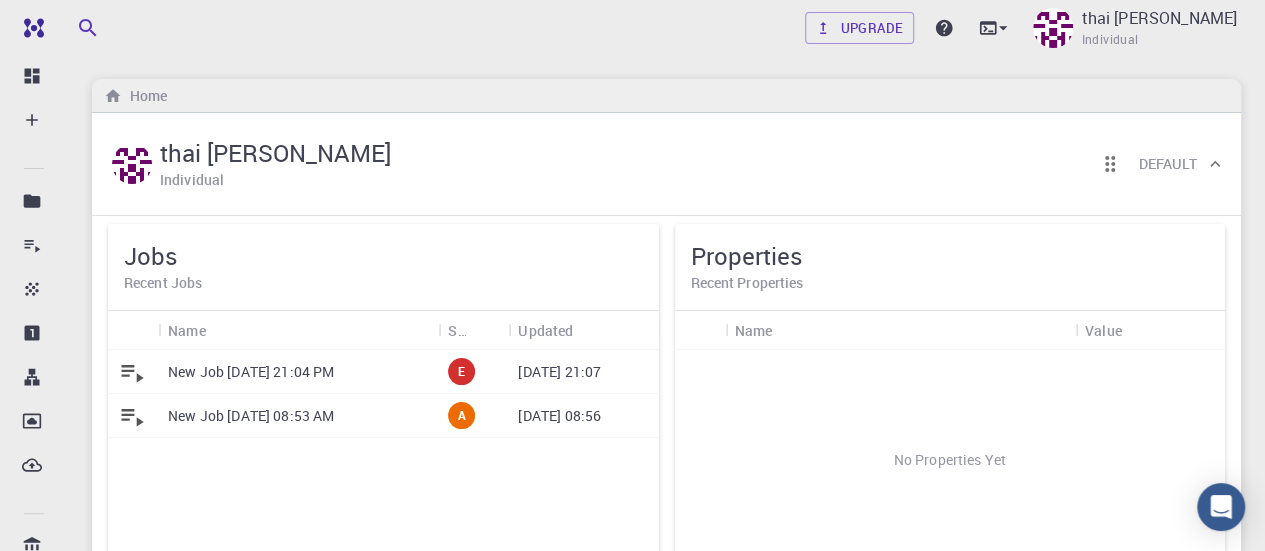 scroll, scrollTop: 0, scrollLeft: 0, axis: both 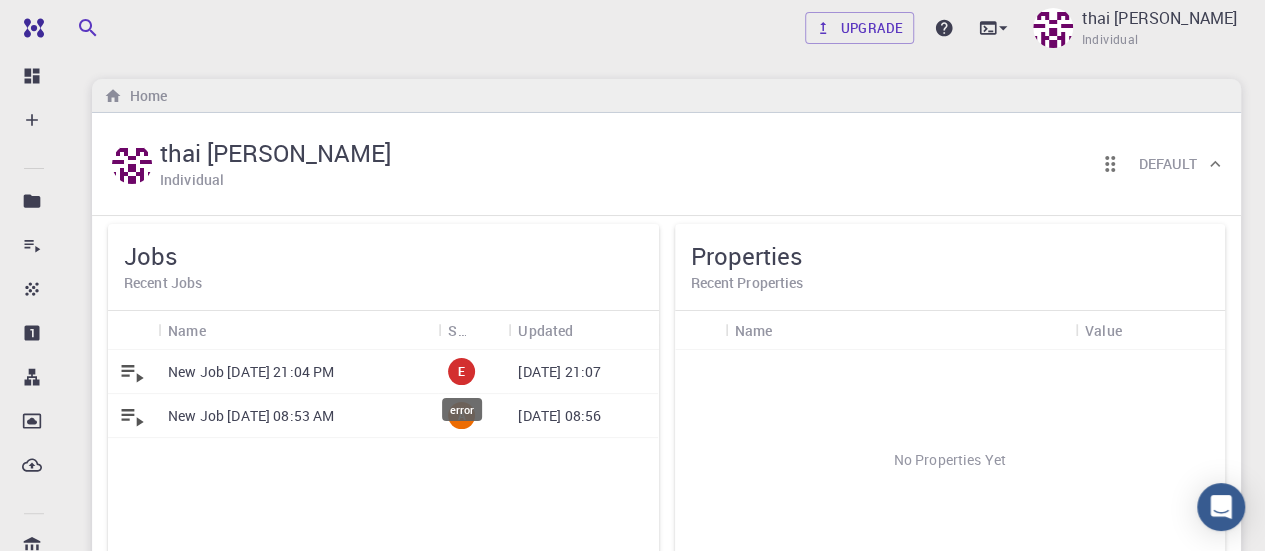 click on "error" at bounding box center (462, 409) 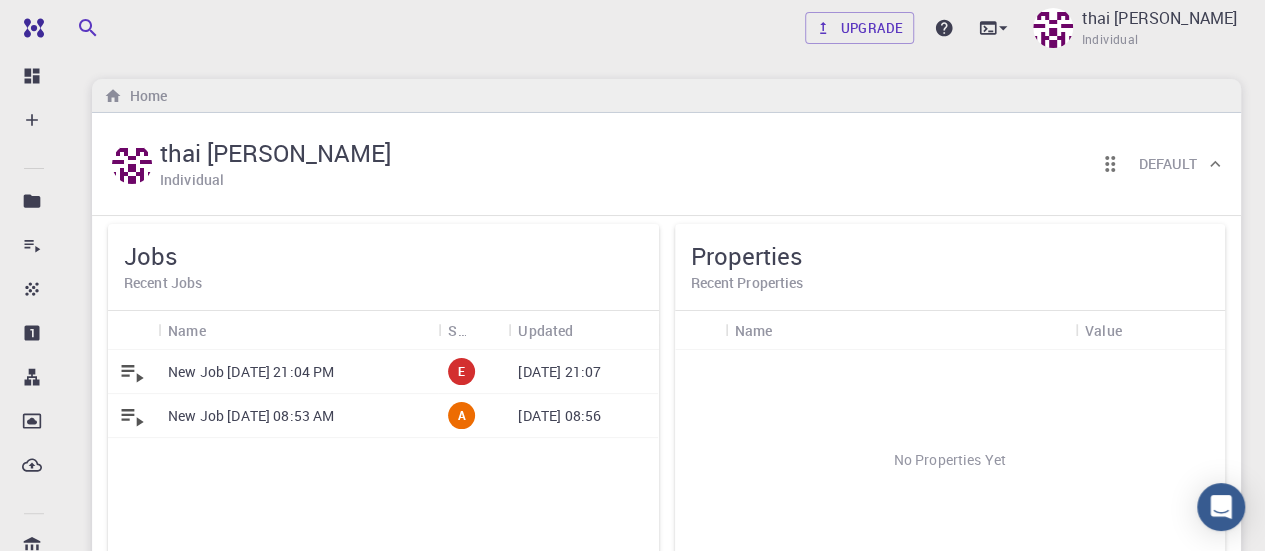click on "New Job [DATE] 08:53 AM" at bounding box center (298, 416) 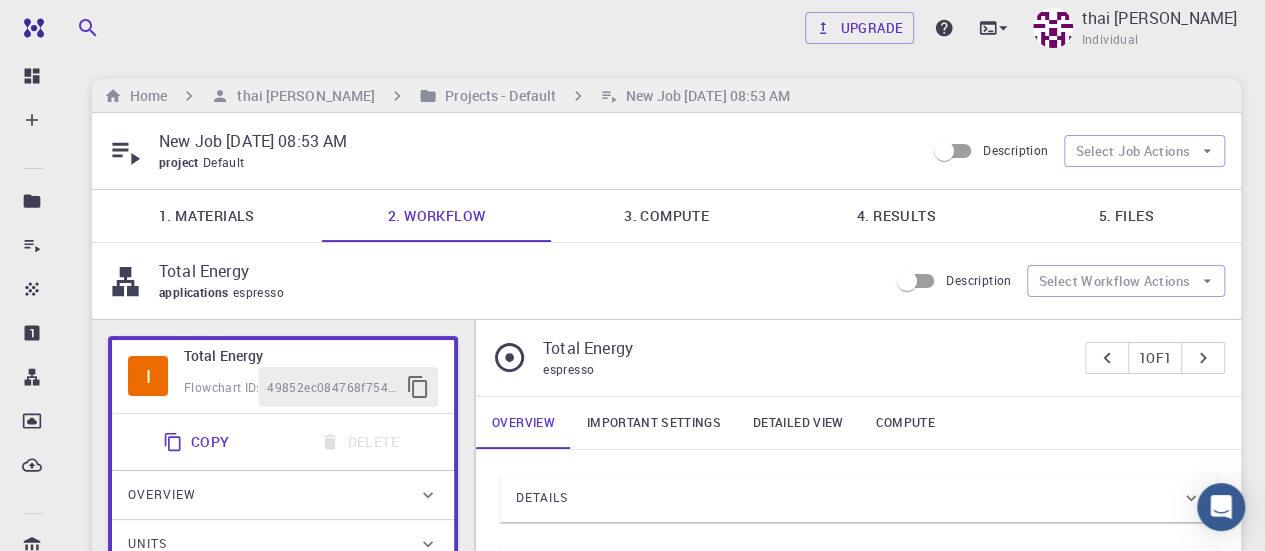 type on "/export/share/pseudo/ti/gga/pbe/gbrv/1.4/us/ti_pbe_gbrv_1.4.upf" 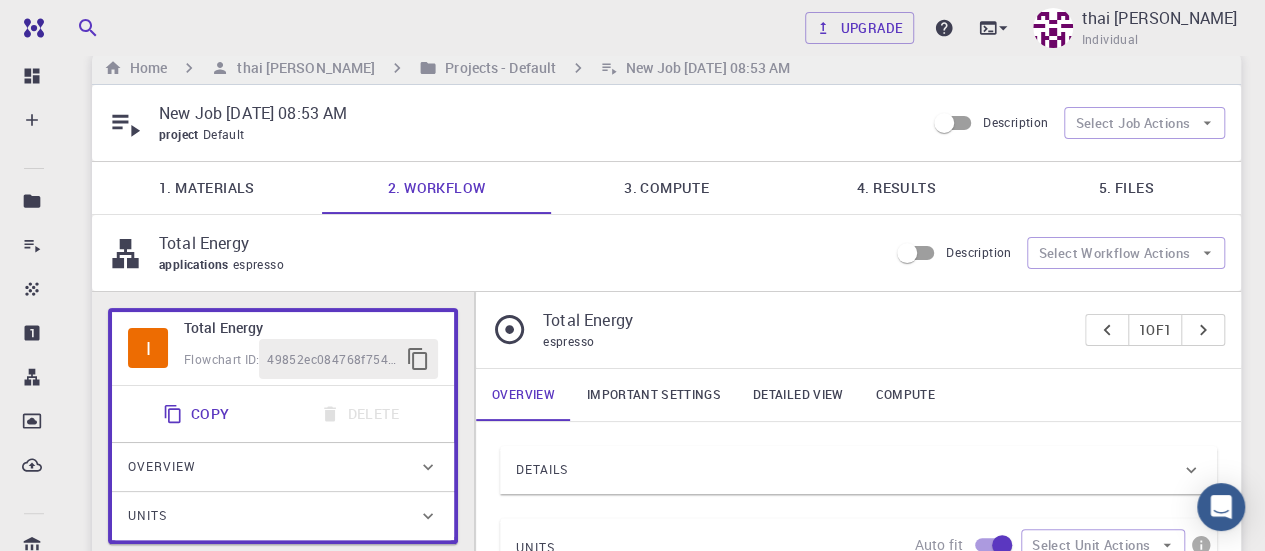 scroll, scrollTop: 0, scrollLeft: 0, axis: both 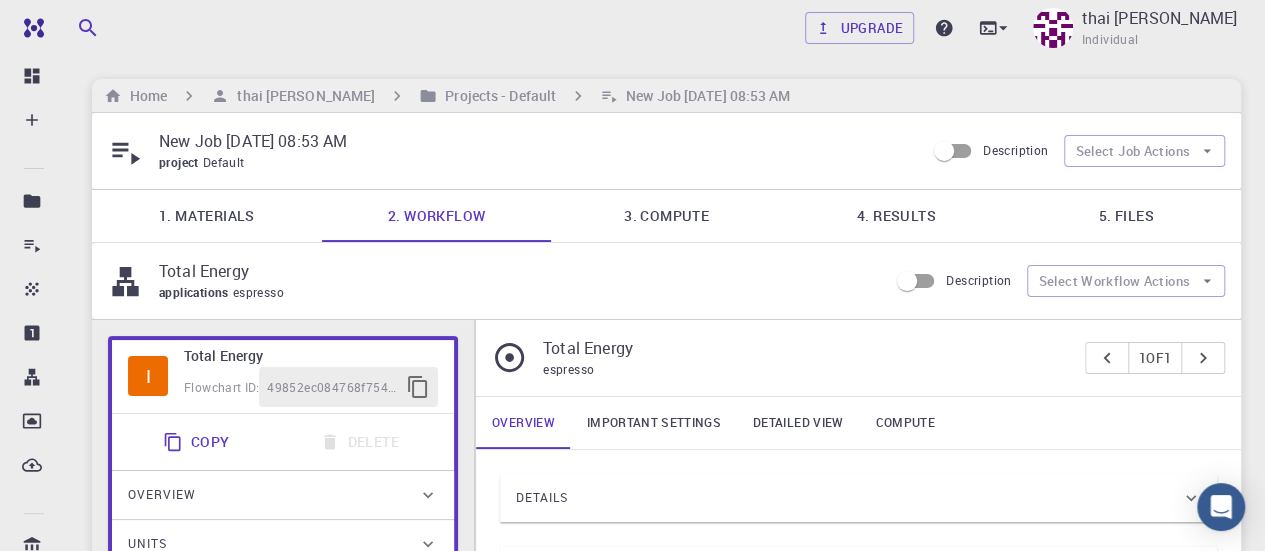 click on "4. Results" at bounding box center [896, 216] 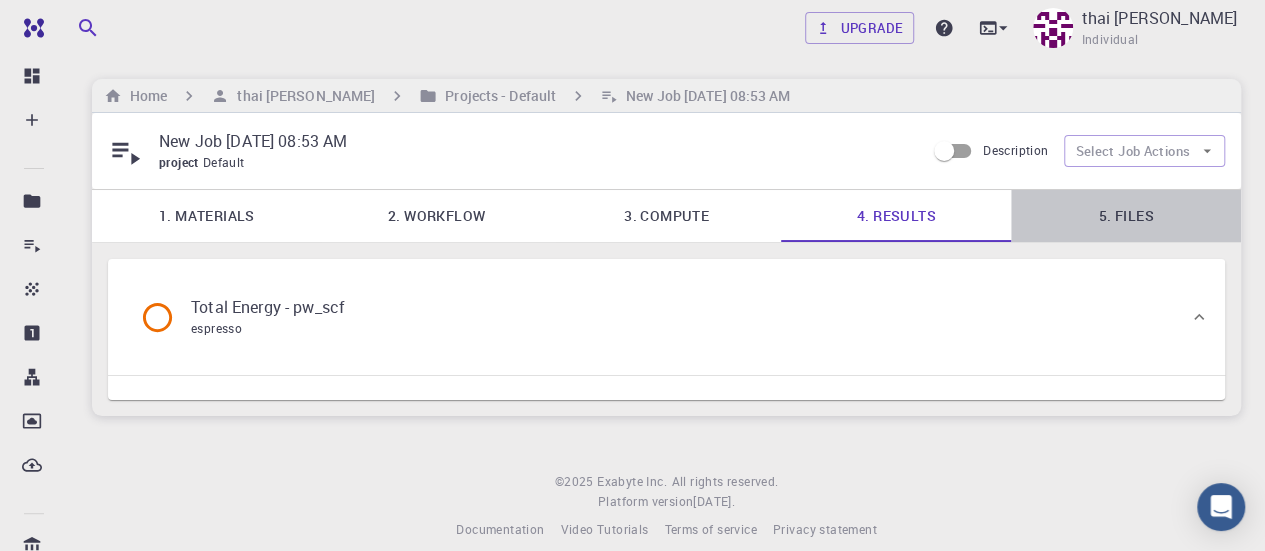 click on "5. Files" at bounding box center (1126, 216) 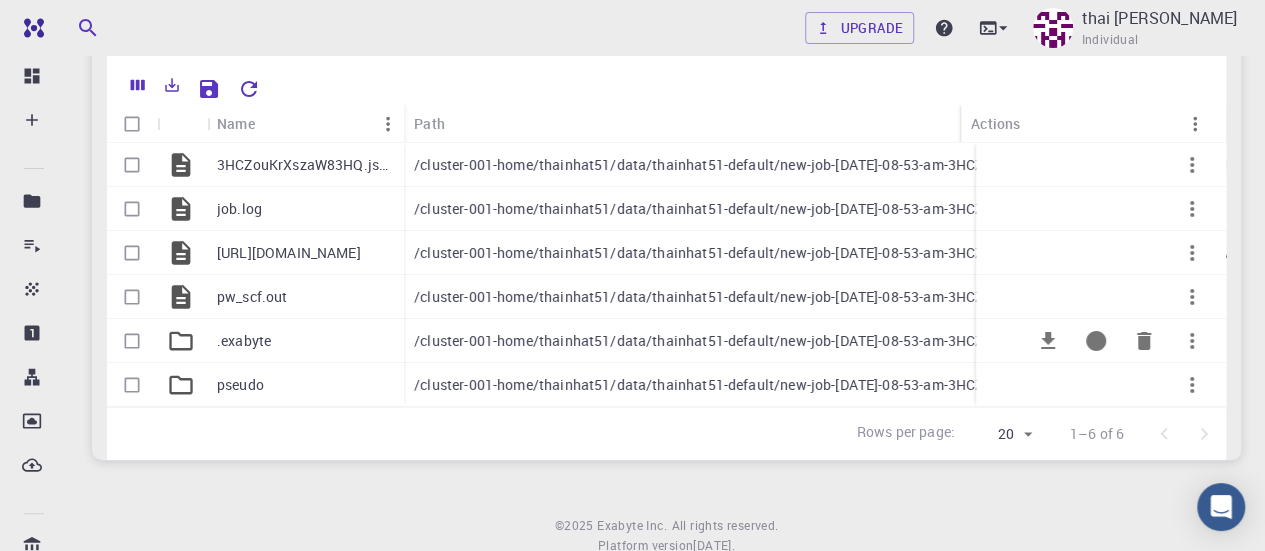 scroll, scrollTop: 131, scrollLeft: 0, axis: vertical 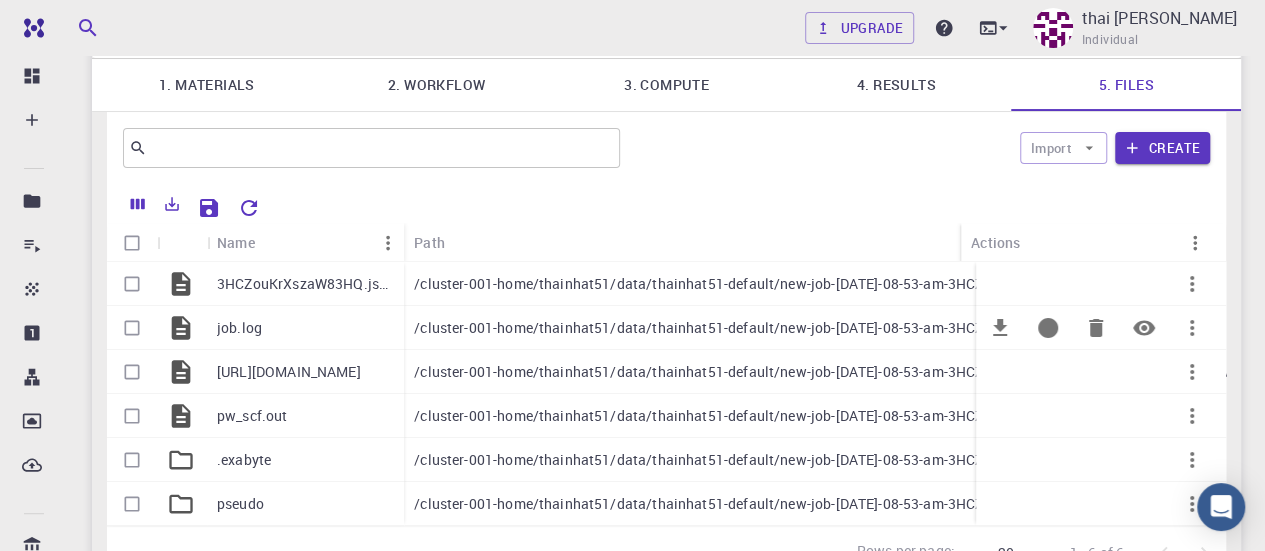 click on "job.log" at bounding box center (239, 328) 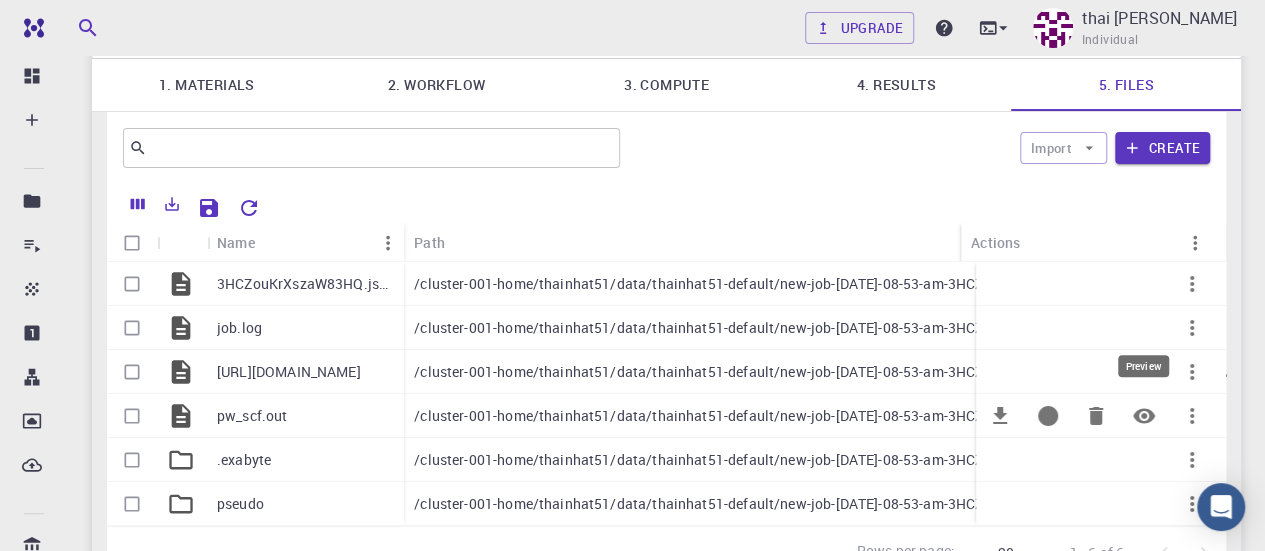 click 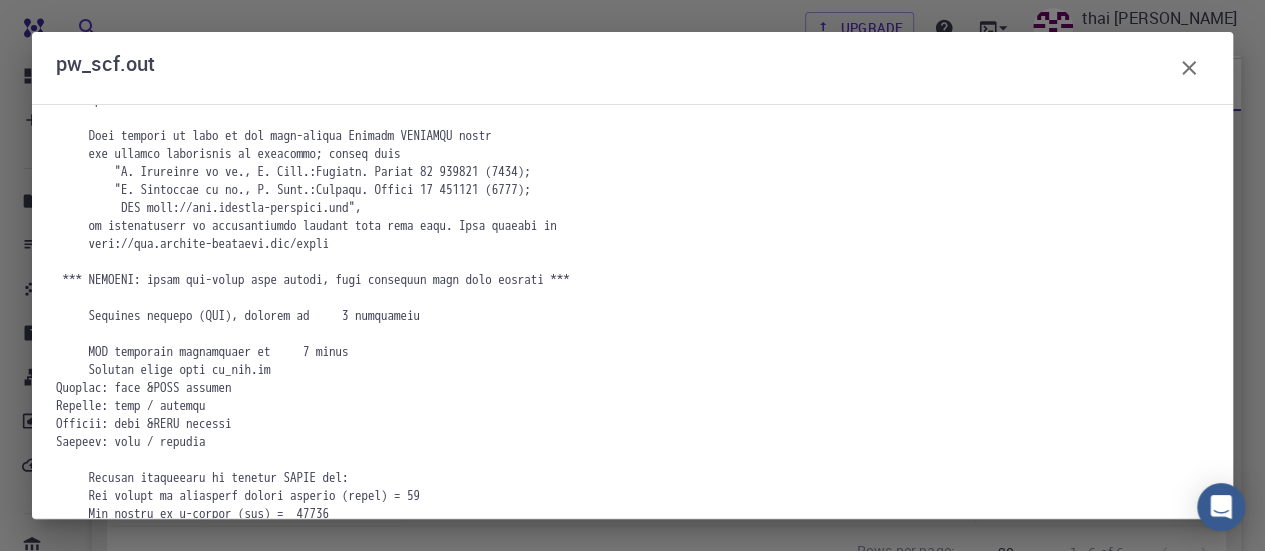 scroll, scrollTop: 0, scrollLeft: 0, axis: both 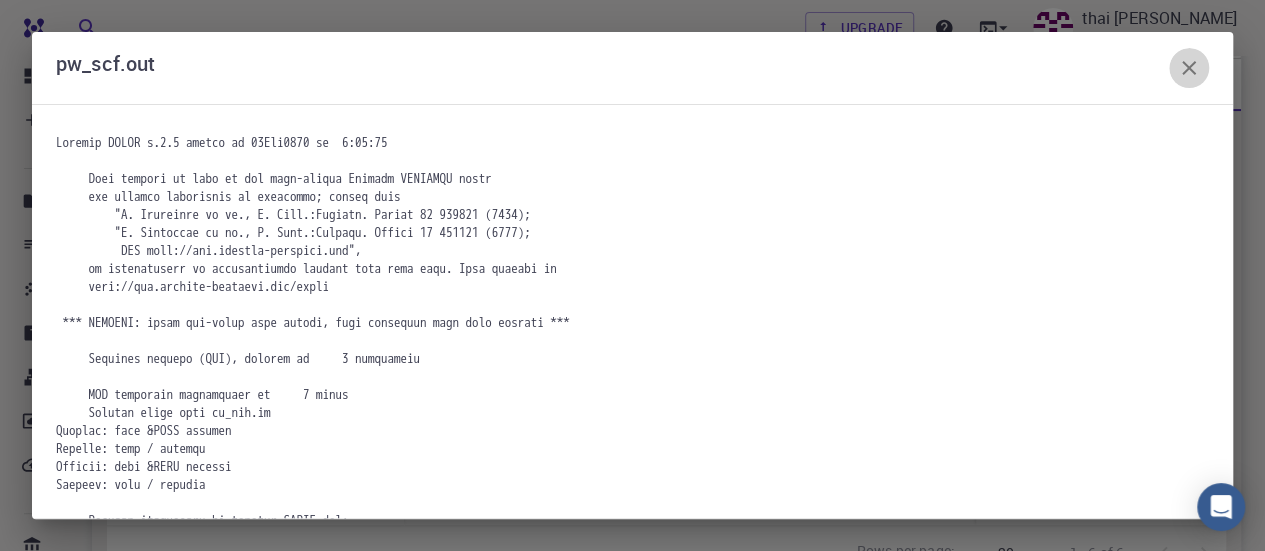 click 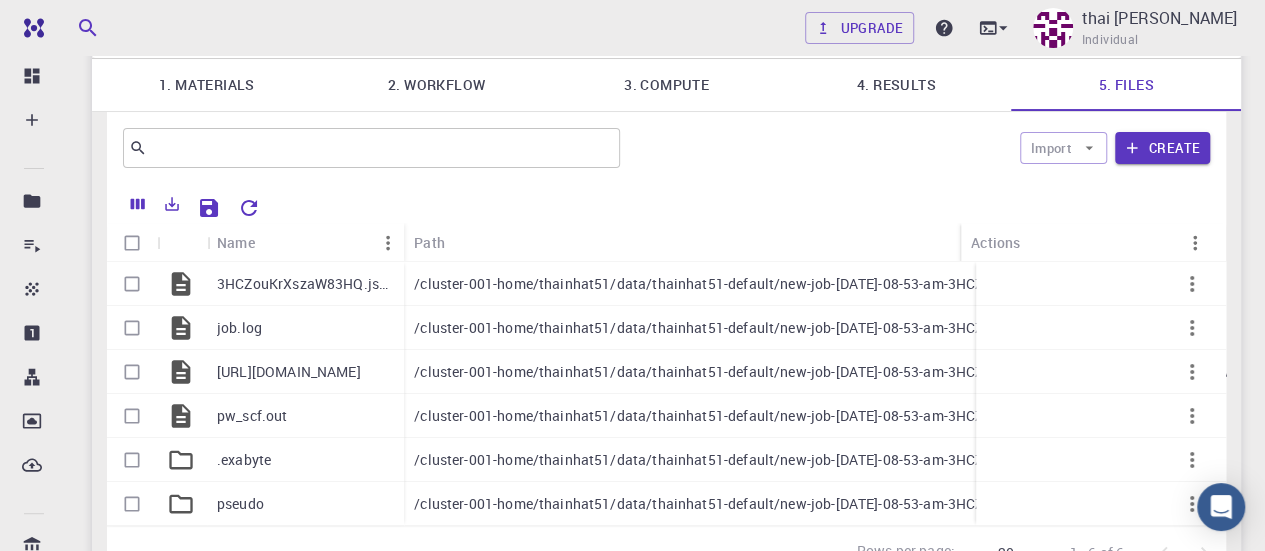 click on "2. Workflow" at bounding box center [437, 85] 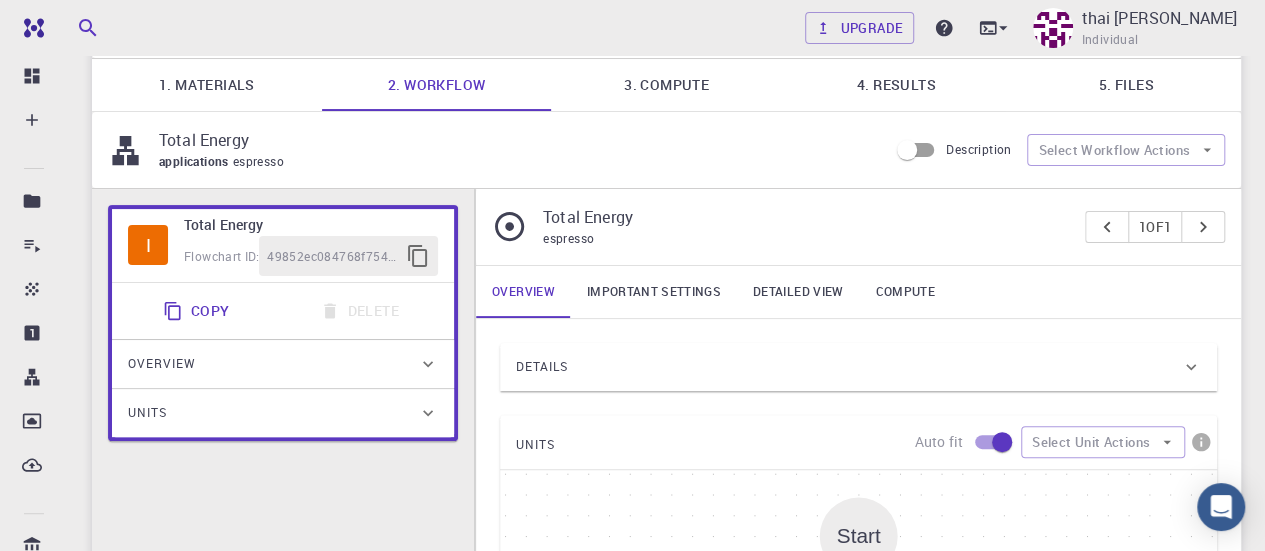 click on "1. Materials" at bounding box center [207, 85] 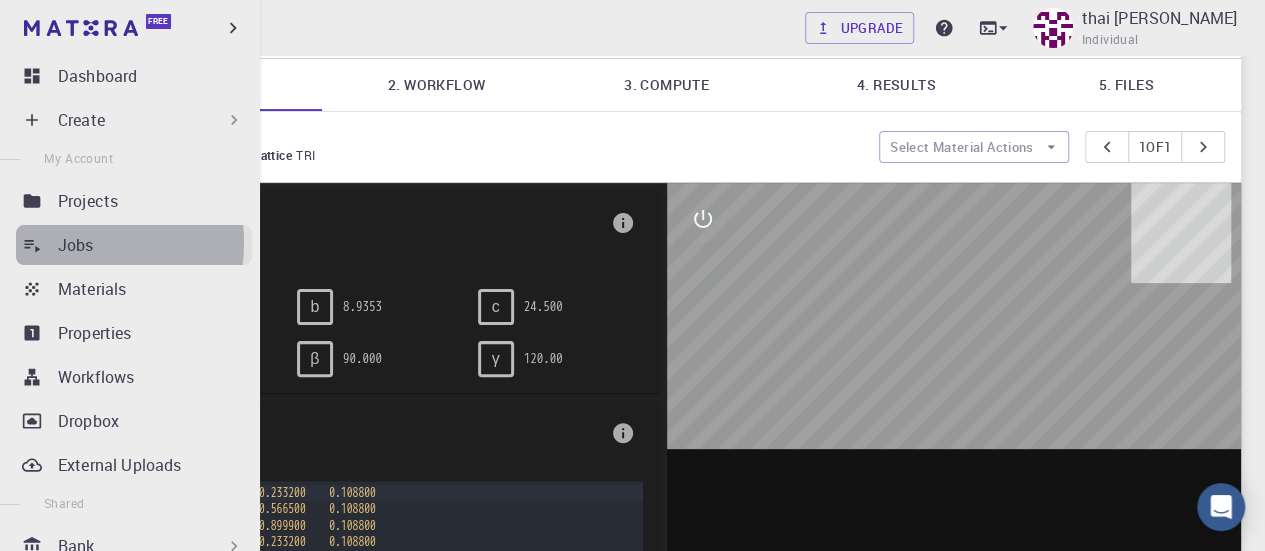 click on "Jobs" at bounding box center (76, 245) 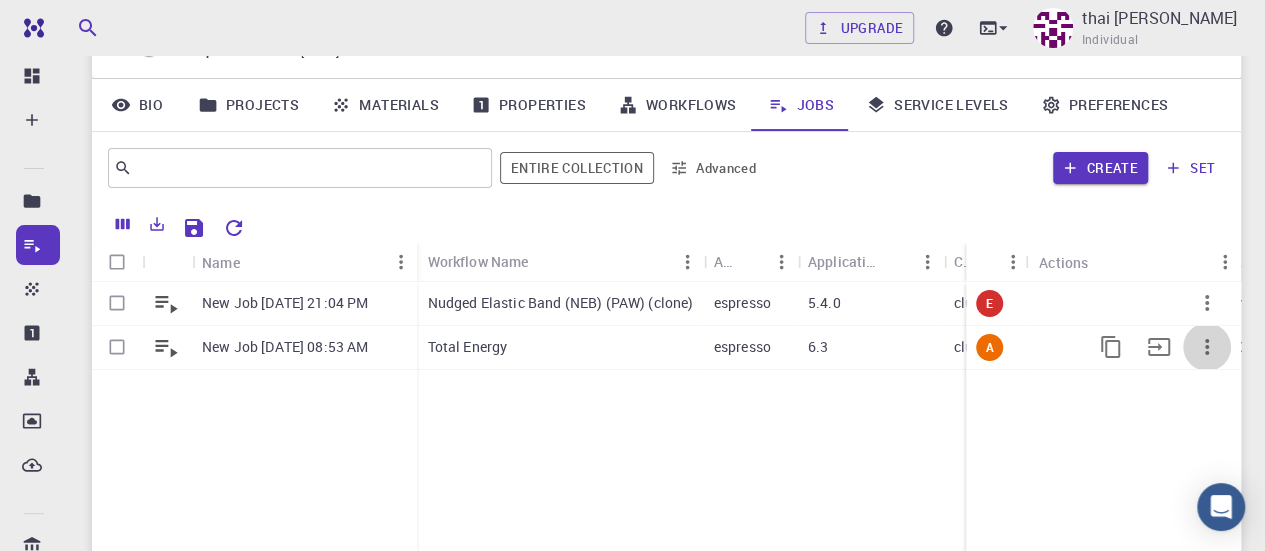 click at bounding box center [1207, 347] 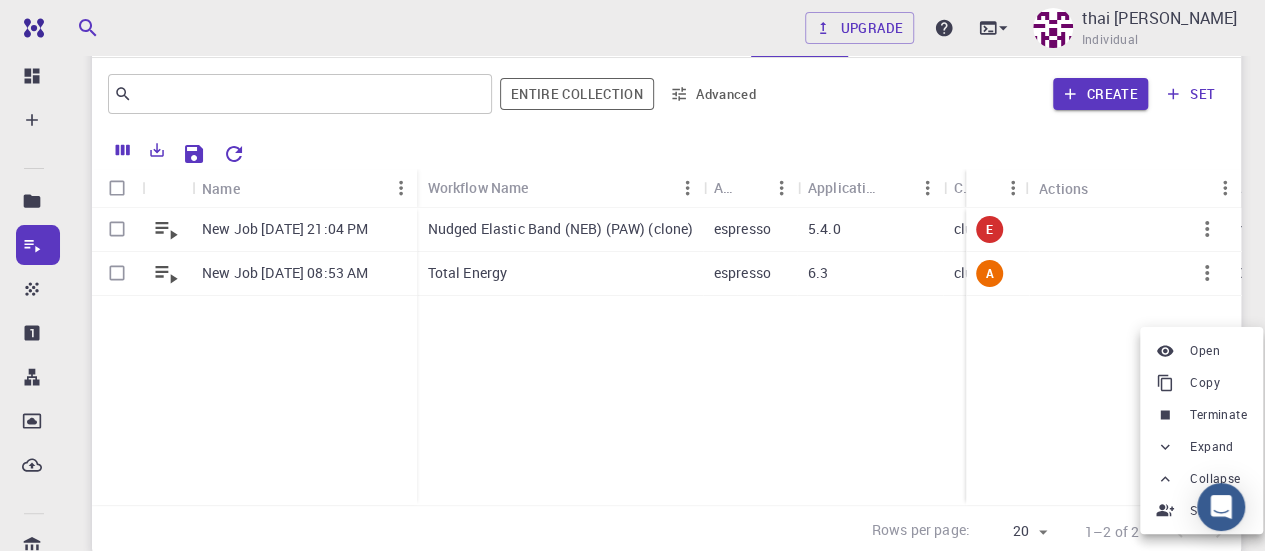 scroll, scrollTop: 231, scrollLeft: 0, axis: vertical 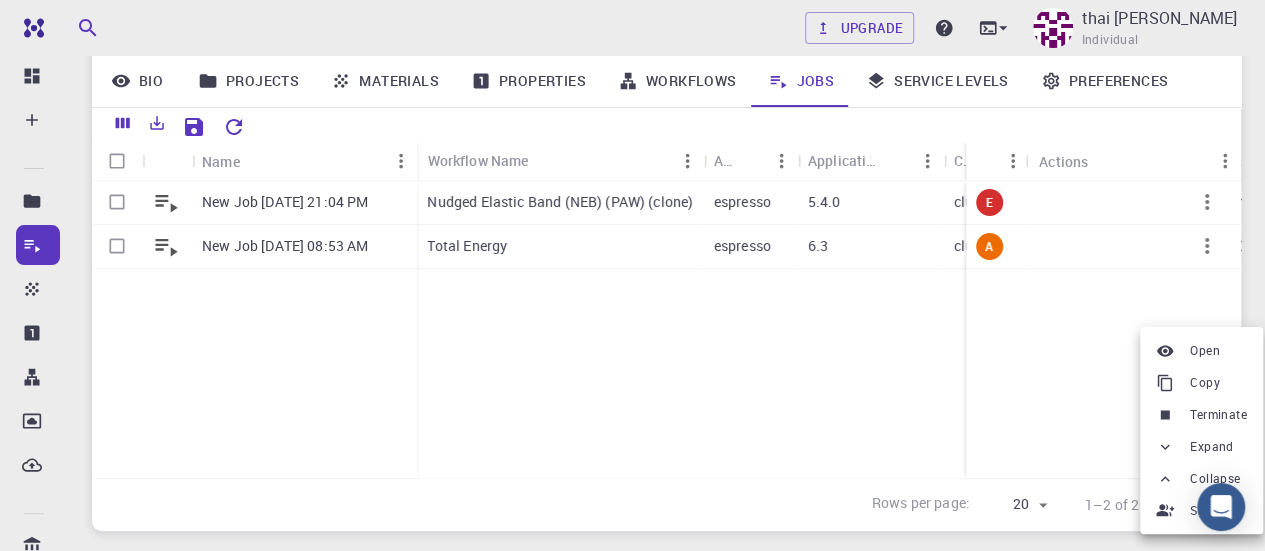 click on "Terminate" at bounding box center [1218, 415] 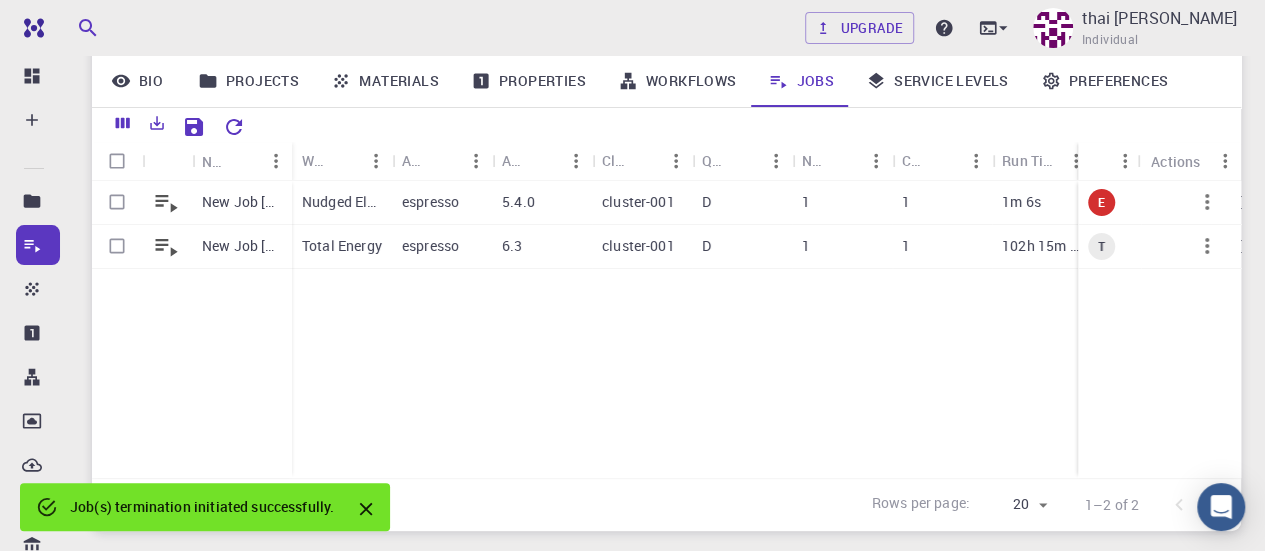 drag, startPoint x: 379, startPoint y: 511, endPoint x: 608, endPoint y: 408, distance: 251.0976 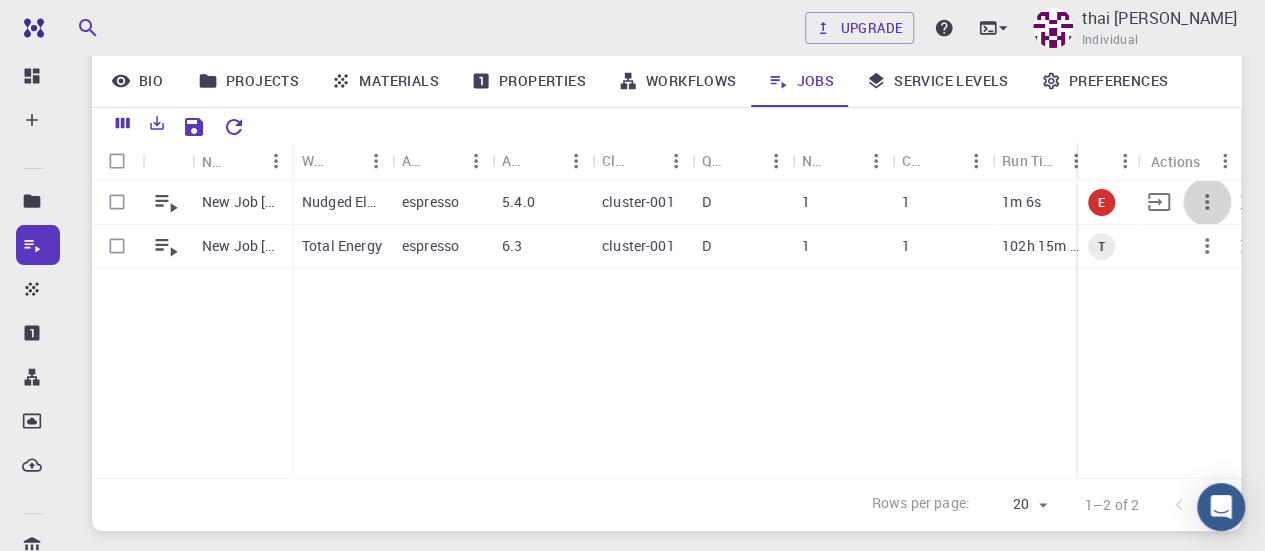 click 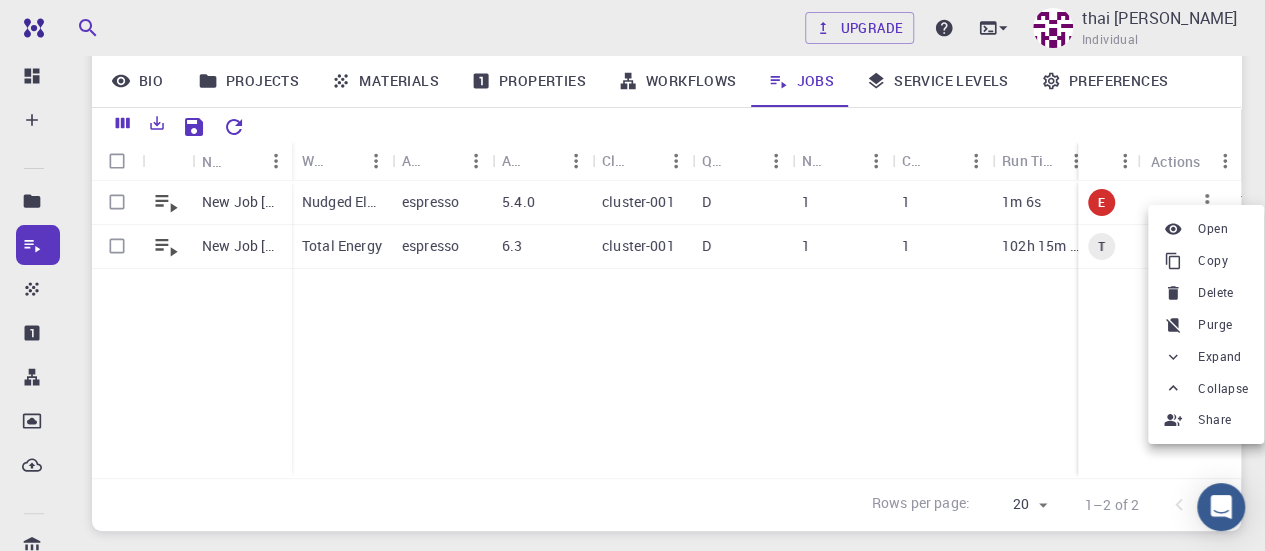 click on "Delete" at bounding box center (1215, 293) 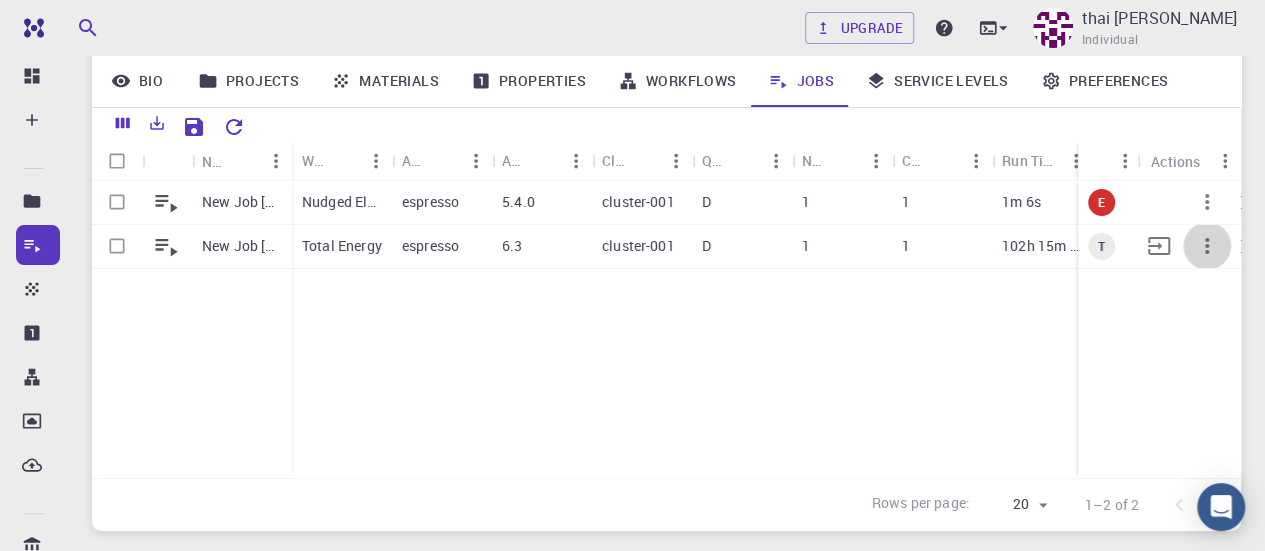click 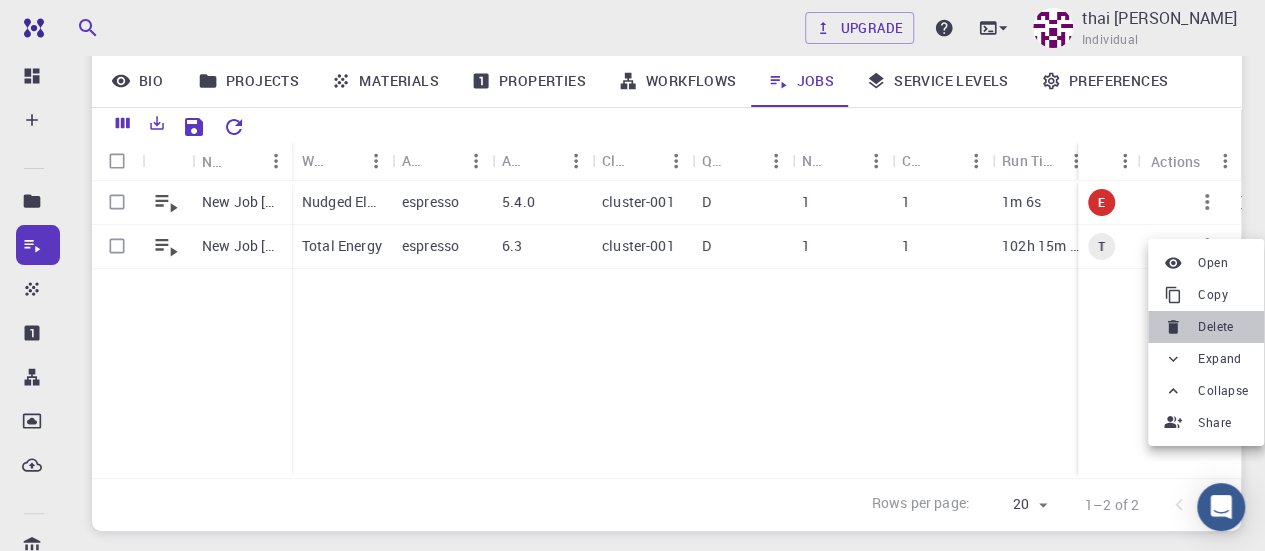 click on "Delete" at bounding box center [1215, 327] 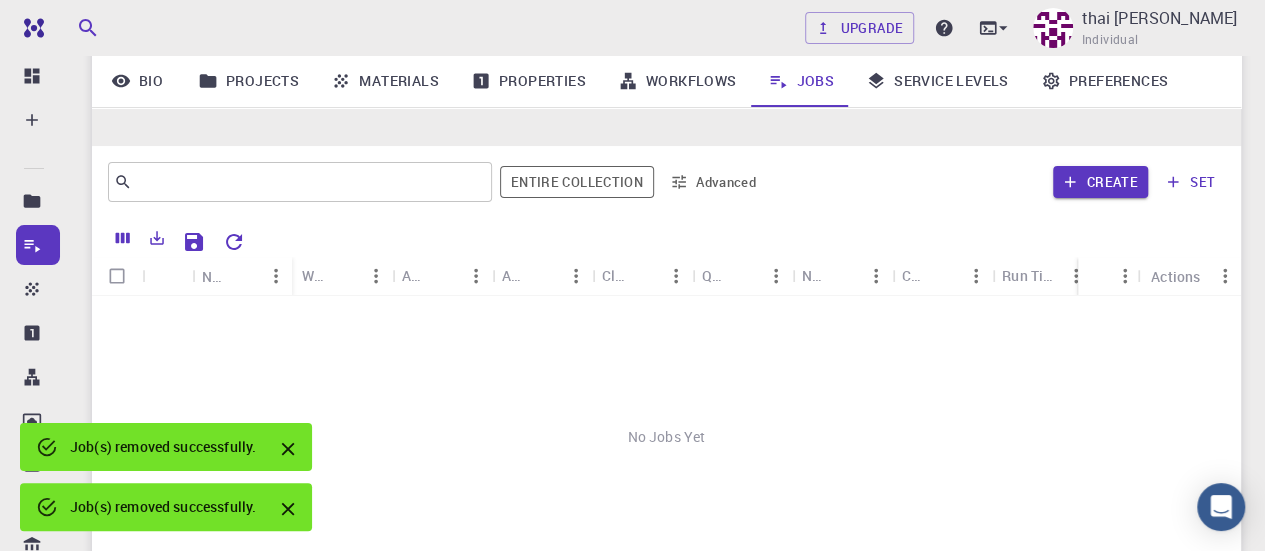 scroll, scrollTop: 31, scrollLeft: 0, axis: vertical 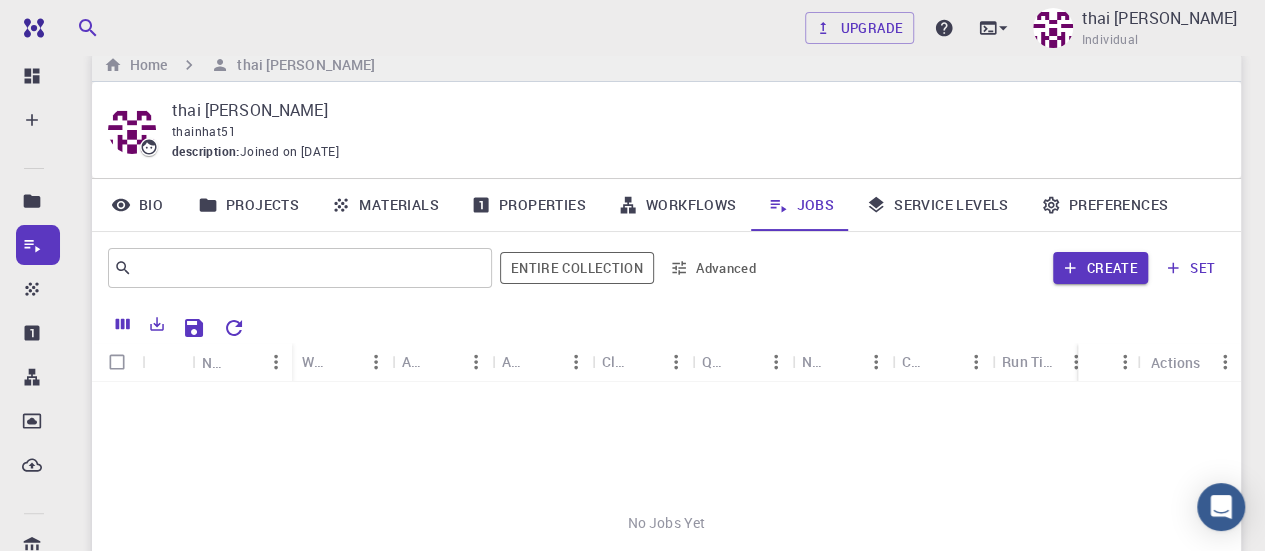 click on "Materials" at bounding box center [385, 205] 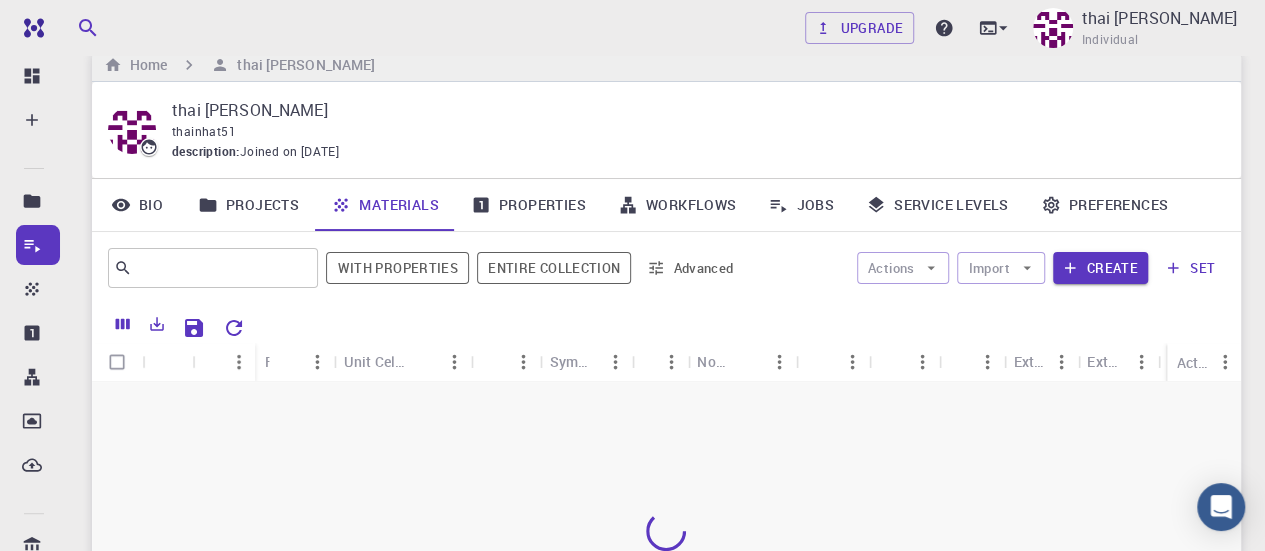 scroll, scrollTop: 231, scrollLeft: 0, axis: vertical 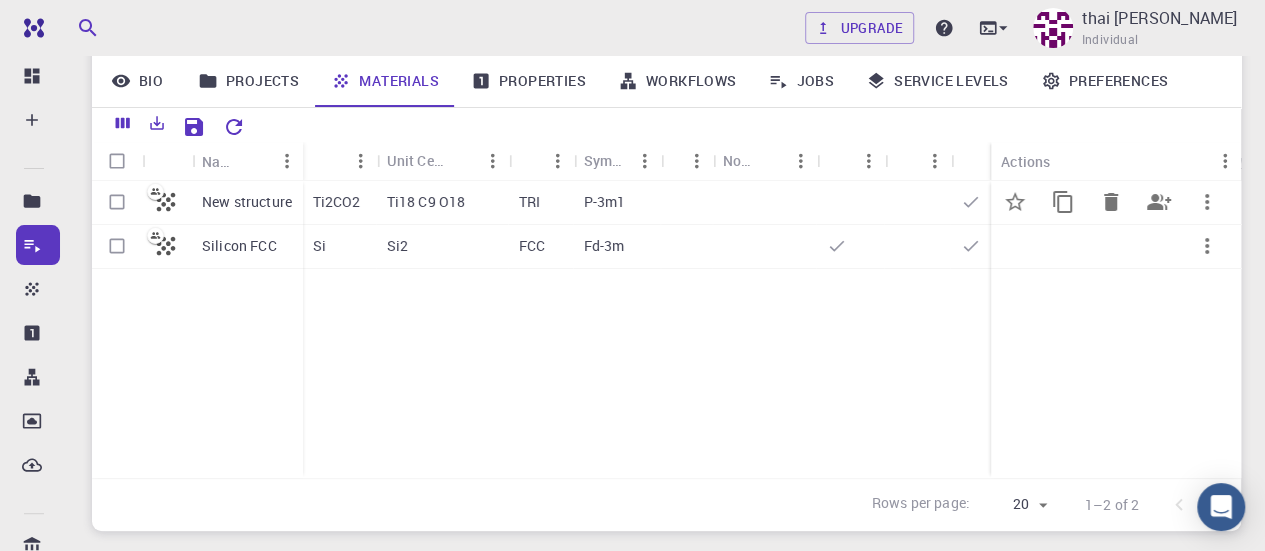 click on "Ti18 C9 O18" at bounding box center (426, 202) 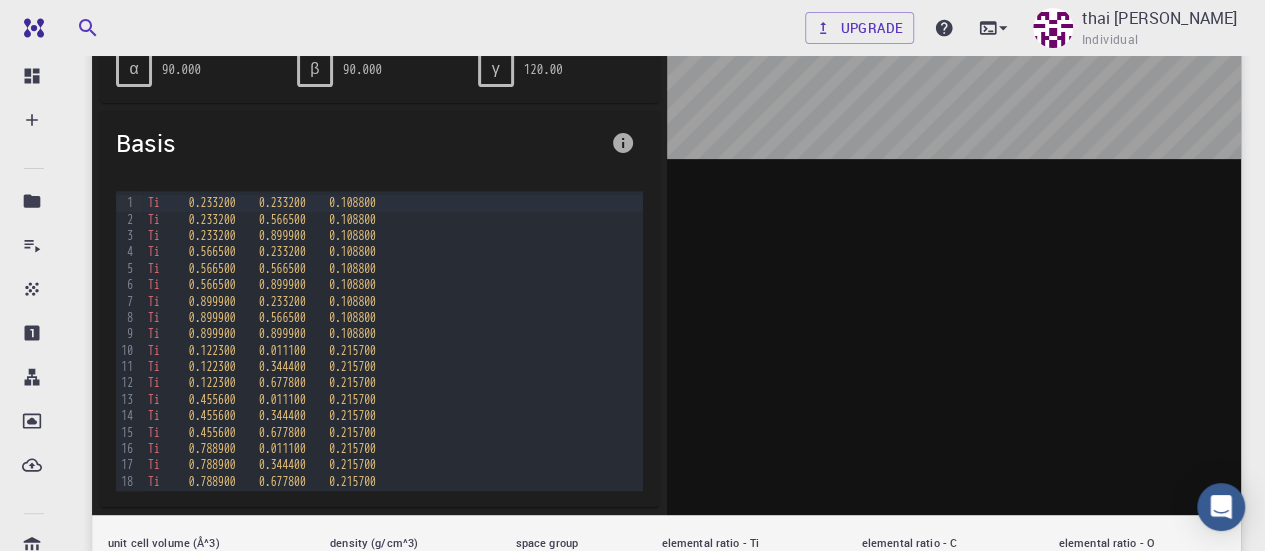 scroll, scrollTop: 200, scrollLeft: 0, axis: vertical 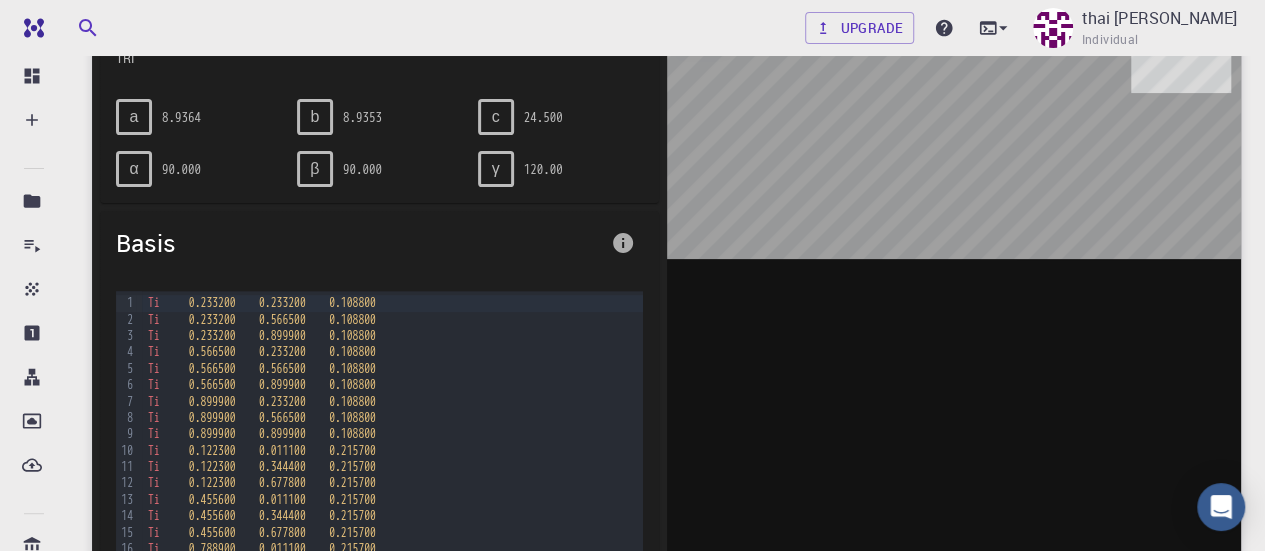 drag, startPoint x: 914, startPoint y: 223, endPoint x: 964, endPoint y: 203, distance: 53.851646 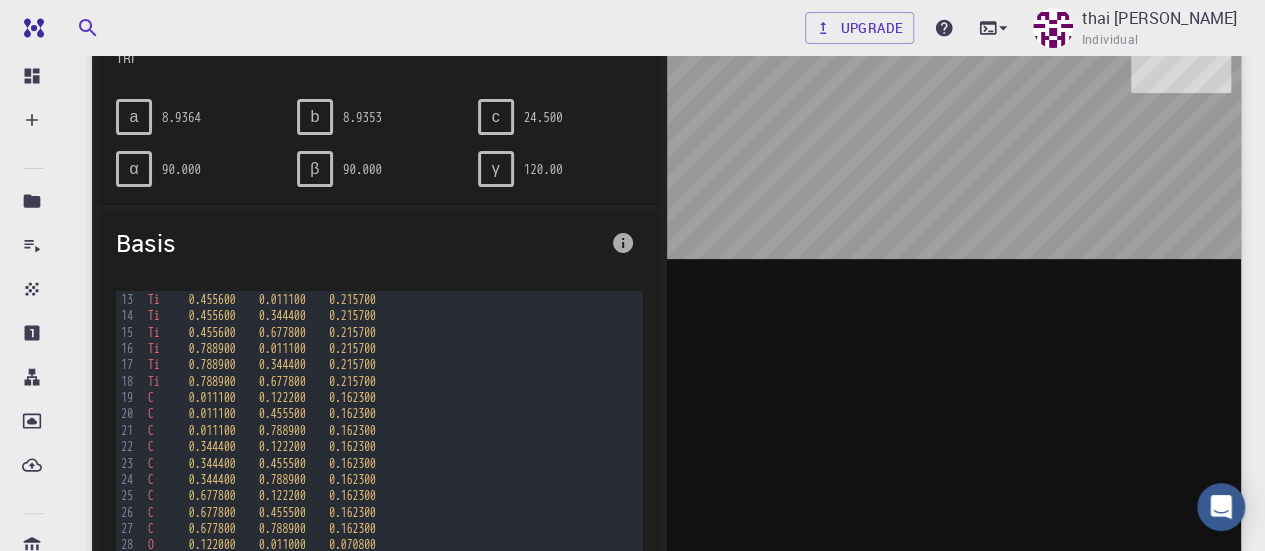 scroll, scrollTop: 0, scrollLeft: 0, axis: both 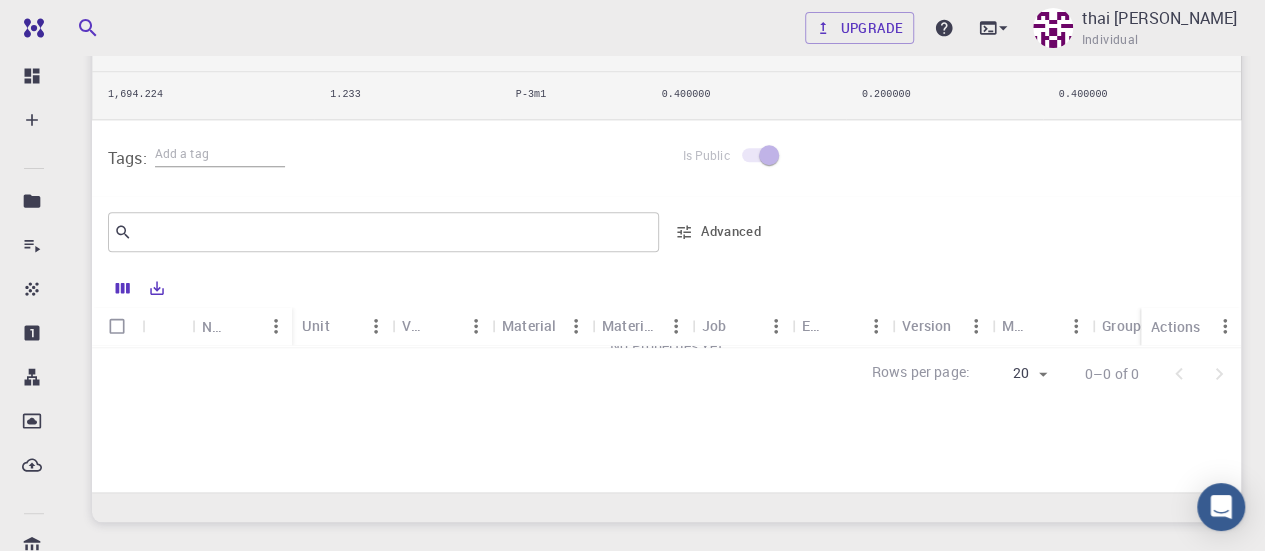click on "Advanced" at bounding box center [719, 232] 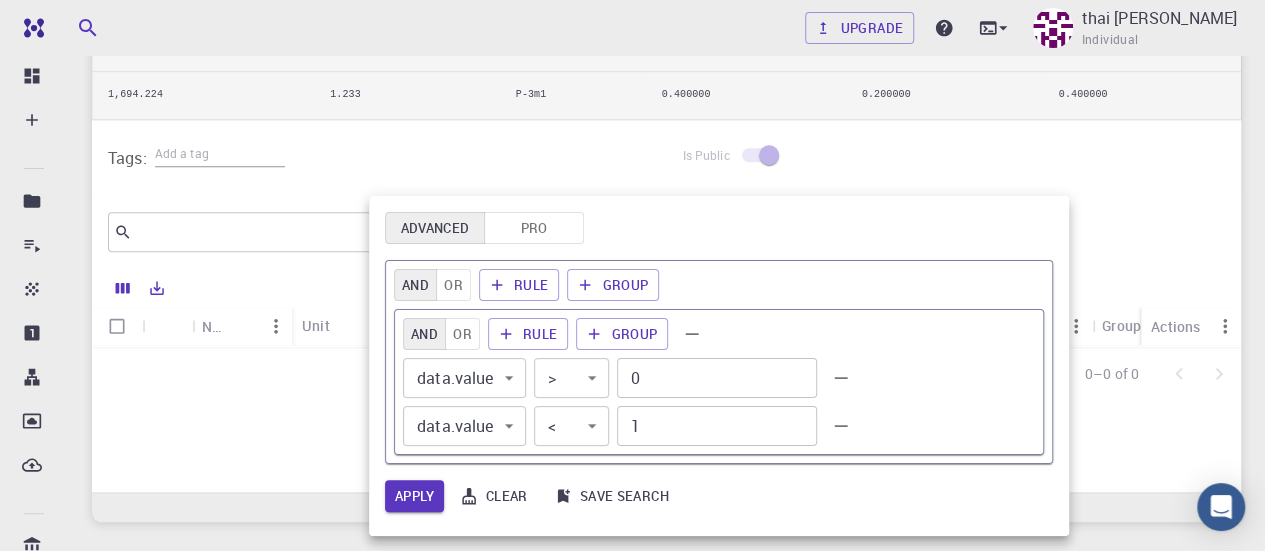 click on "Pro" at bounding box center (534, 228) 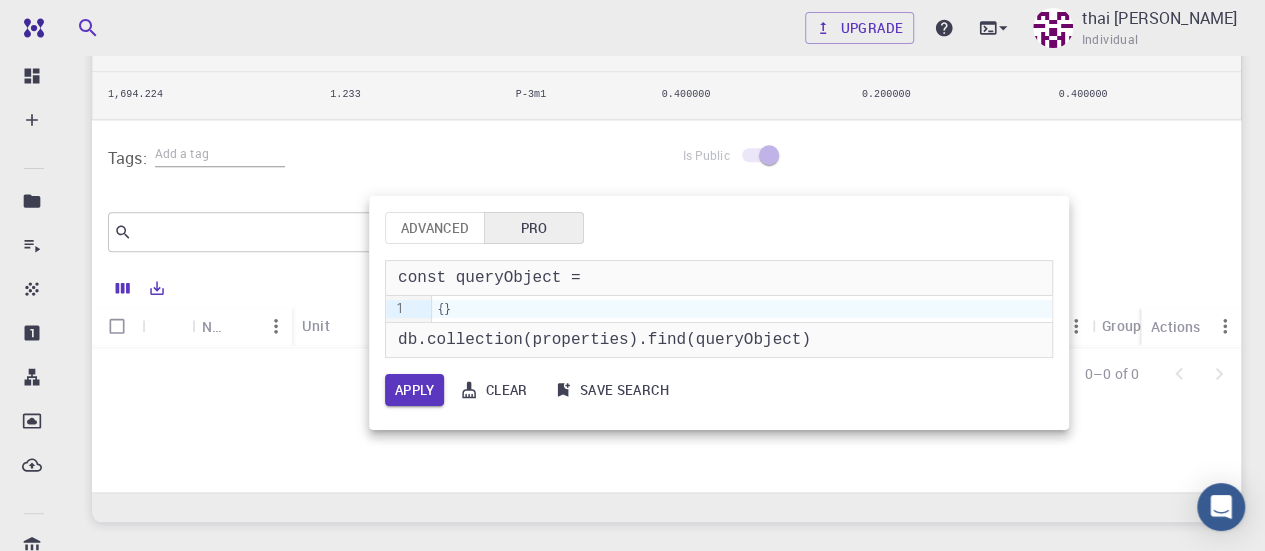 click on "Advanced" at bounding box center (435, 228) 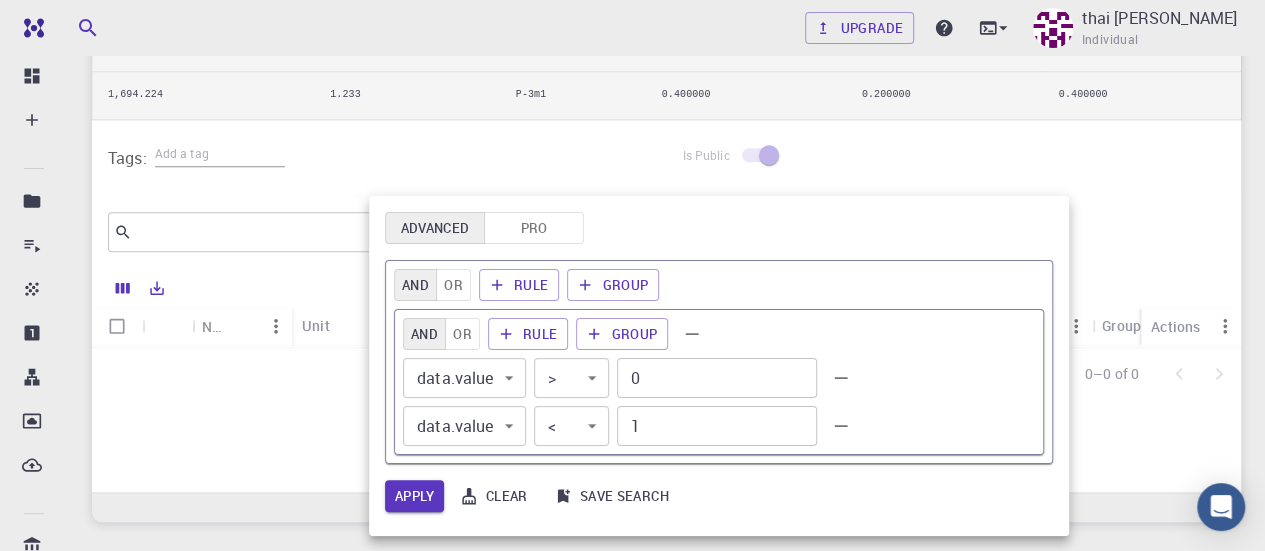 click at bounding box center (632, 275) 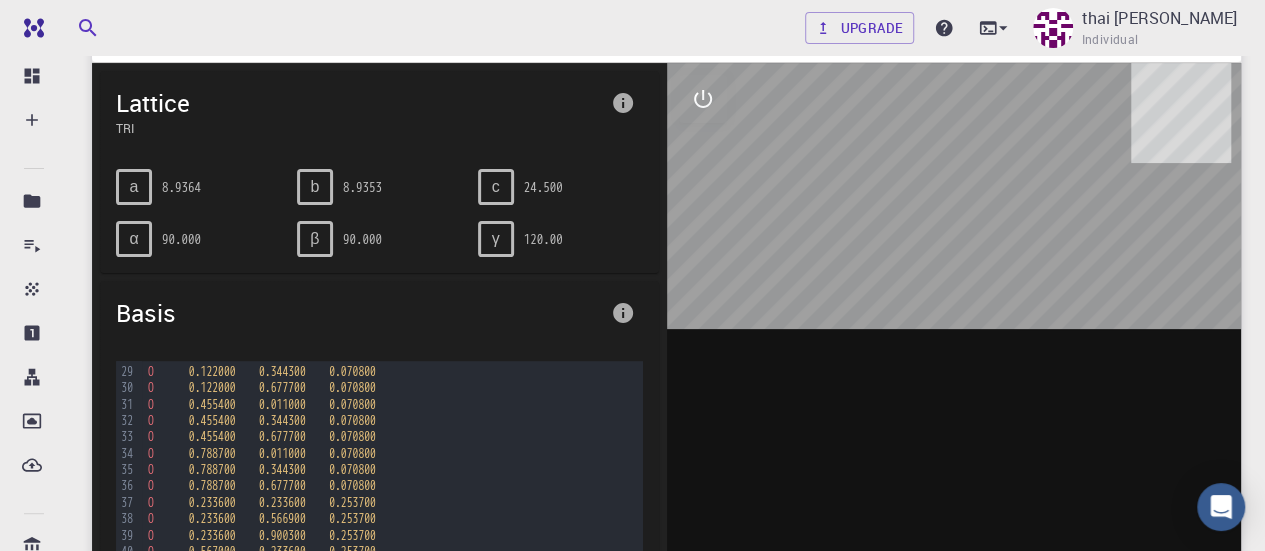 scroll, scrollTop: 0, scrollLeft: 0, axis: both 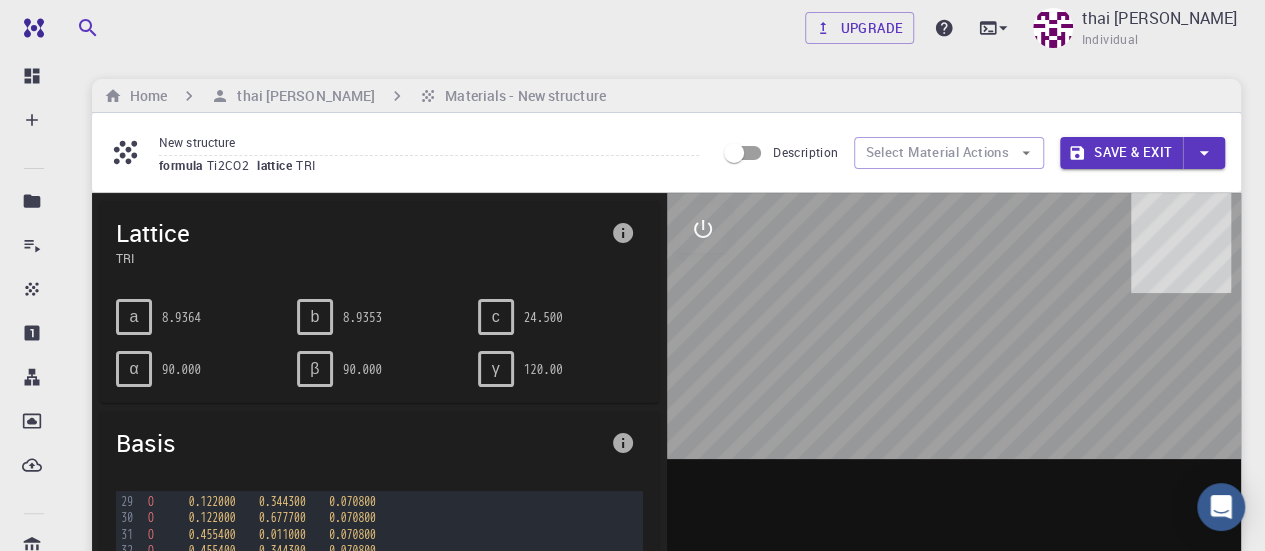 drag, startPoint x: 982, startPoint y: 354, endPoint x: 930, endPoint y: 345, distance: 52.773098 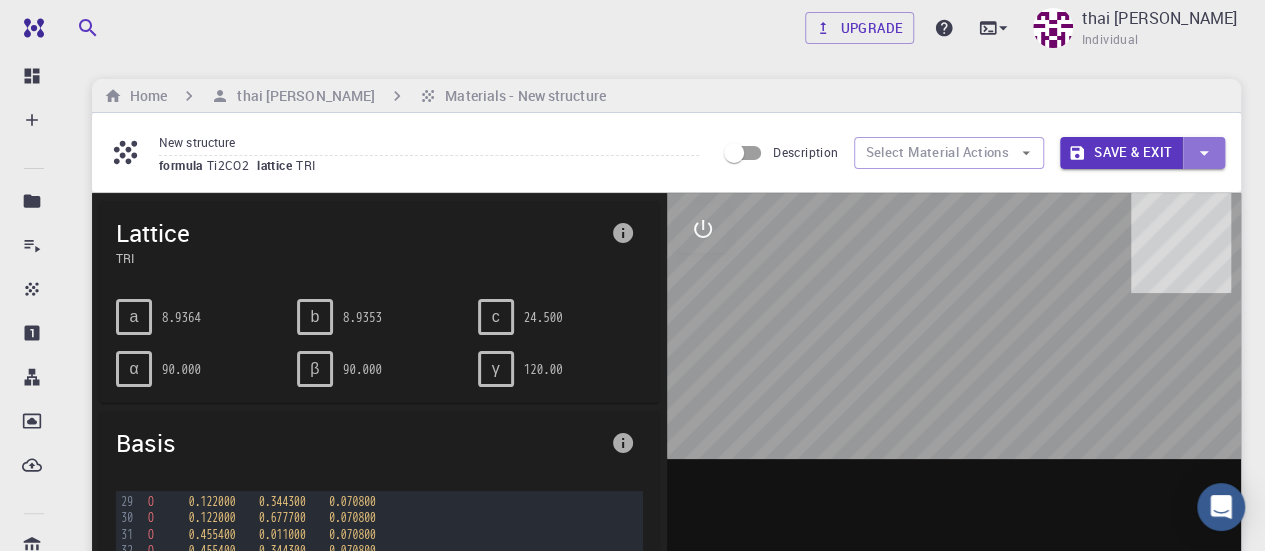 click 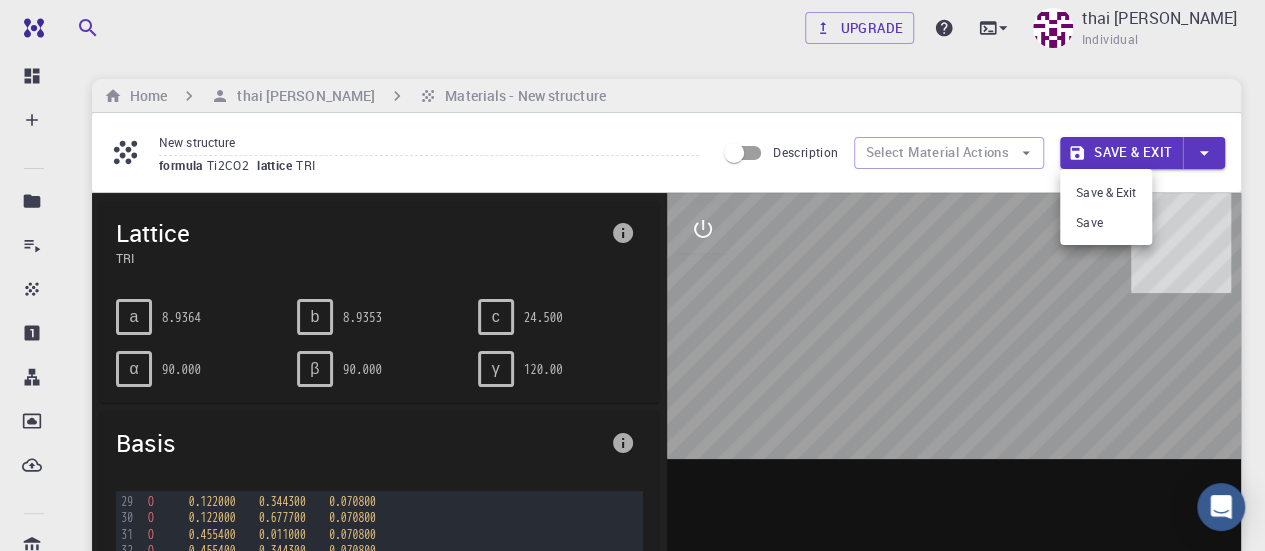 click at bounding box center [632, 275] 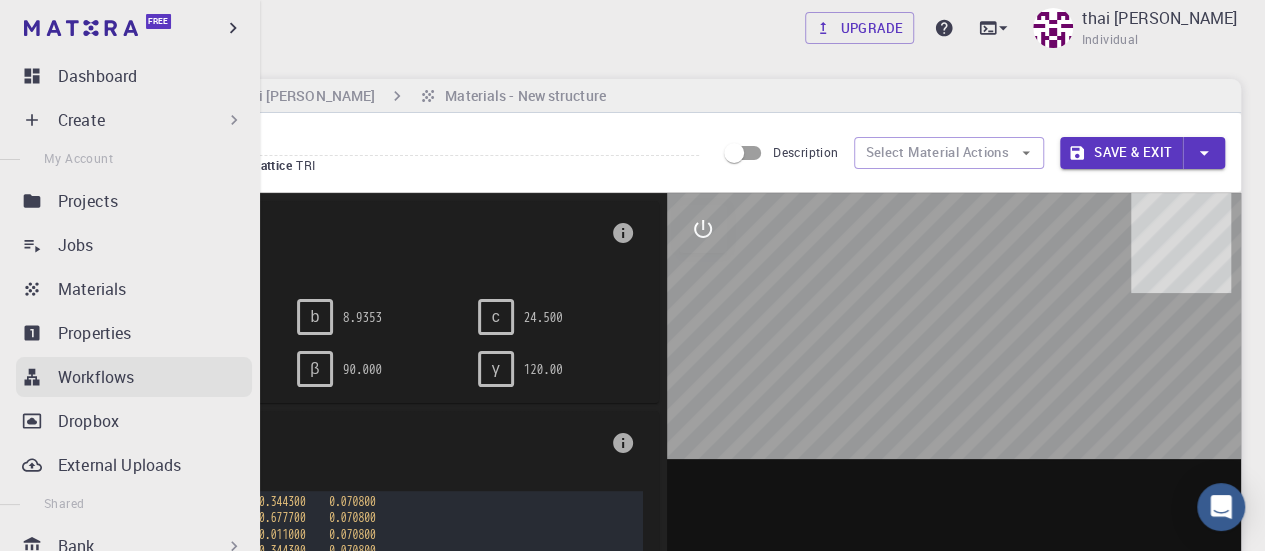 click on "Workflows" at bounding box center (96, 377) 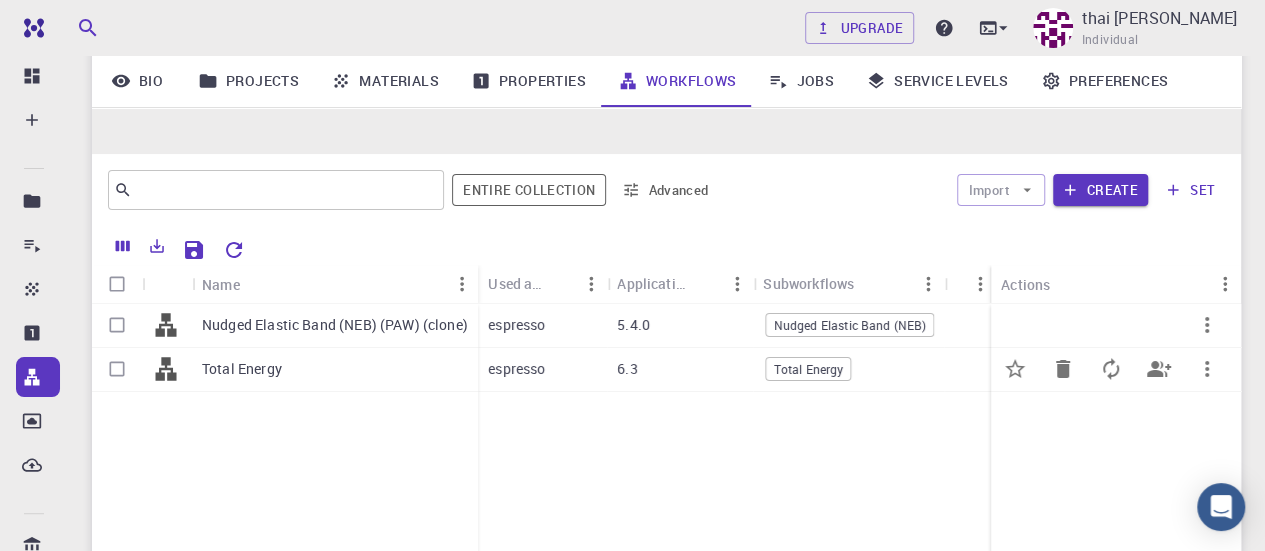 scroll, scrollTop: 200, scrollLeft: 0, axis: vertical 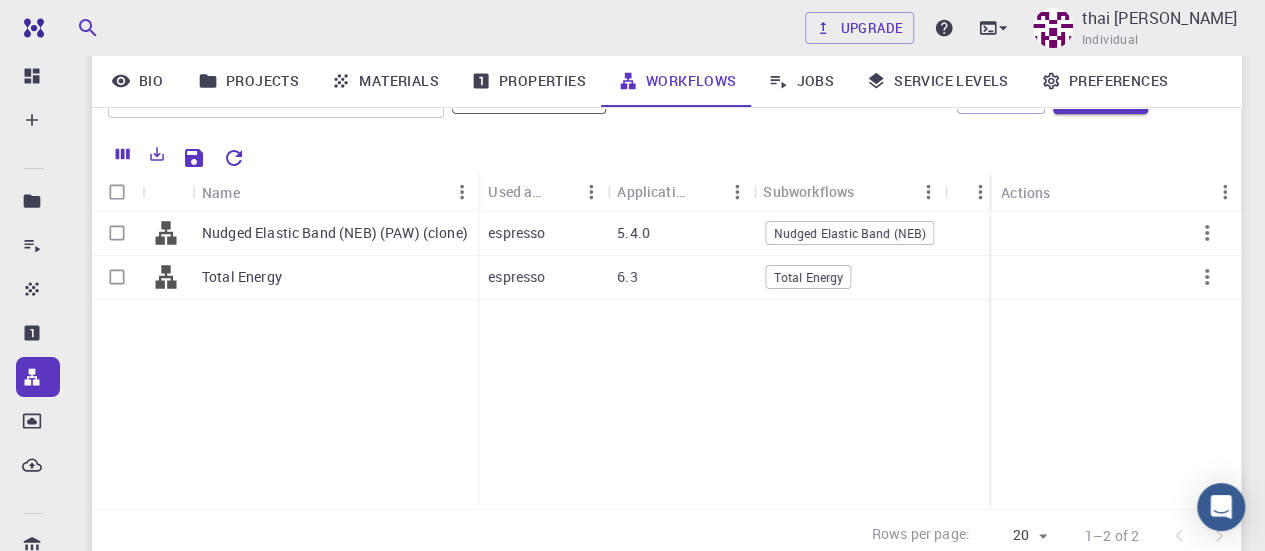 drag, startPoint x: 412, startPoint y: 83, endPoint x: 334, endPoint y: 93, distance: 78.63841 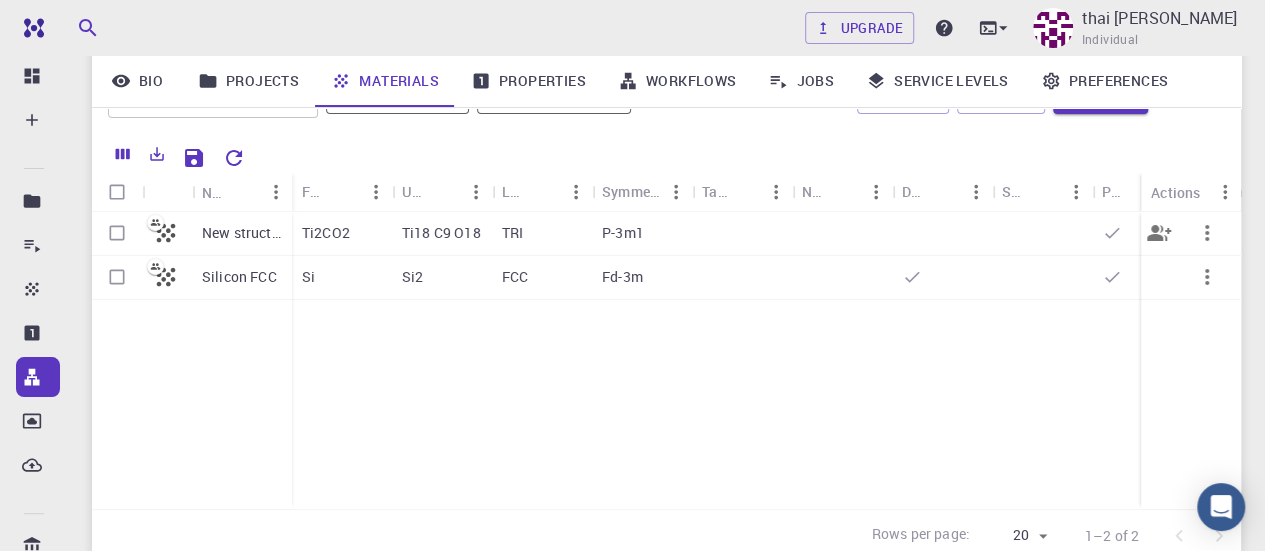click on "Ti2CO2" at bounding box center [342, 234] 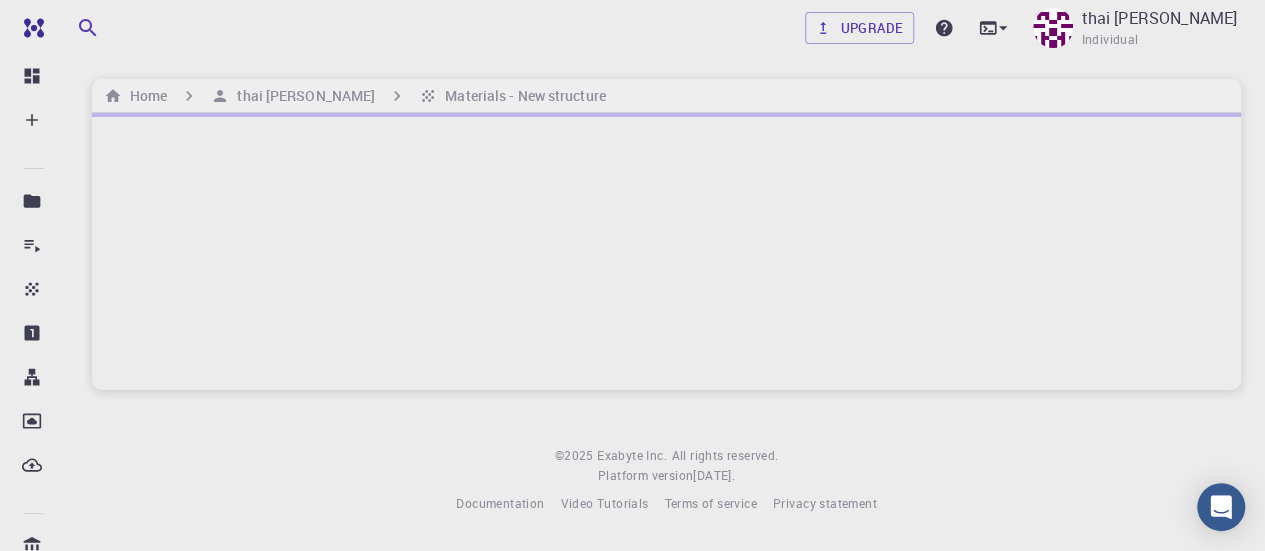 scroll, scrollTop: 0, scrollLeft: 0, axis: both 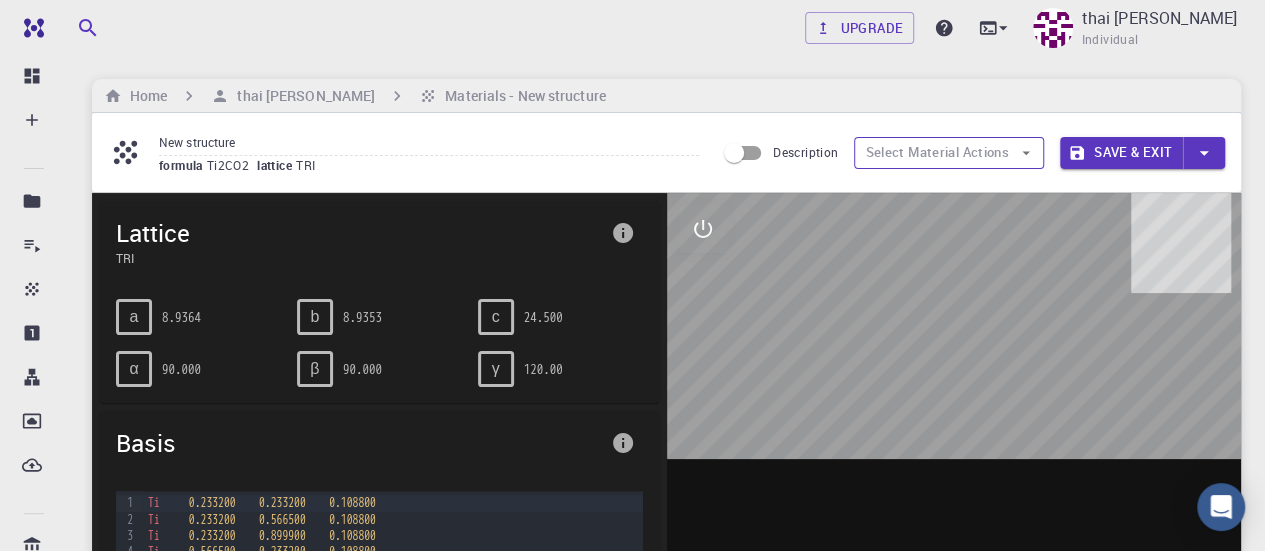 click on "Select Material Actions" at bounding box center (949, 153) 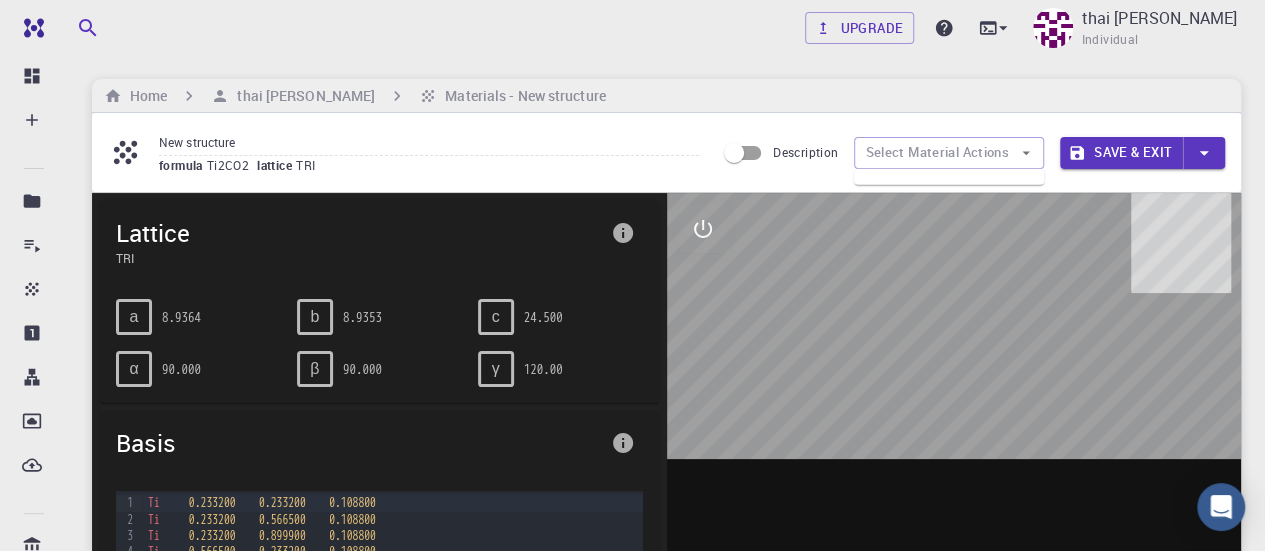 drag, startPoint x: 971, startPoint y: 412, endPoint x: 960, endPoint y: 411, distance: 11.045361 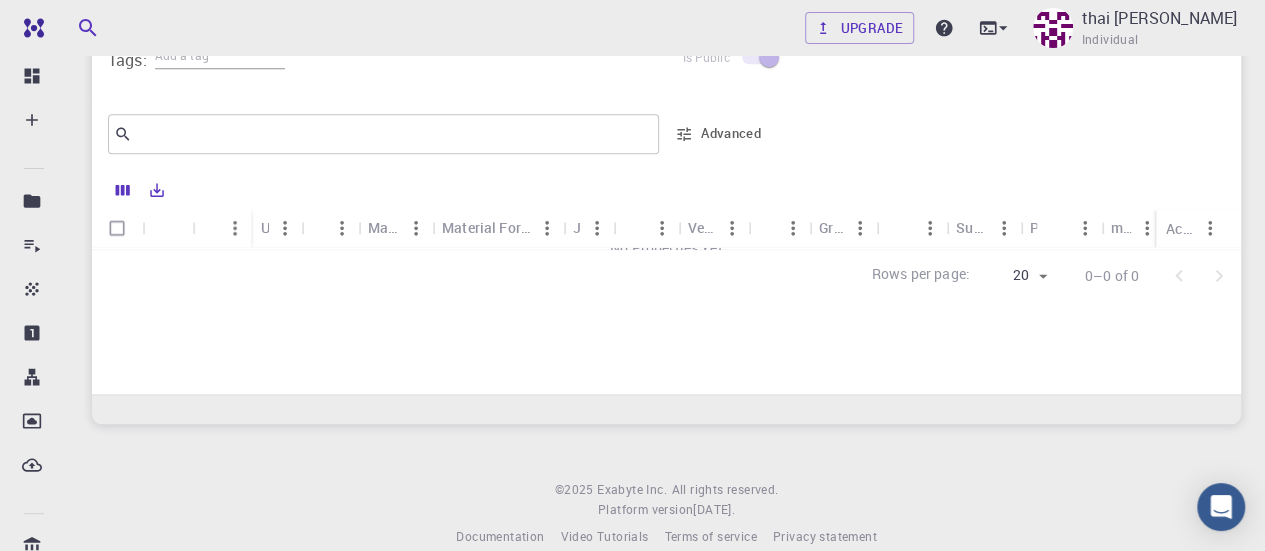 scroll, scrollTop: 900, scrollLeft: 0, axis: vertical 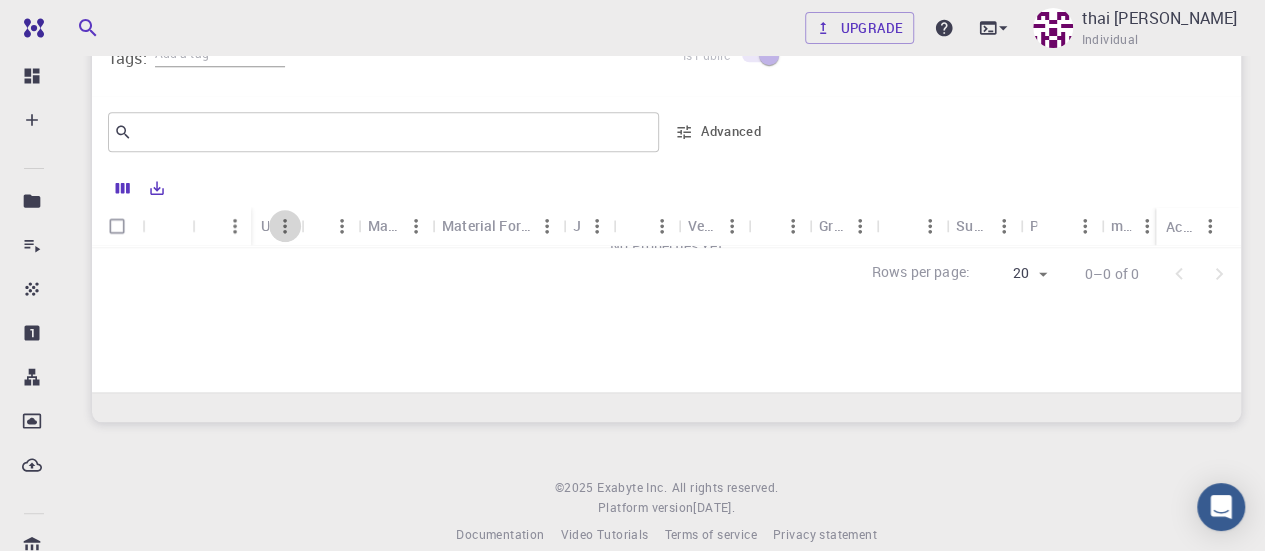 click 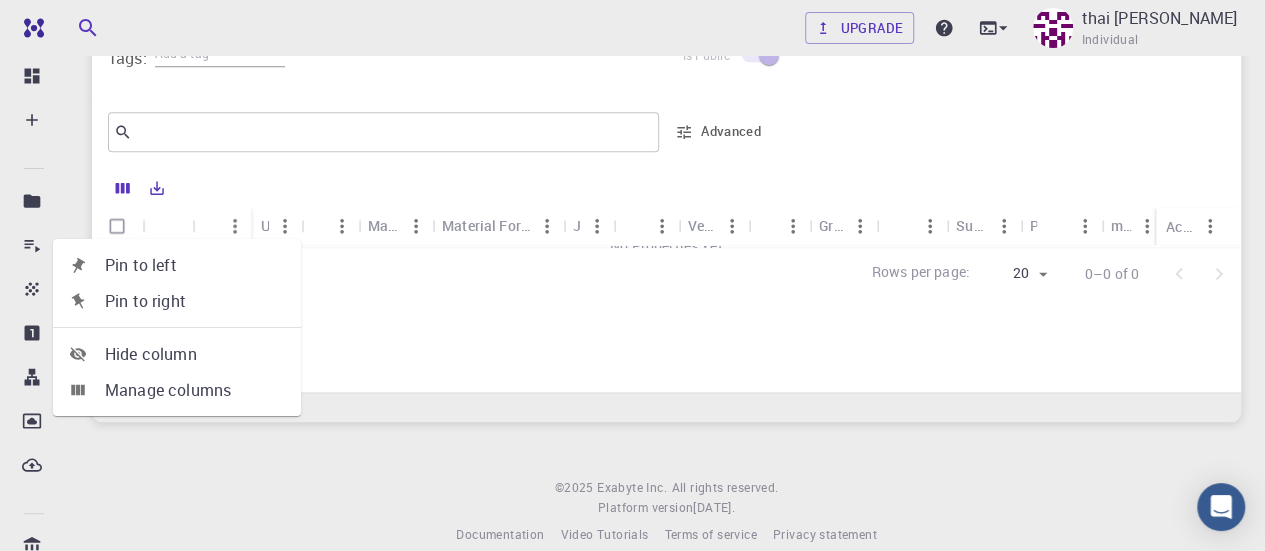 click on "Unit" at bounding box center [276, 225] 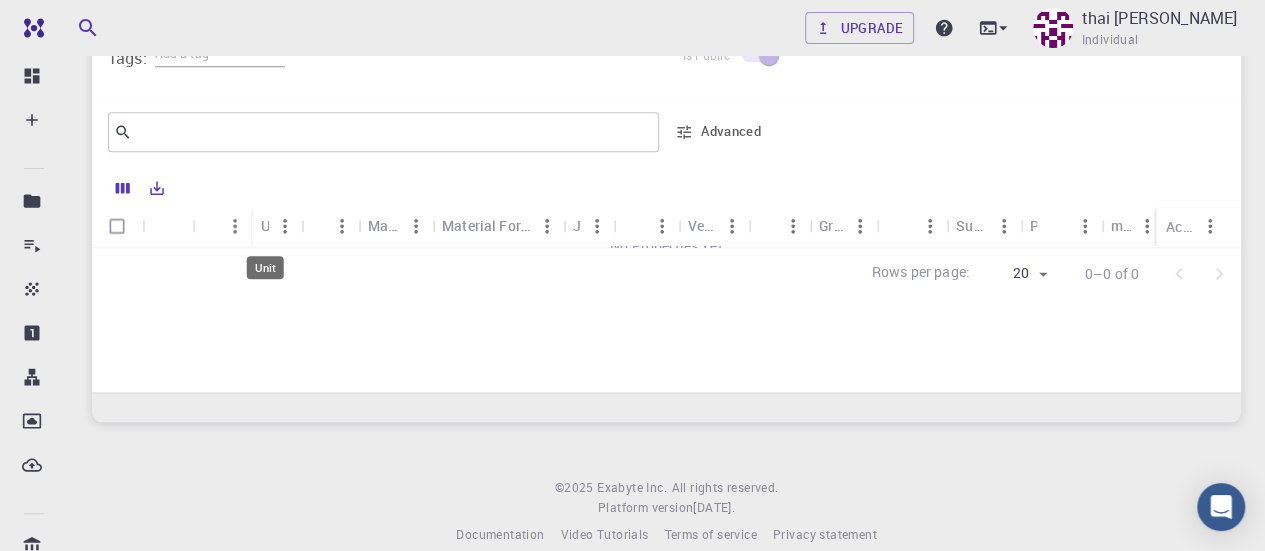 click on "Unit" at bounding box center [265, 225] 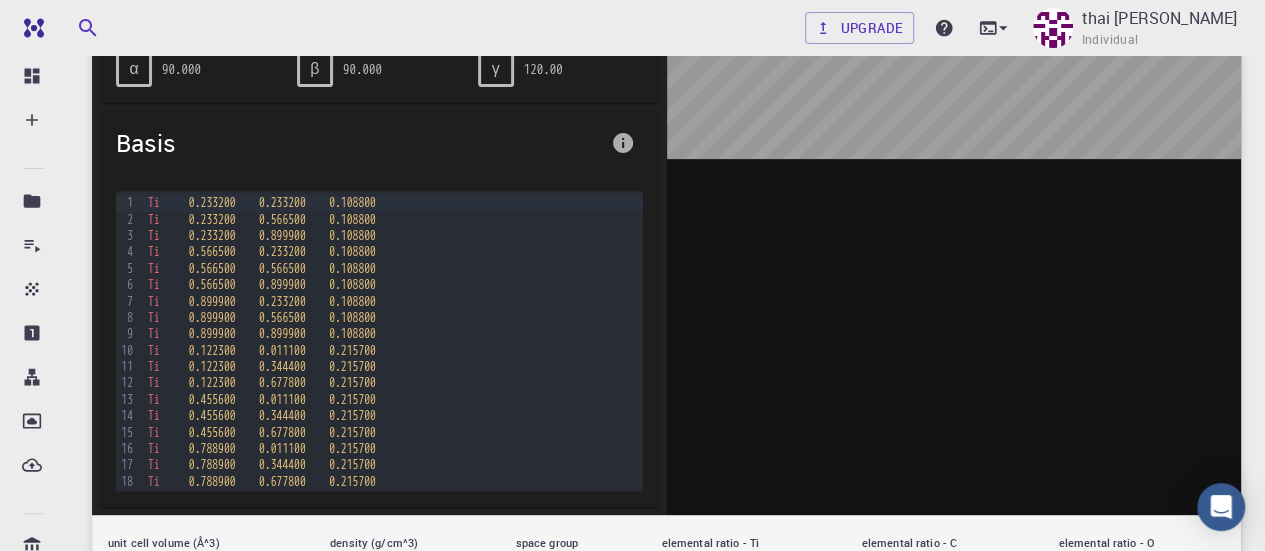 scroll, scrollTop: 0, scrollLeft: 0, axis: both 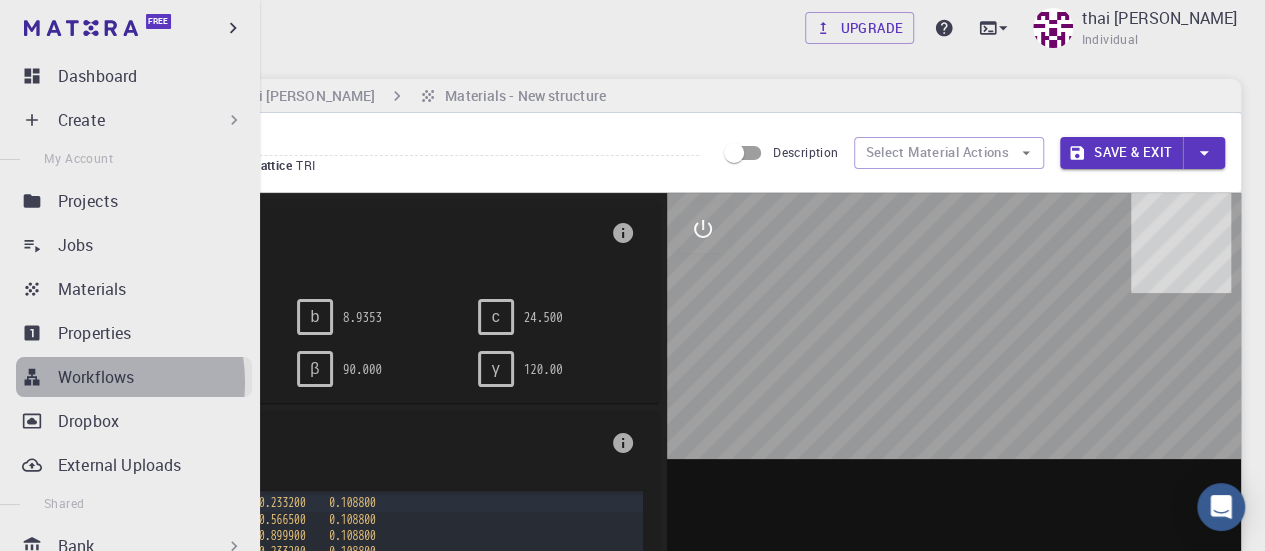 click on "Workflows" at bounding box center (96, 377) 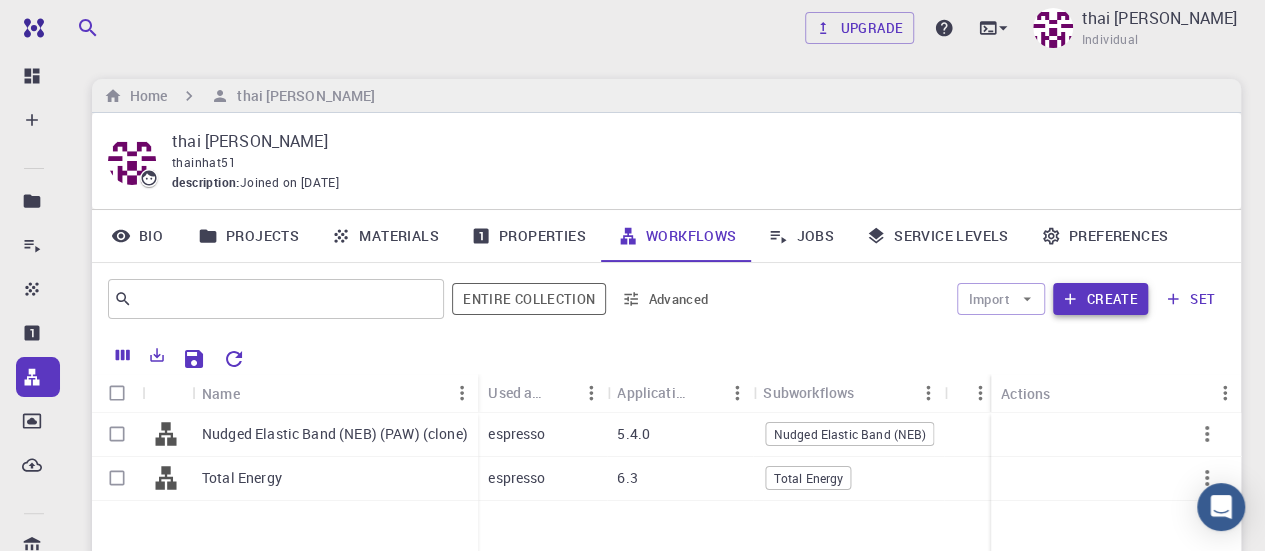 click on "Create" at bounding box center (1100, 299) 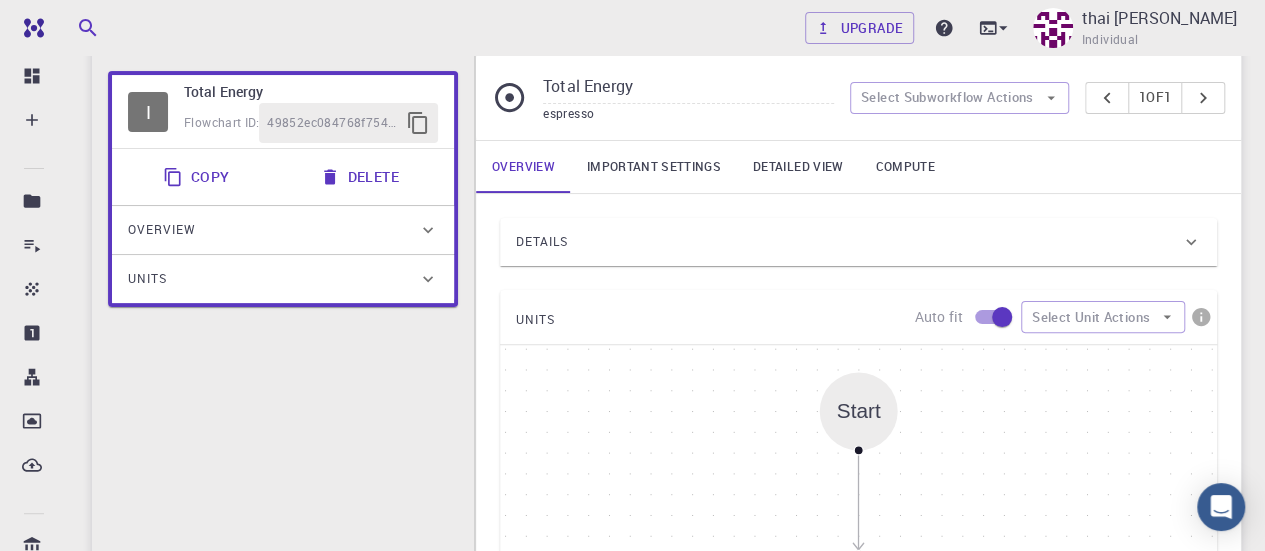 scroll, scrollTop: 100, scrollLeft: 0, axis: vertical 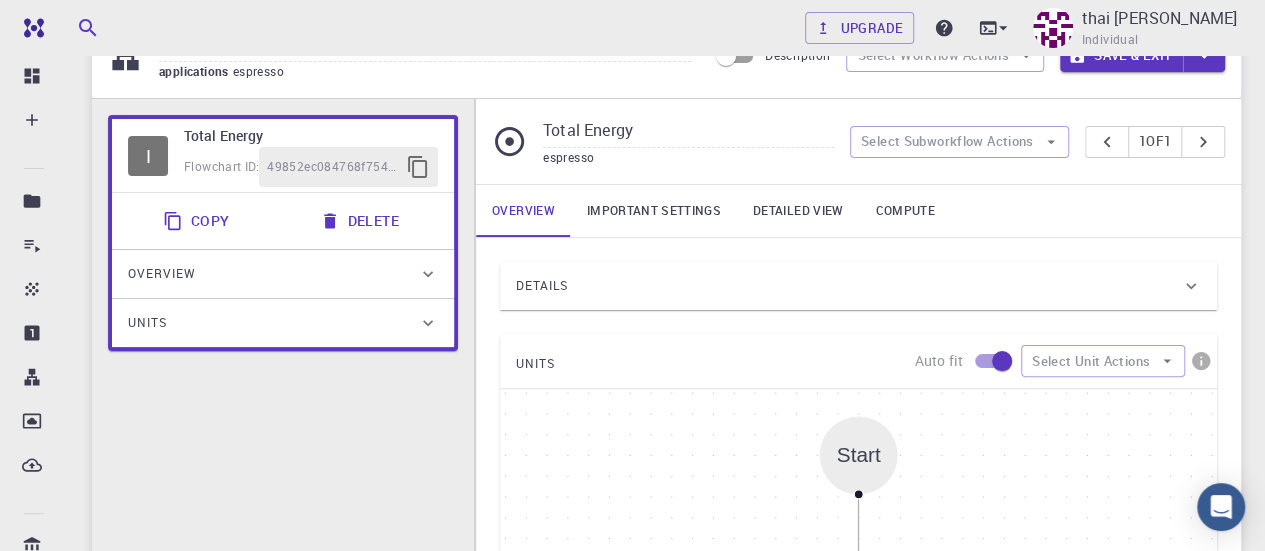 click on "Important settings" at bounding box center [654, 211] 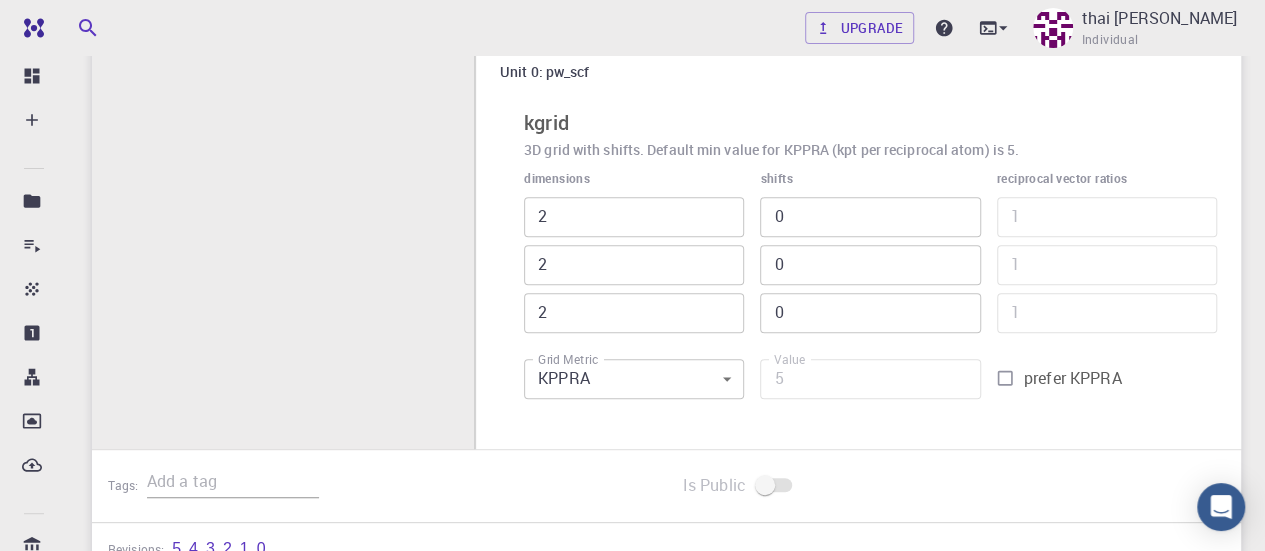 scroll, scrollTop: 500, scrollLeft: 0, axis: vertical 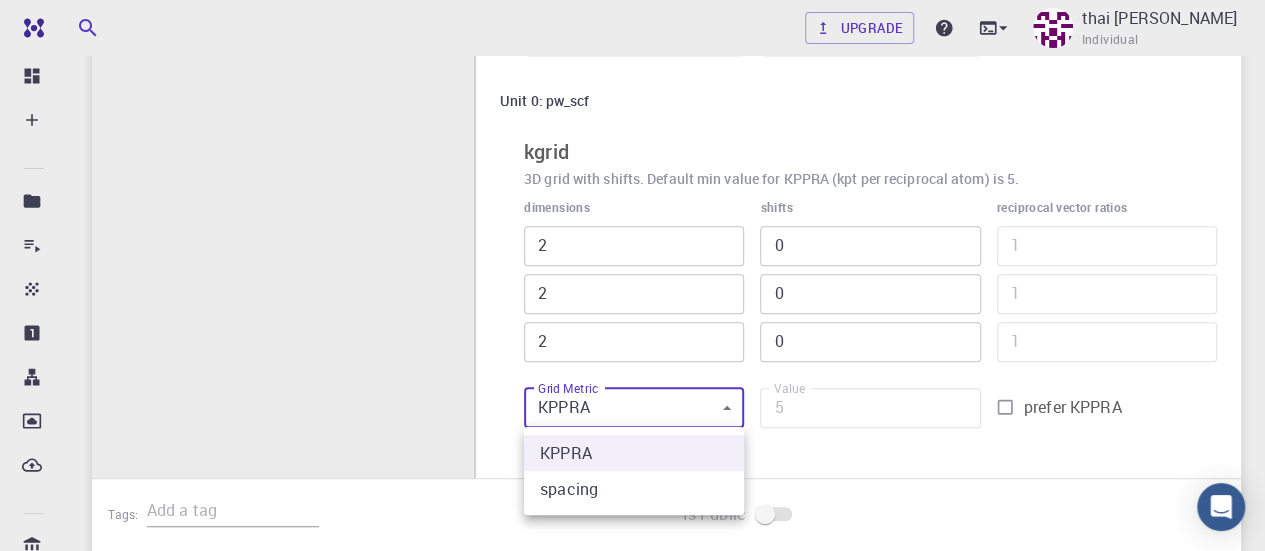 click on "Free Dashboard Create New Job New Material Create Material Upload File Import from Bank Import from 3rd Party New Workflow New Project Projects Jobs Materials Properties Workflows Dropbox External Uploads Bank Materials Workflows Accounts Shared with me Shared publicly Shared externally Documentation Contact Support Compute load: Low Upgrade thai minh nhat Individual Home thai minh nhat Workflows - New Workflow Total Energy applications espresso Description Select Workflow Actions Save & Exit I Total Energy Flowchart ID:  49852ec084768f7548e45cb9 Copy Delete Overview Properties atomic-forces fermi-energy pressure stress-tensor total-energy total-energy-contributions total-force Draft Application Name Quantum Espresso espresso Name Version 6.3 6.3 Version Build Default Default Build Units 01 I pw_scf 980ba0a6-734b-4b18-a52a-0e367ced5137 Total Energy espresso Select Subworkflow Actions 1  of  1 Overview Important settings Detailed view Compute Settings global to this Subworkflow cutoffs 40" at bounding box center [632, 130] 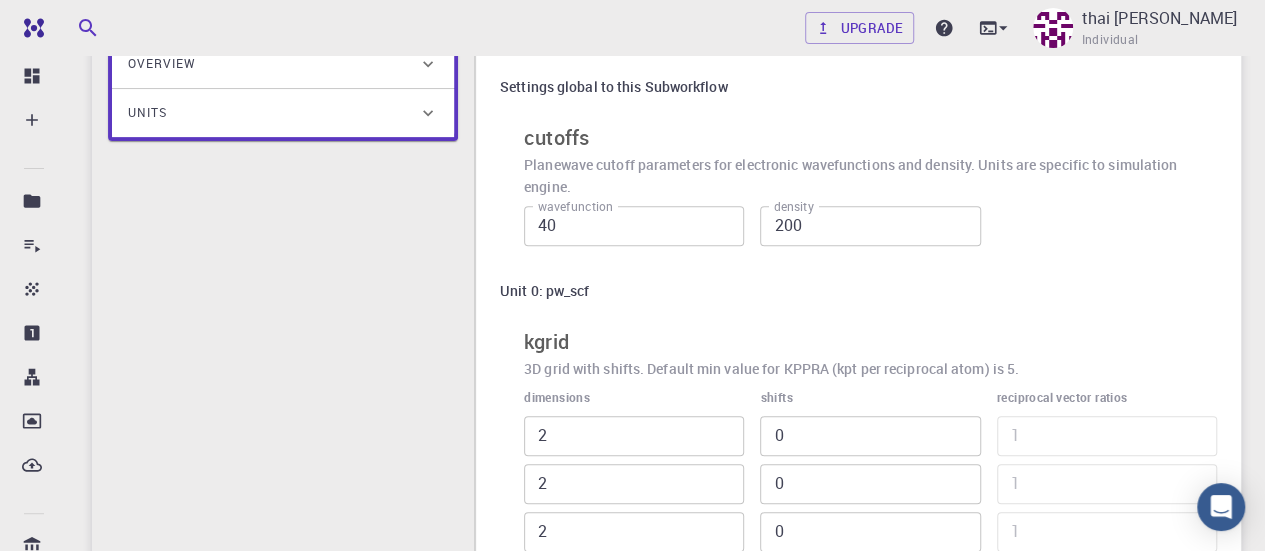 scroll, scrollTop: 10, scrollLeft: 0, axis: vertical 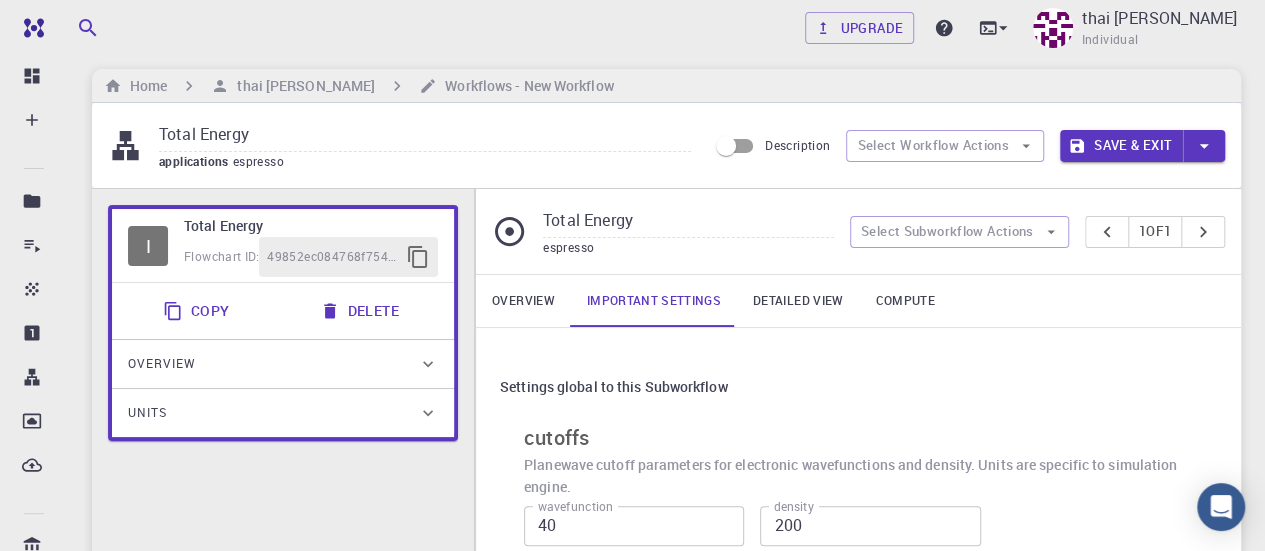 click on "Detailed view" at bounding box center [798, 301] 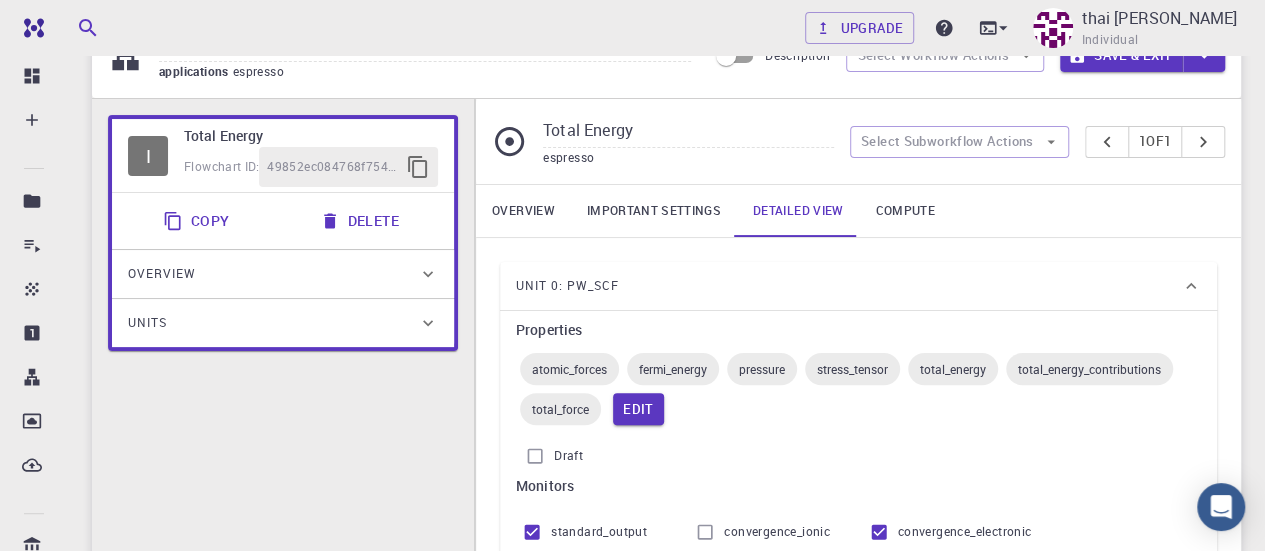 scroll, scrollTop: 210, scrollLeft: 0, axis: vertical 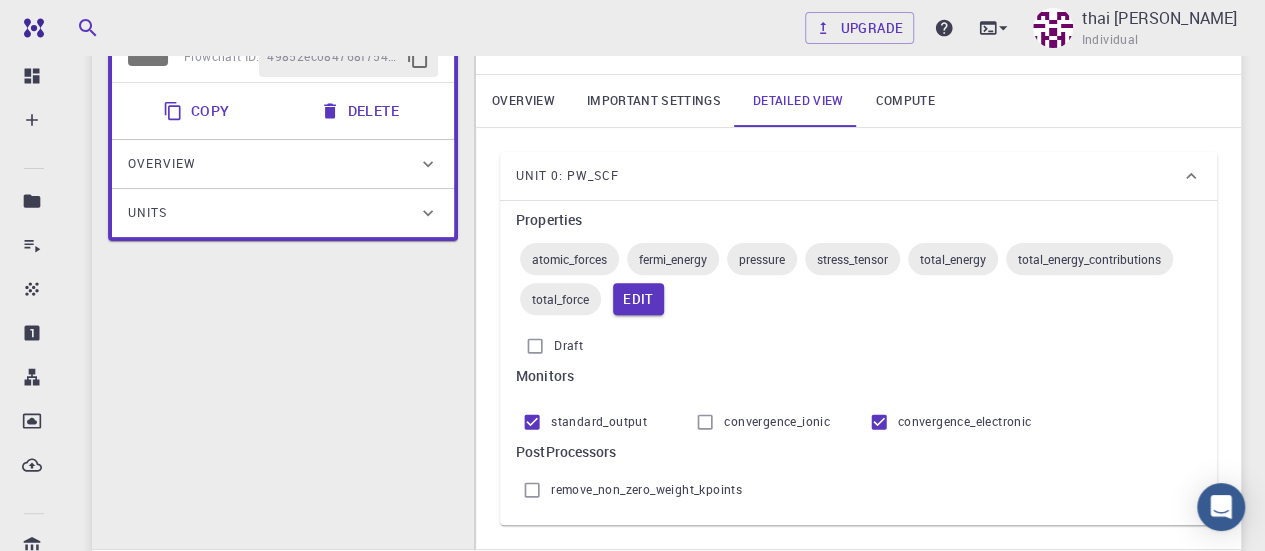 click on "Compute" at bounding box center [904, 101] 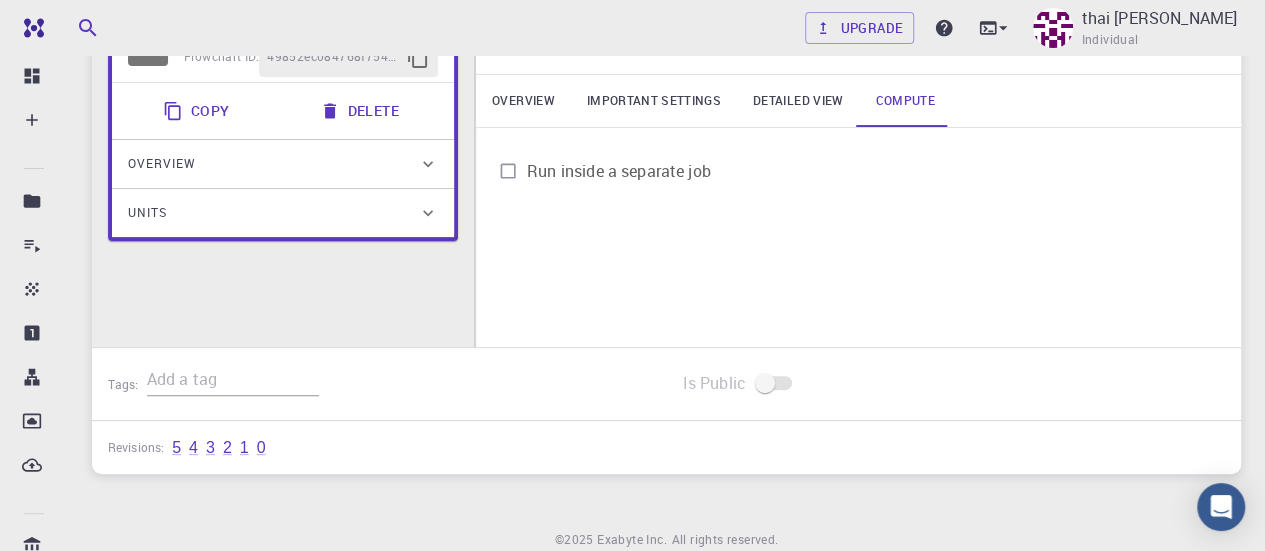 click on "Detailed view" at bounding box center (798, 101) 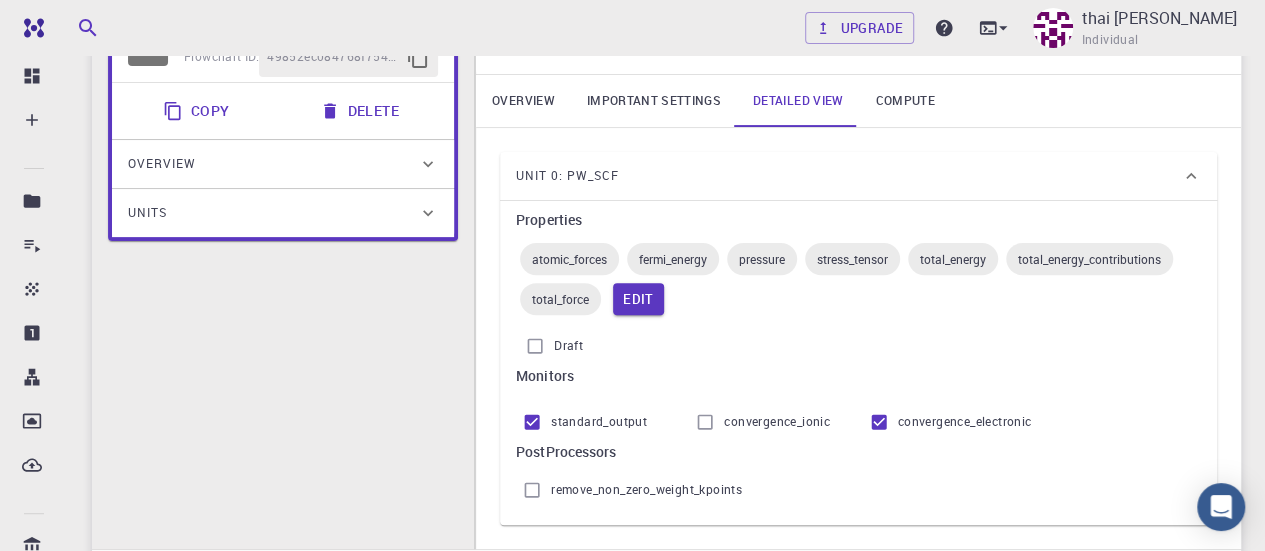 click on "Overview" at bounding box center [523, 101] 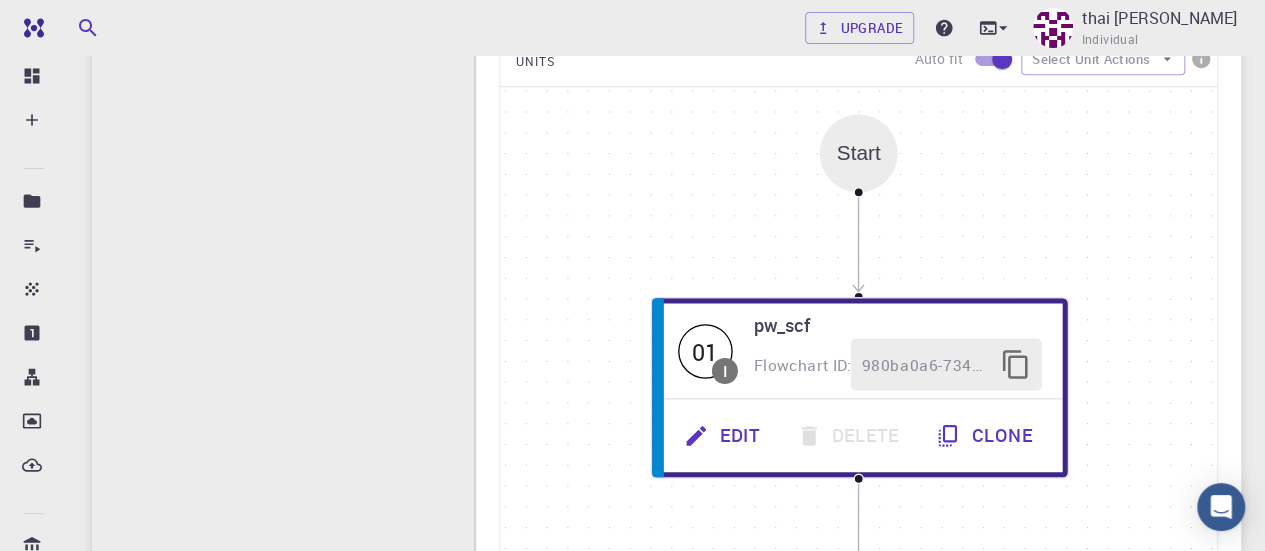 scroll, scrollTop: 510, scrollLeft: 0, axis: vertical 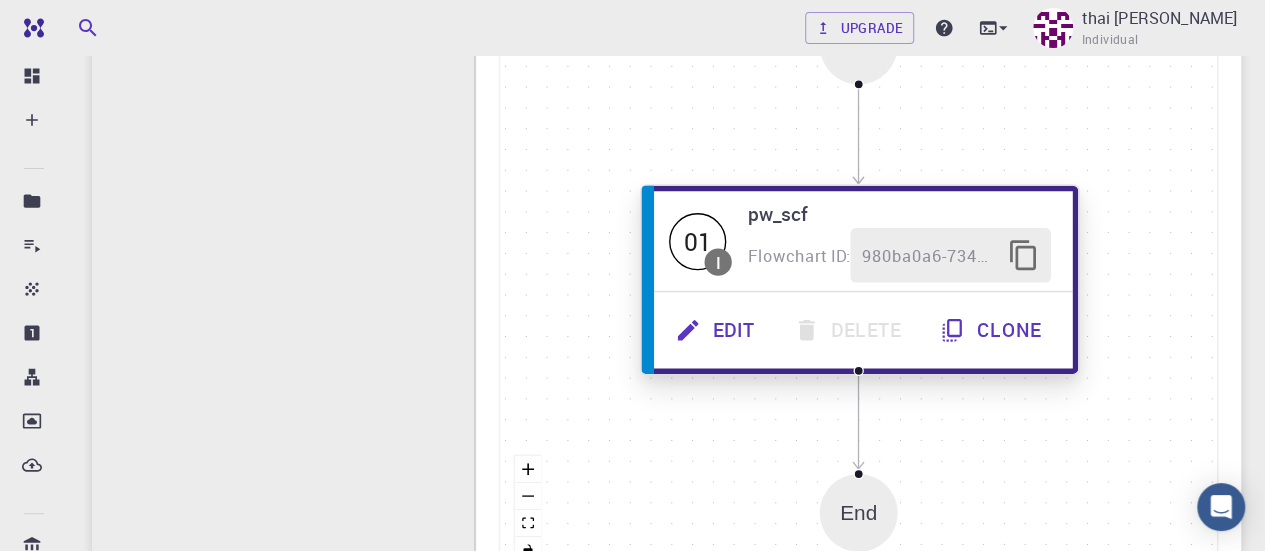 click on "Edit" at bounding box center [717, 330] 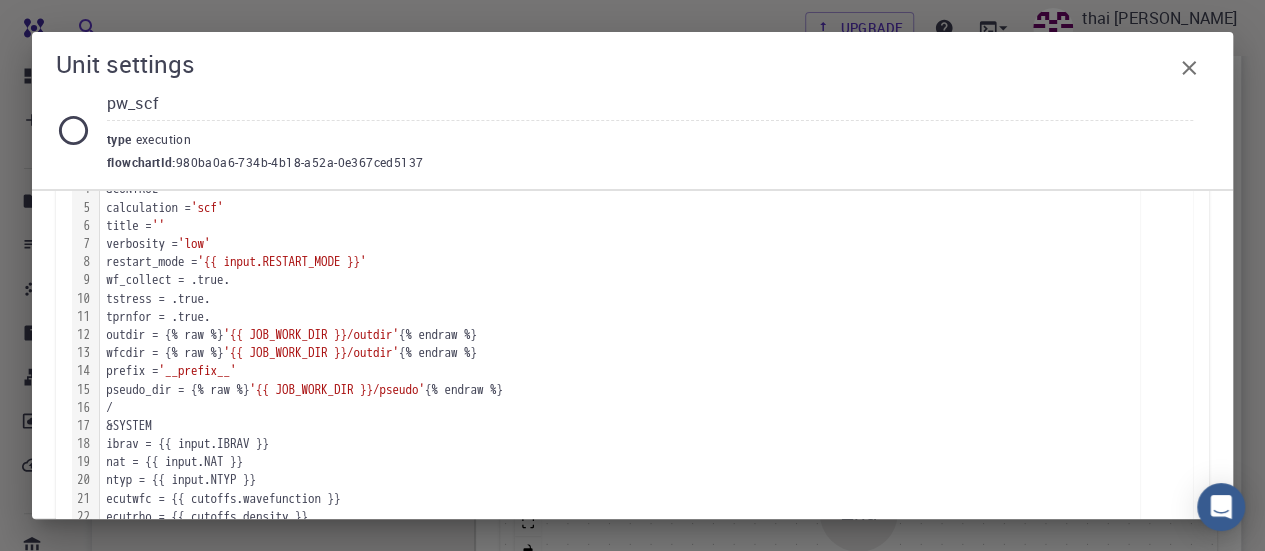 scroll, scrollTop: 400, scrollLeft: 0, axis: vertical 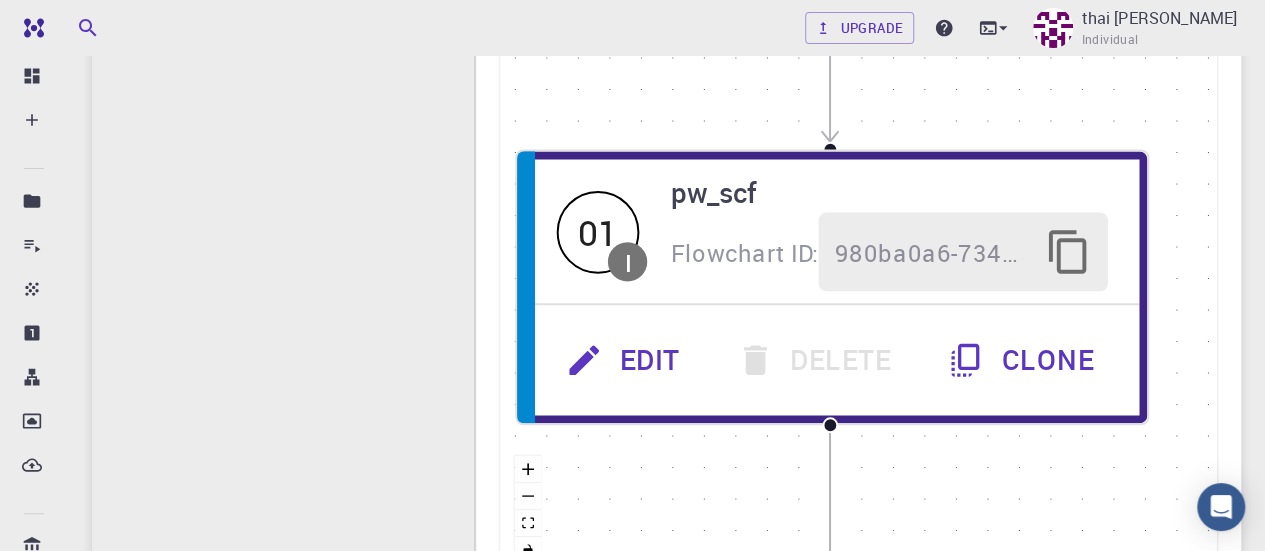click on "Upgrade thai minh nhat Individual" at bounding box center (1023, 28) 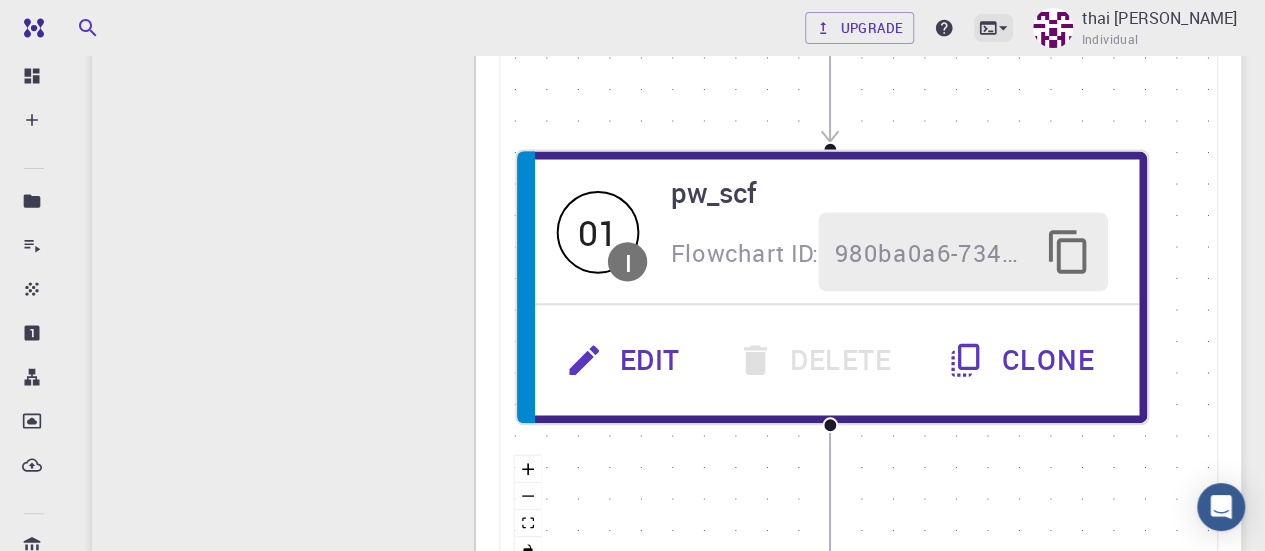 click 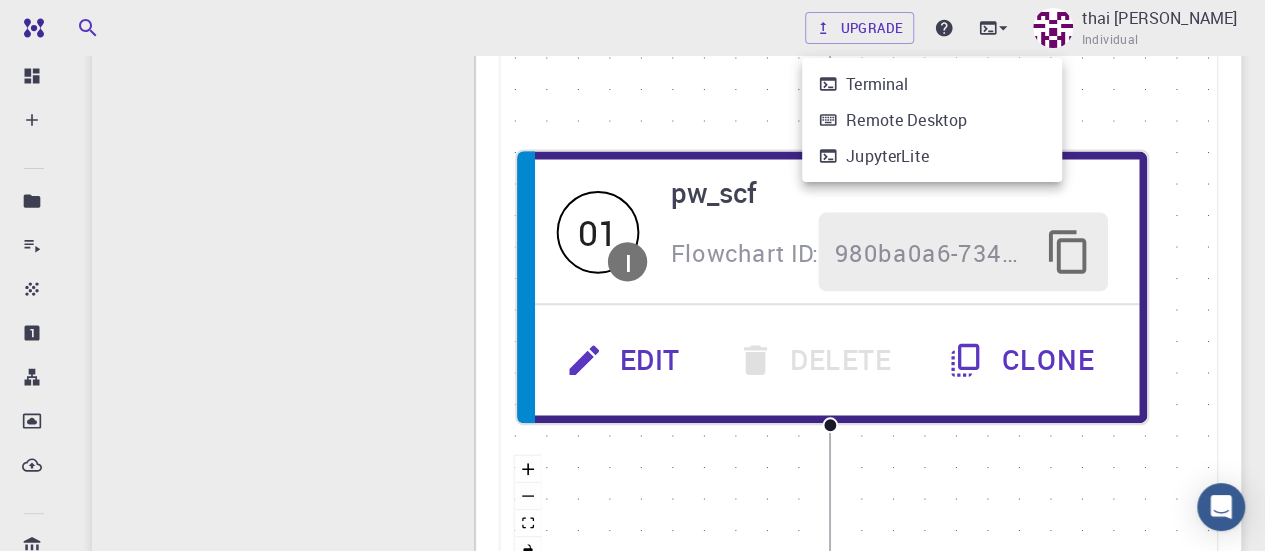 click on "Terminal" at bounding box center [877, 84] 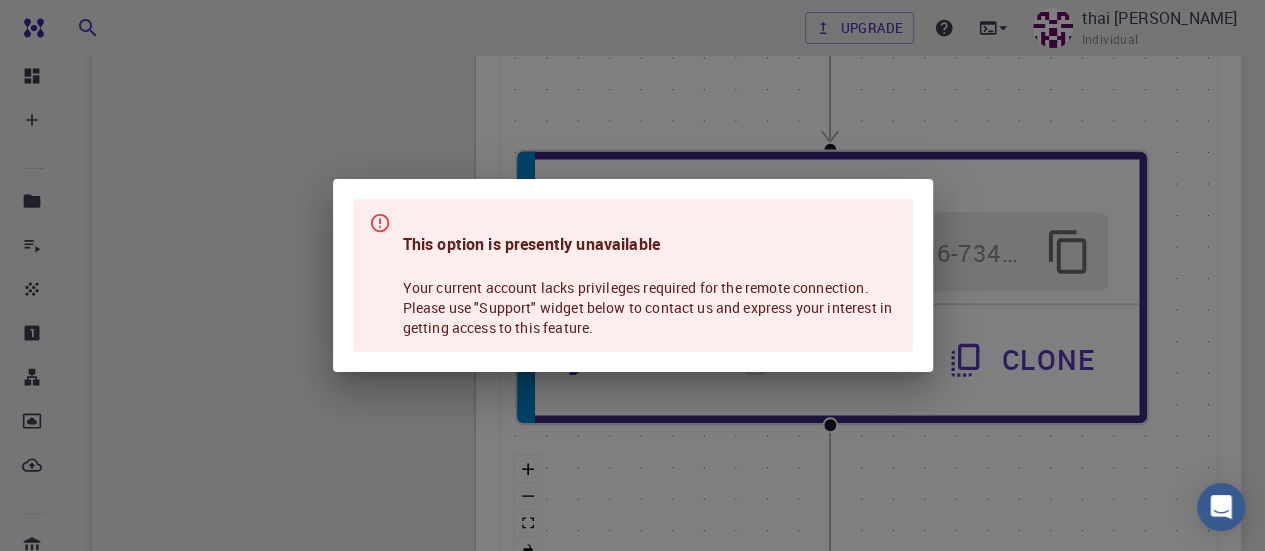 click on "This option is presently unavailable Your current account lacks privileges required for the remote connection. Please use "Support" widget below to contact us and express your interest in getting access to this feature." at bounding box center [632, 275] 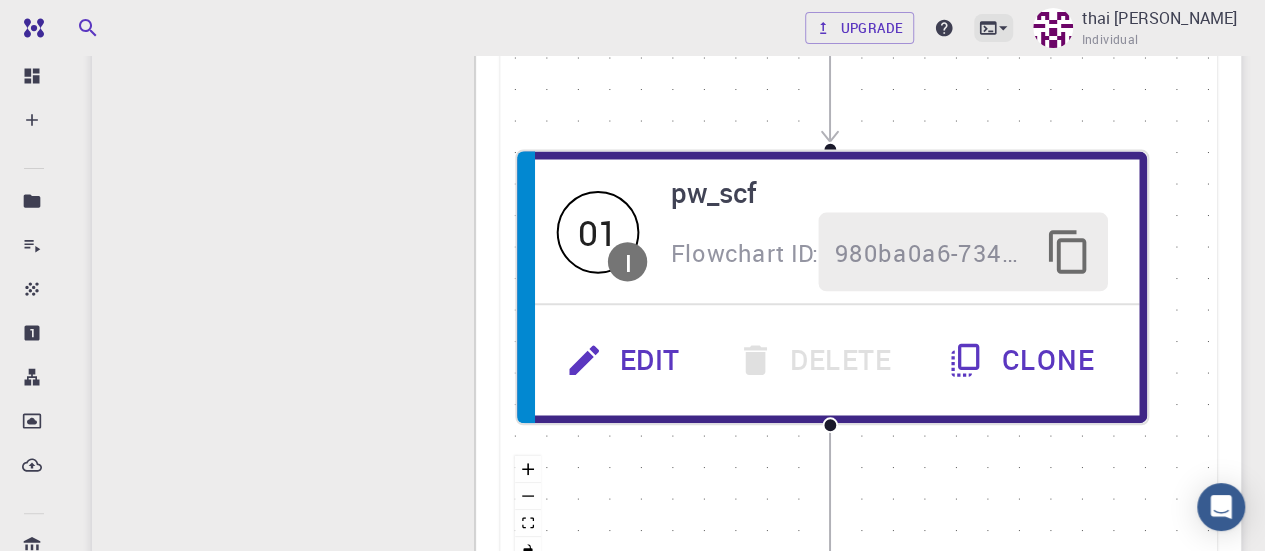 click at bounding box center [993, 28] 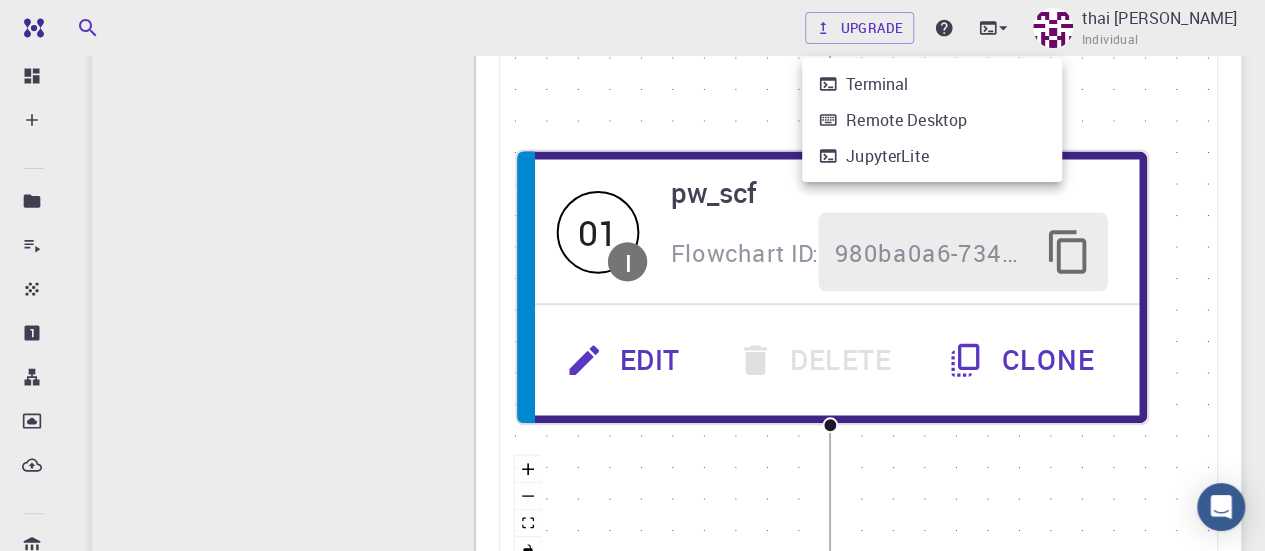 click on "JupyterLite" at bounding box center (887, 156) 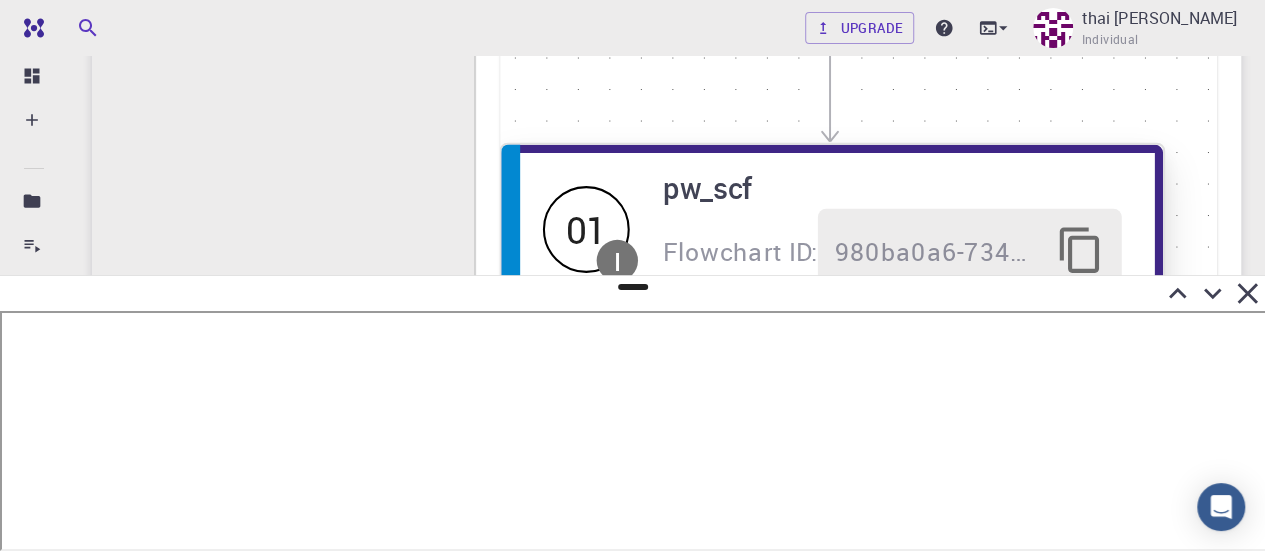 scroll, scrollTop: 210, scrollLeft: 0, axis: vertical 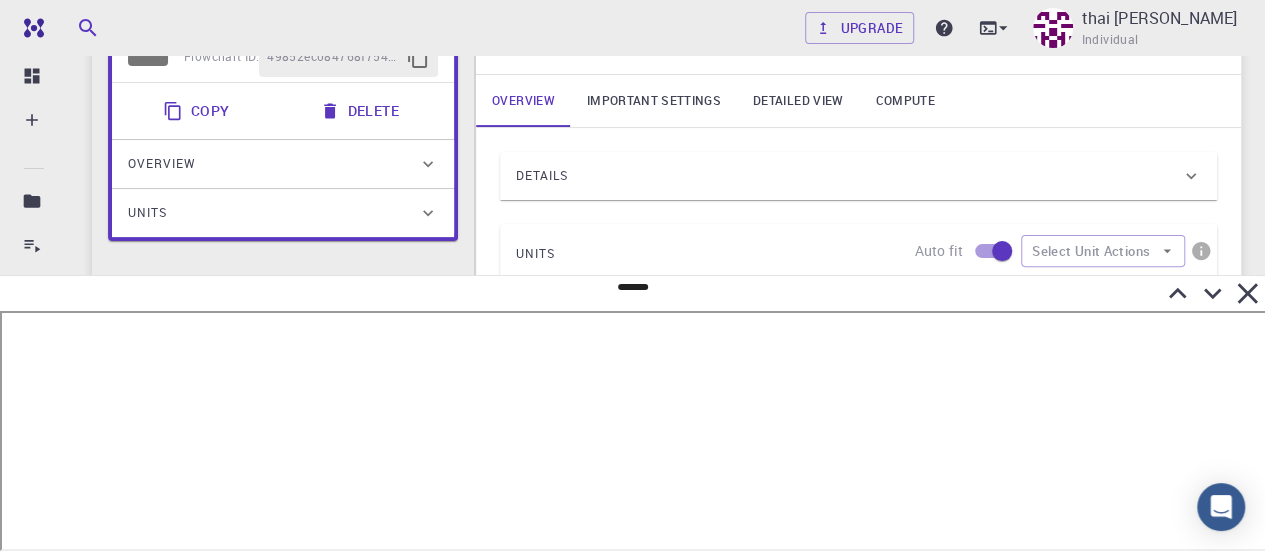 click 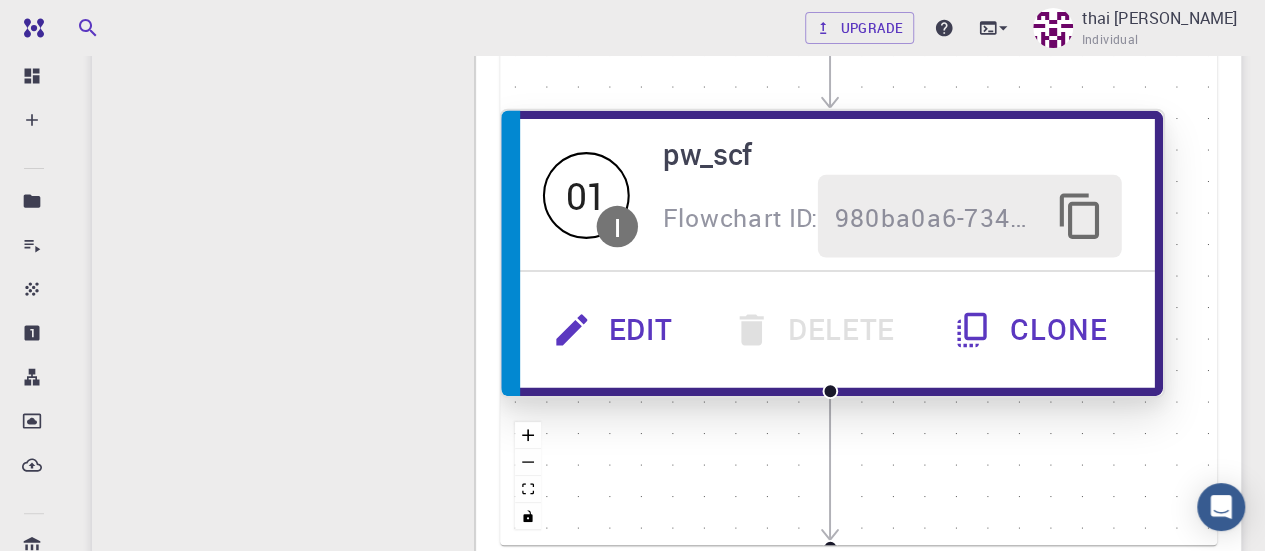 scroll, scrollTop: 144, scrollLeft: 0, axis: vertical 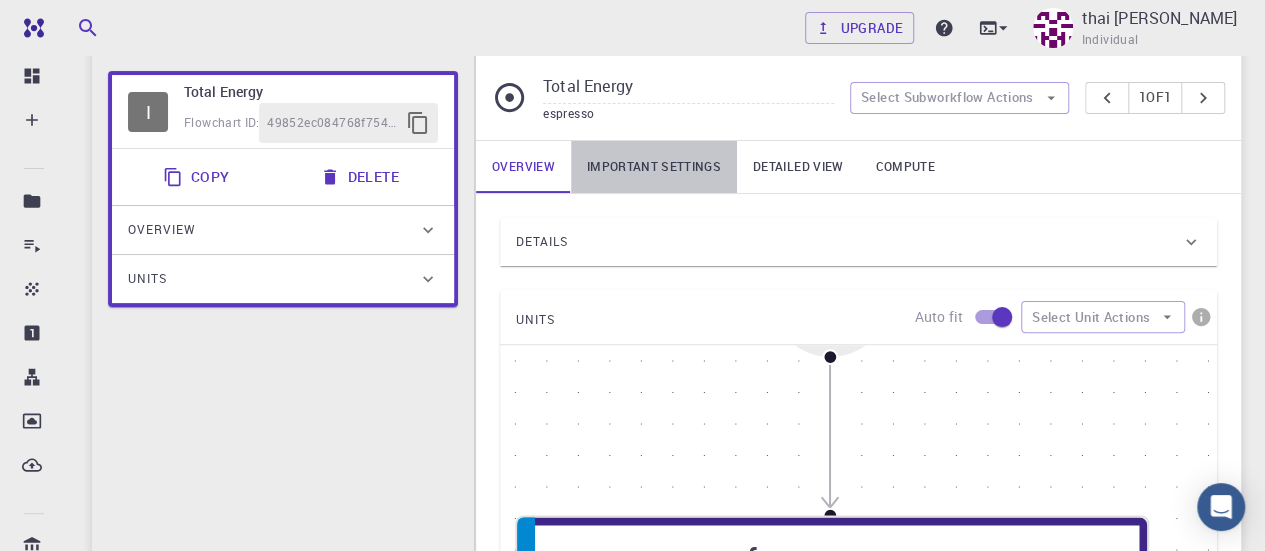 click on "Important settings" at bounding box center (654, 167) 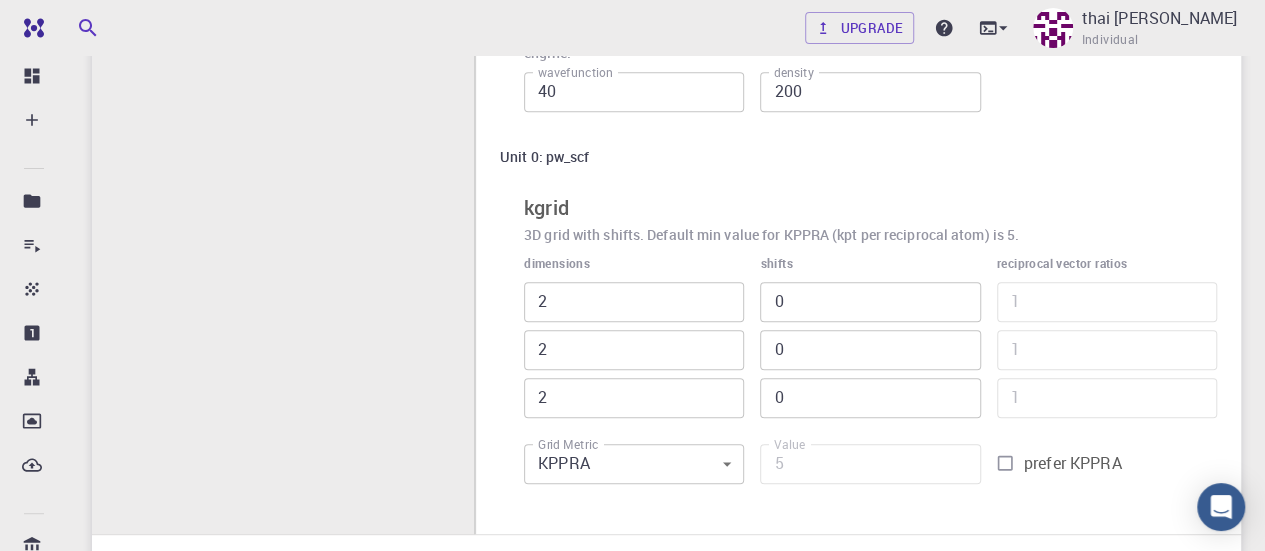 scroll, scrollTop: 44, scrollLeft: 0, axis: vertical 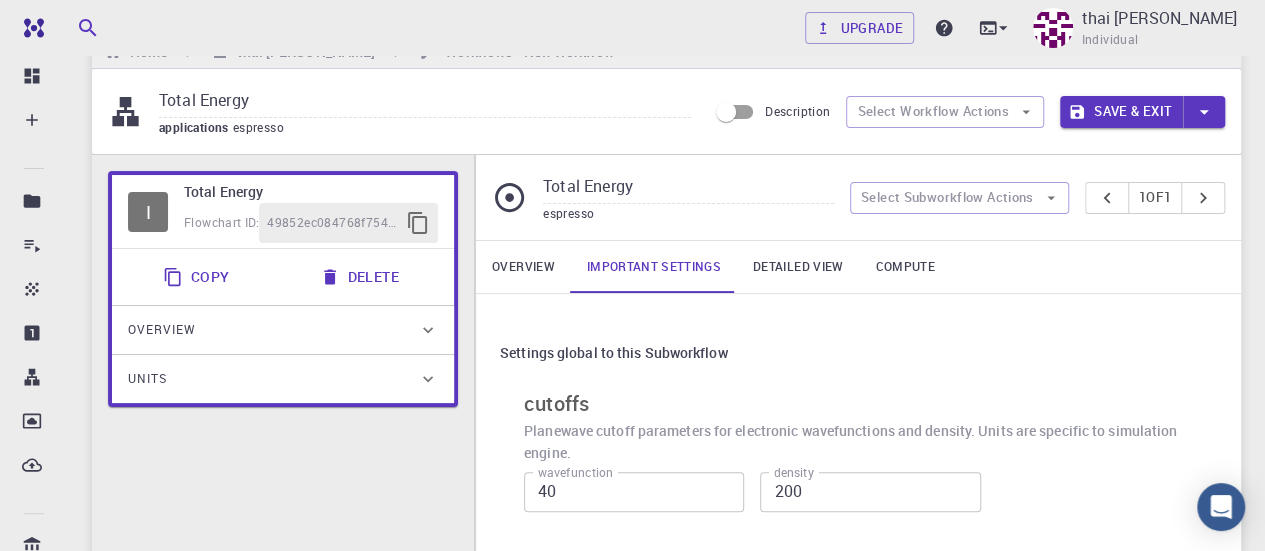 click 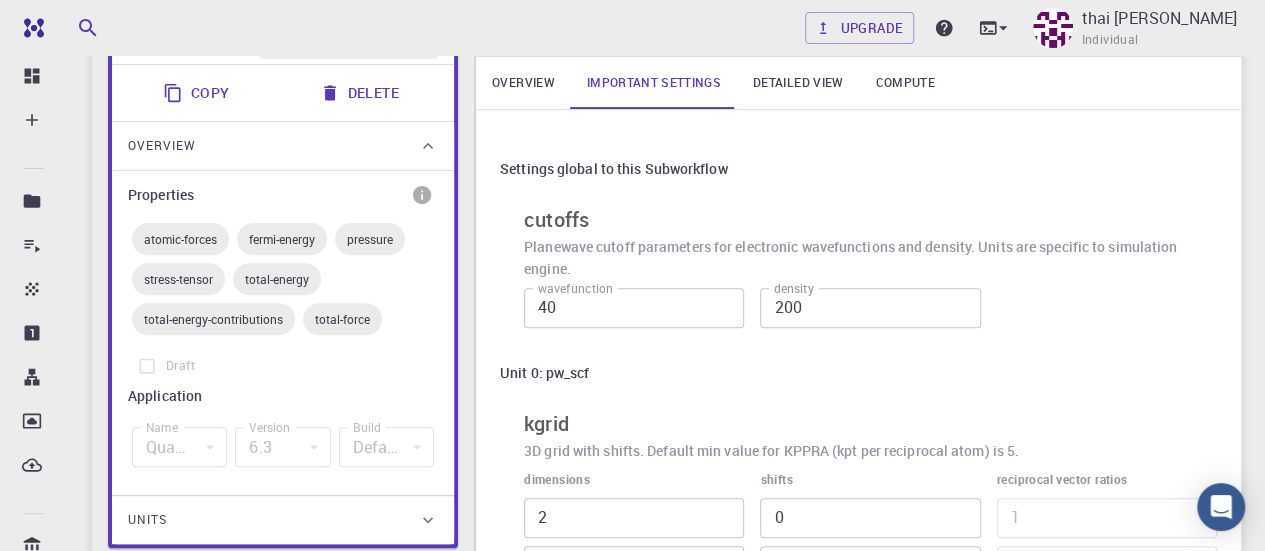 scroll, scrollTop: 244, scrollLeft: 0, axis: vertical 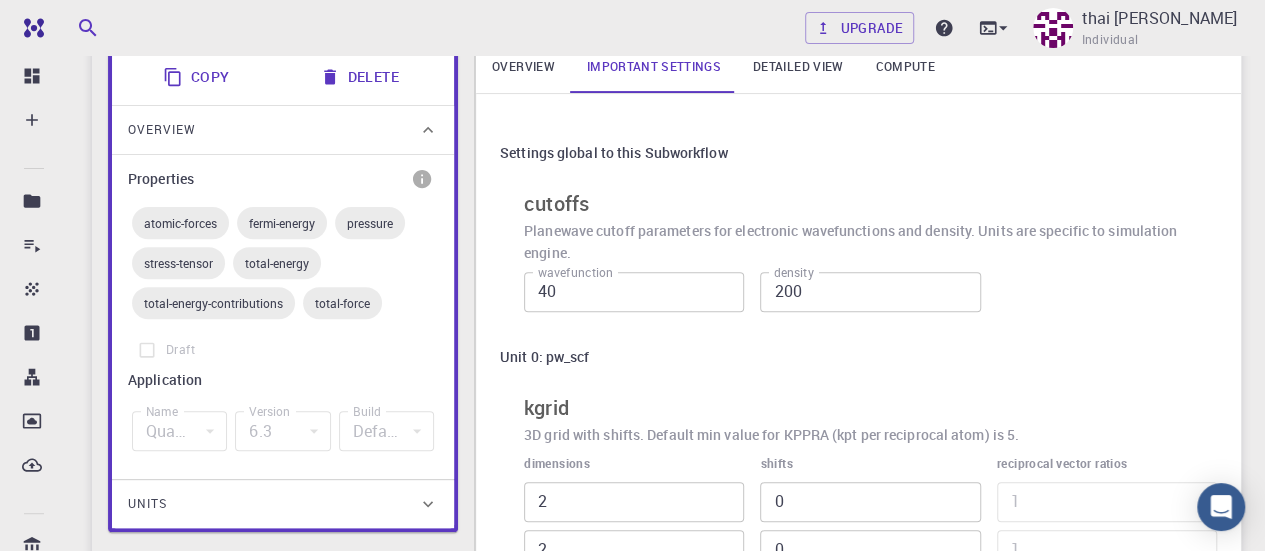 click on "Units" at bounding box center [273, 504] 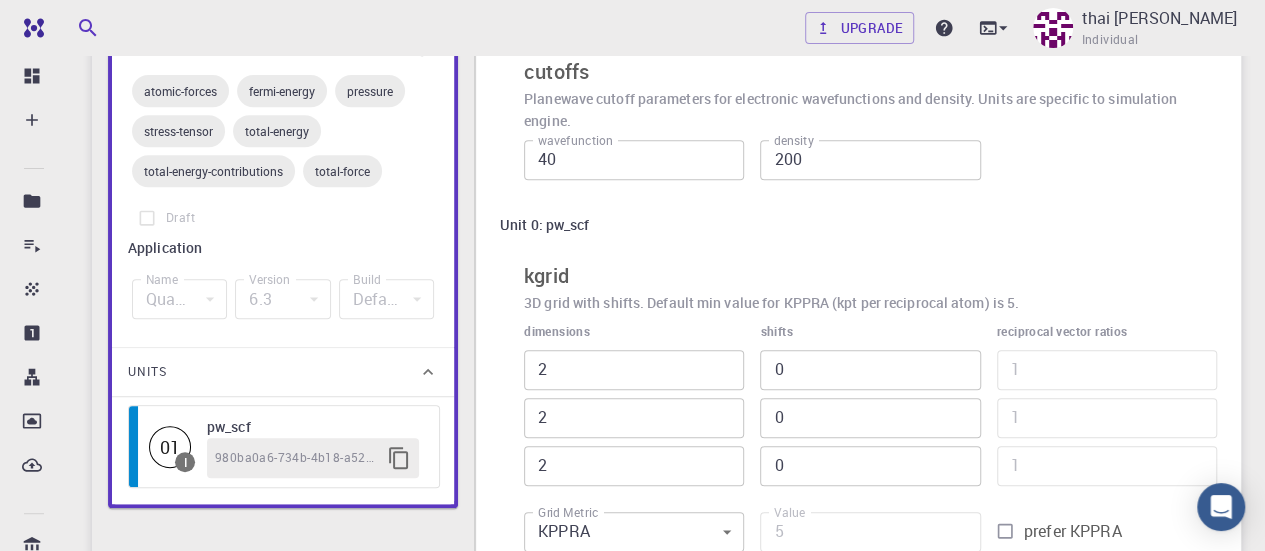 scroll, scrollTop: 344, scrollLeft: 0, axis: vertical 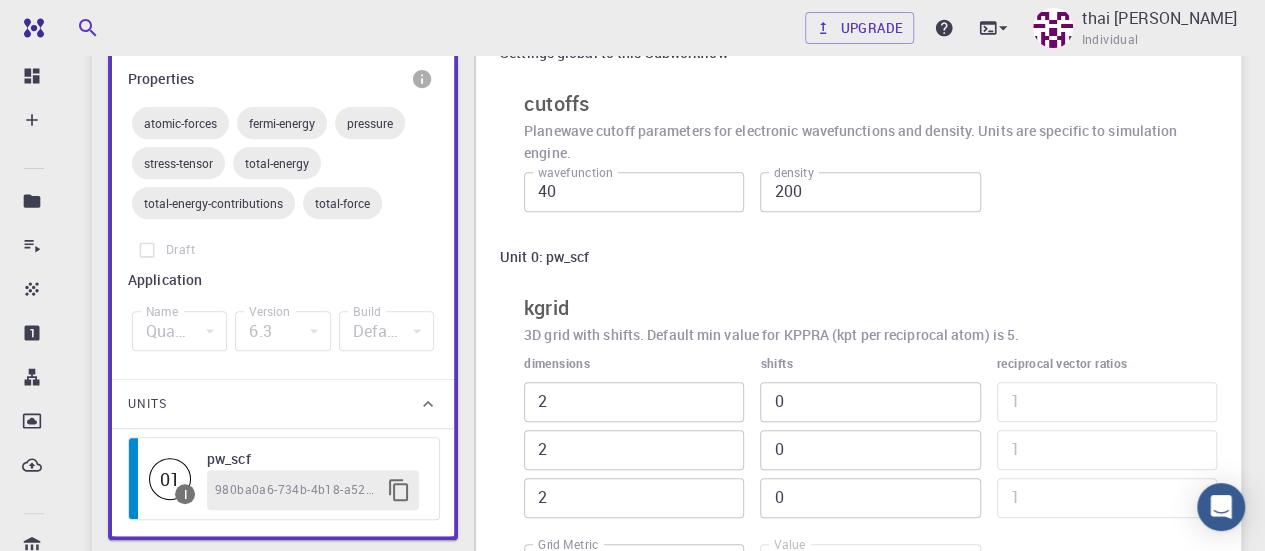 click on "total-energy-contributions" at bounding box center (213, 203) 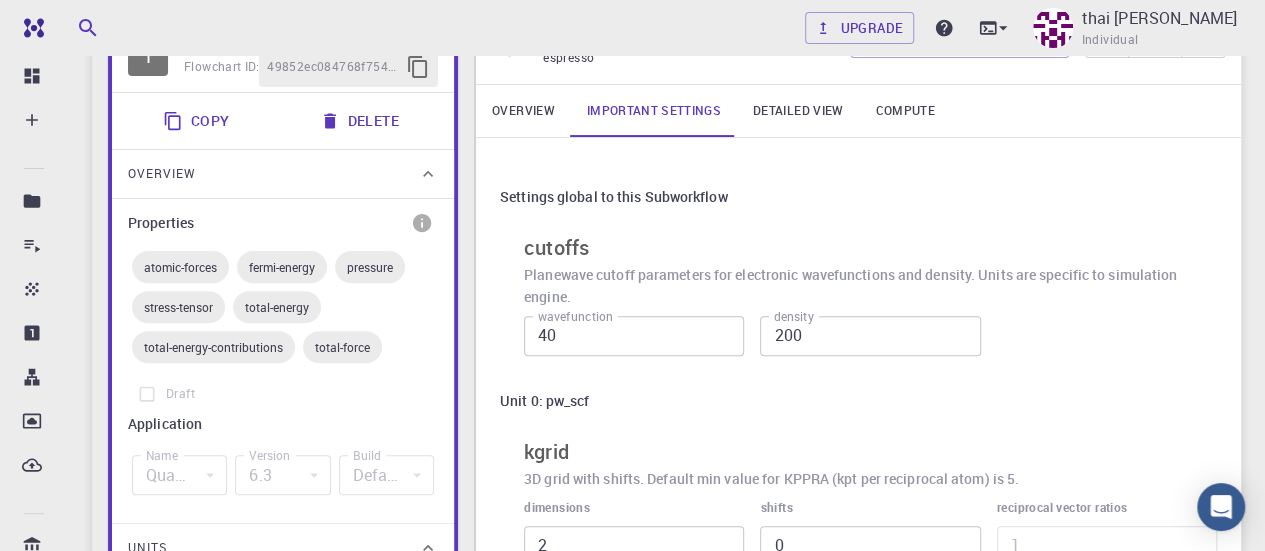 scroll, scrollTop: 44, scrollLeft: 0, axis: vertical 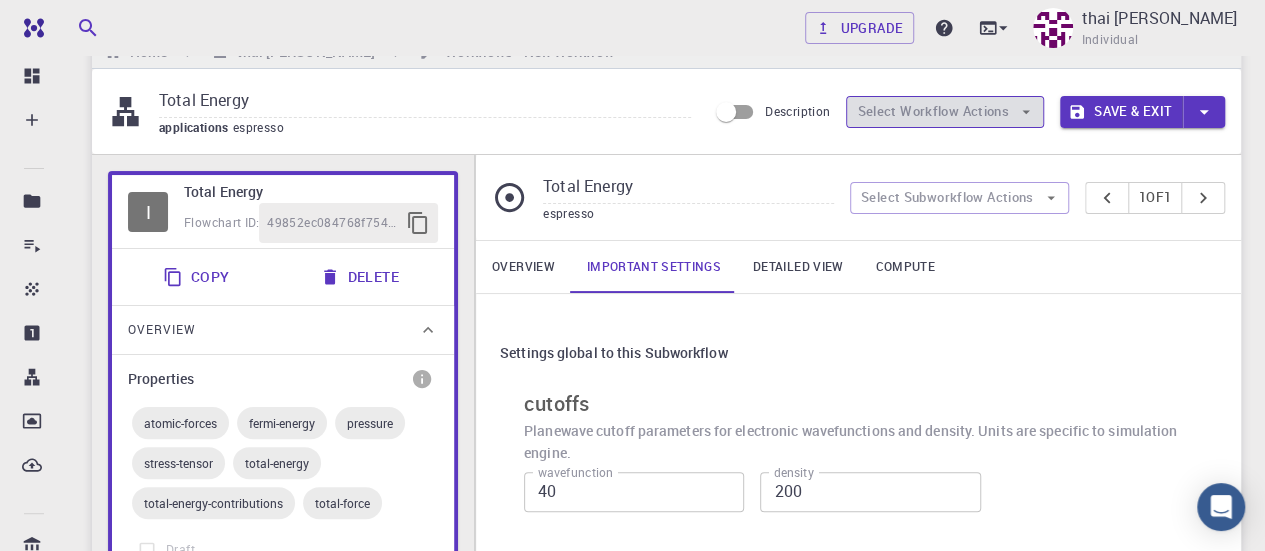 click on "Select Workflow Actions" at bounding box center (945, 112) 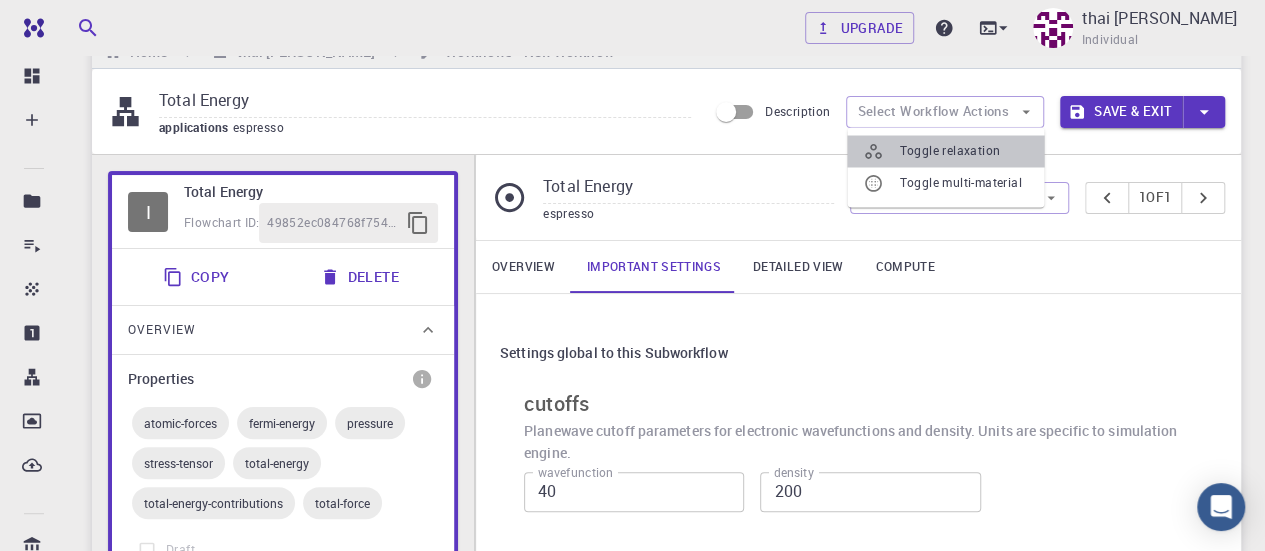 click on "Toggle relaxation" at bounding box center (963, 151) 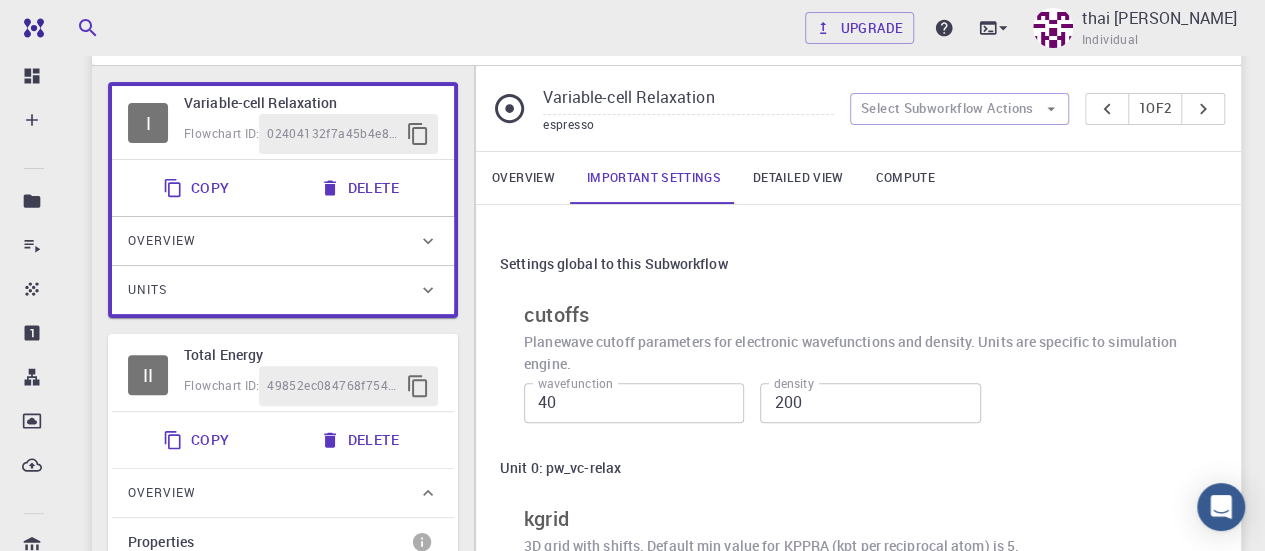scroll, scrollTop: 44, scrollLeft: 0, axis: vertical 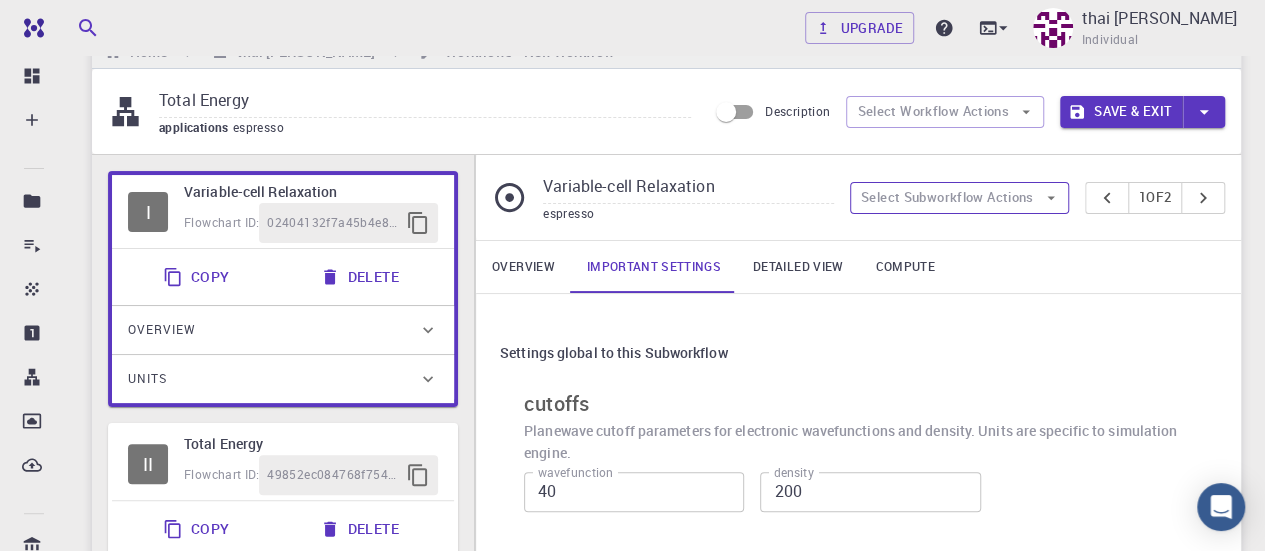 click on "Select Subworkflow Actions" at bounding box center [959, 198] 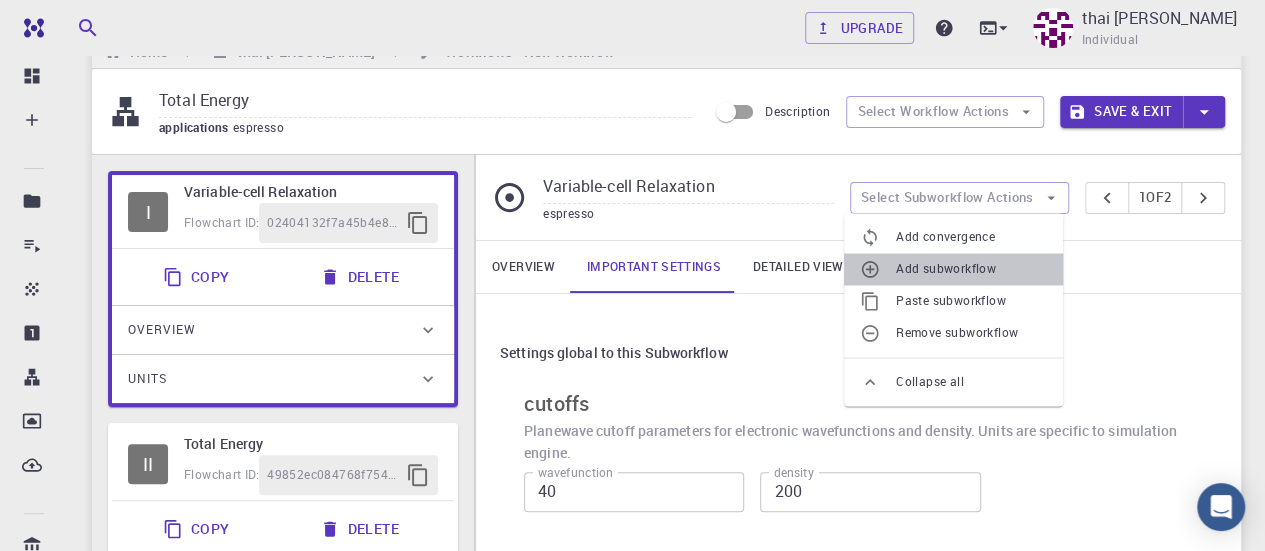 click on "Add subworkflow" at bounding box center (971, 269) 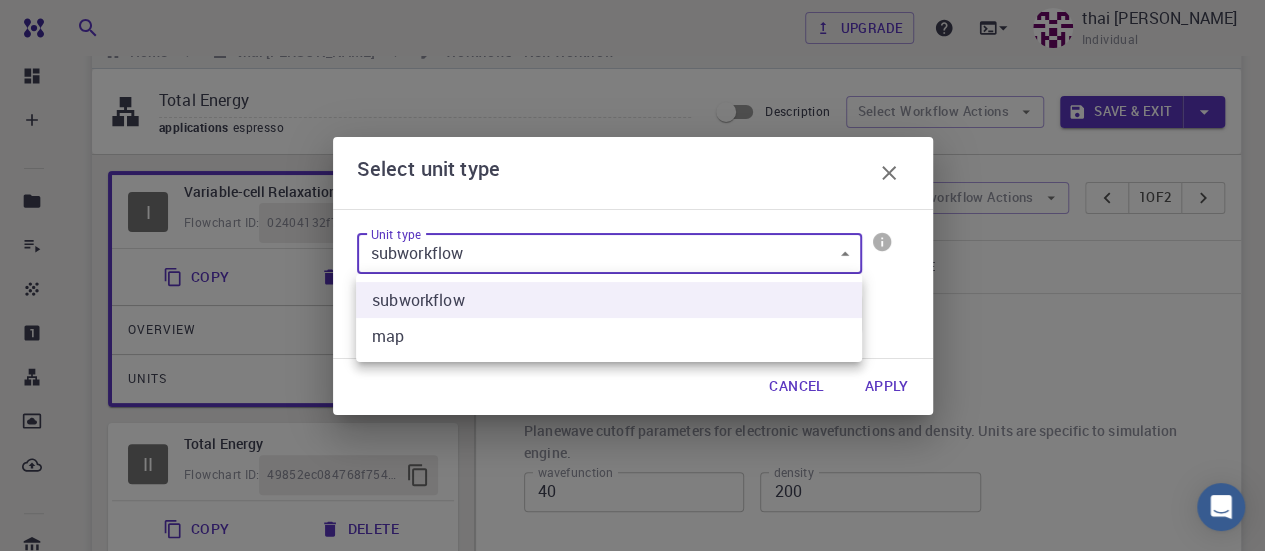 click on "Free Dashboard Create New Job New Material Create Material Upload File Import from Bank Import from 3rd Party New Workflow New Project Projects Jobs Materials Properties Workflows Dropbox External Uploads Bank Materials Workflows Accounts Shared with me Shared publicly Shared externally Documentation Contact Support Compute load: Low Upgrade thai minh nhat Individual Home thai minh nhat Workflows - New Workflow Total Energy applications espresso Description Select Workflow Actions Save & Exit I Variable-cell Relaxation Flowchart ID:  02404132f7a45b4e8d555d13 Copy Delete Overview Properties total-energy fermi-energy pressure atomic-forces total-force stress-tensor final-structure Draft Application Name Quantum Espresso espresso Name Version 6.3 6.3 Version Build Default Default Build Units 01 I pw_vc-relax 5562a8dc-1695-4c75-8d3b-14240a08b7e7 II Total Energy Flowchart ID:  49852ec084768f7548e45cb9 Copy Delete Overview Properties atomic-forces fermi-energy pressure stress-tensor Draft Name" at bounding box center (632, 673) 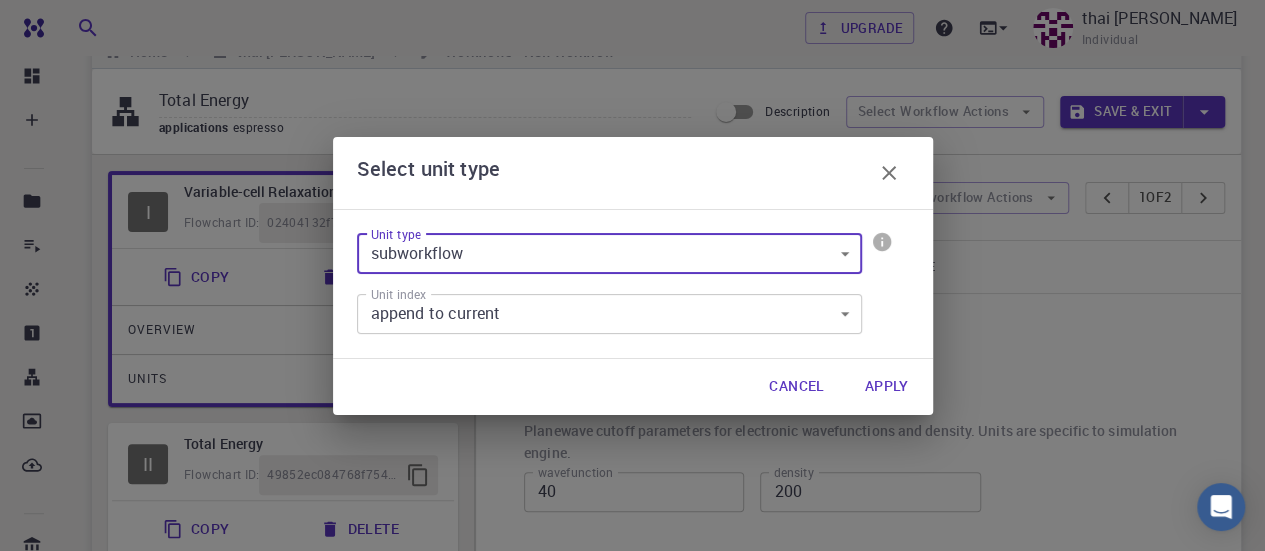 click on "Free Dashboard Create New Job New Material Create Material Upload File Import from Bank Import from 3rd Party New Workflow New Project Projects Jobs Materials Properties Workflows Dropbox External Uploads Bank Materials Workflows Accounts Shared with me Shared publicly Shared externally Documentation Contact Support Compute load: Low Upgrade thai minh nhat Individual Home thai minh nhat Workflows - New Workflow Total Energy applications espresso Description Select Workflow Actions Save & Exit I Variable-cell Relaxation Flowchart ID:  02404132f7a45b4e8d555d13 Copy Delete Overview Properties total-energy fermi-energy pressure atomic-forces total-force stress-tensor final-structure Draft Application Name Quantum Espresso espresso Name Version 6.3 6.3 Version Build Default Default Build Units 01 I pw_vc-relax 5562a8dc-1695-4c75-8d3b-14240a08b7e7 II Total Energy Flowchart ID:  49852ec084768f7548e45cb9 Copy Delete Overview Properties atomic-forces fermi-energy pressure stress-tensor Draft Name" at bounding box center (632, 673) 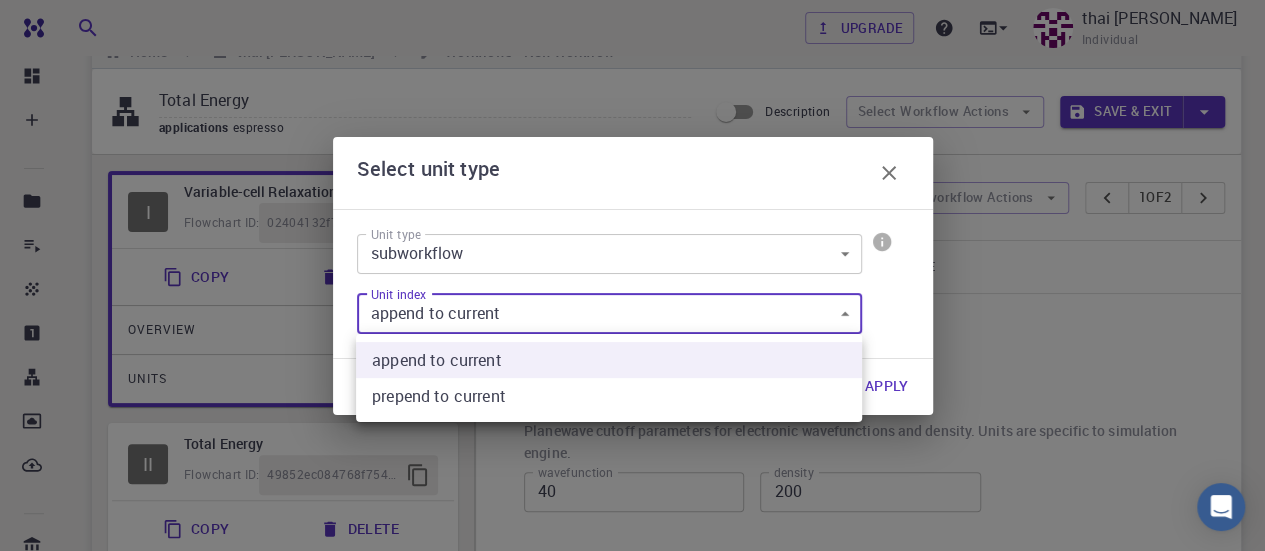 click at bounding box center [632, 275] 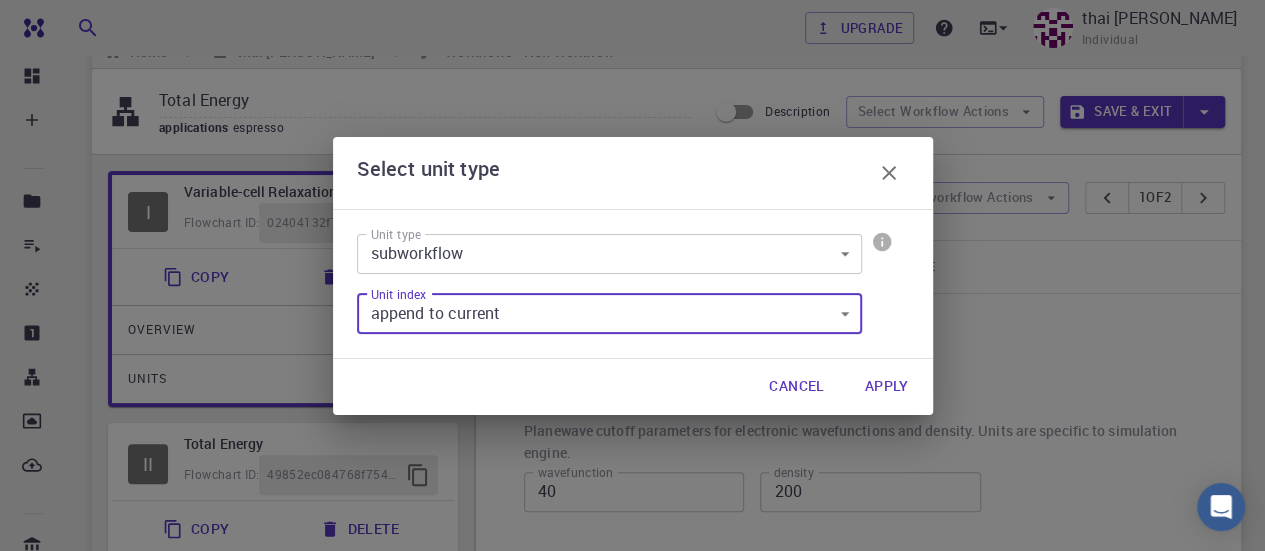 click 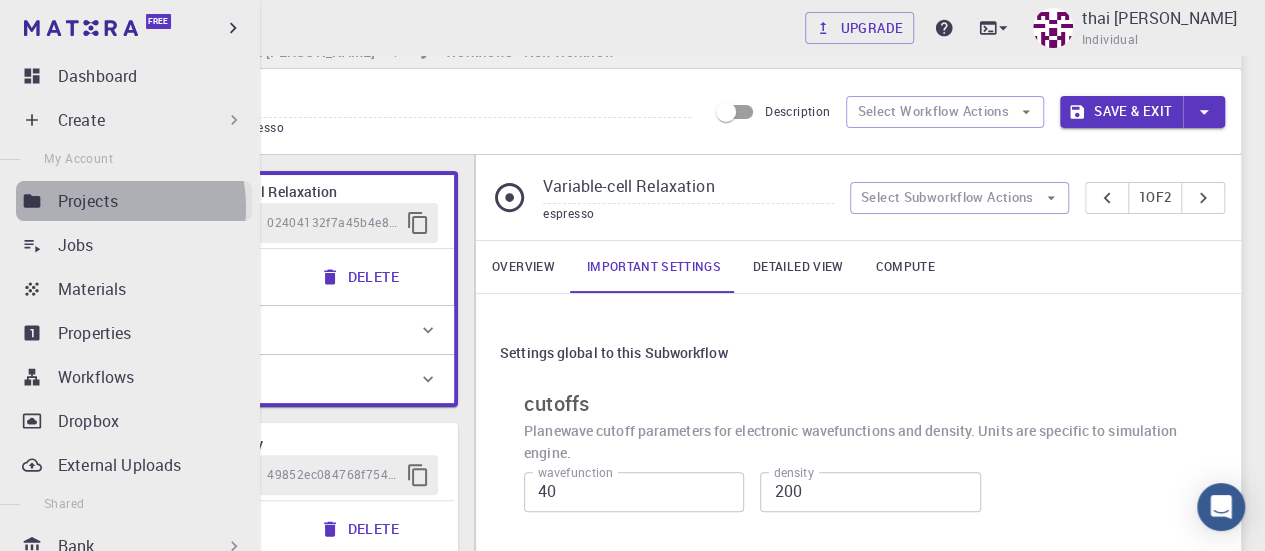 click on "Projects" at bounding box center (88, 201) 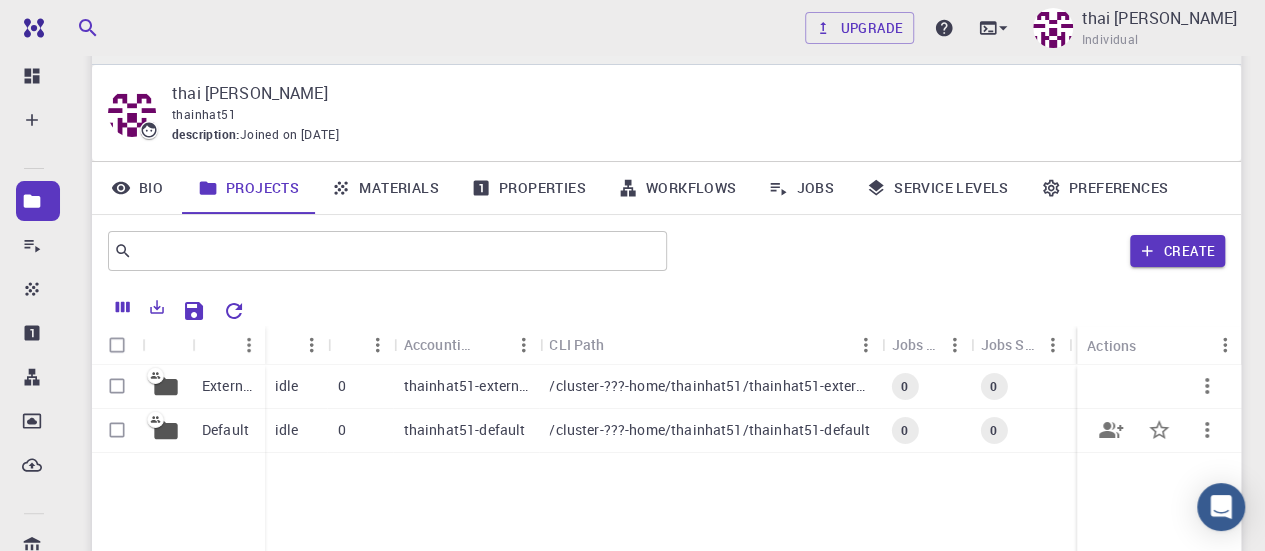 scroll, scrollTop: 44, scrollLeft: 0, axis: vertical 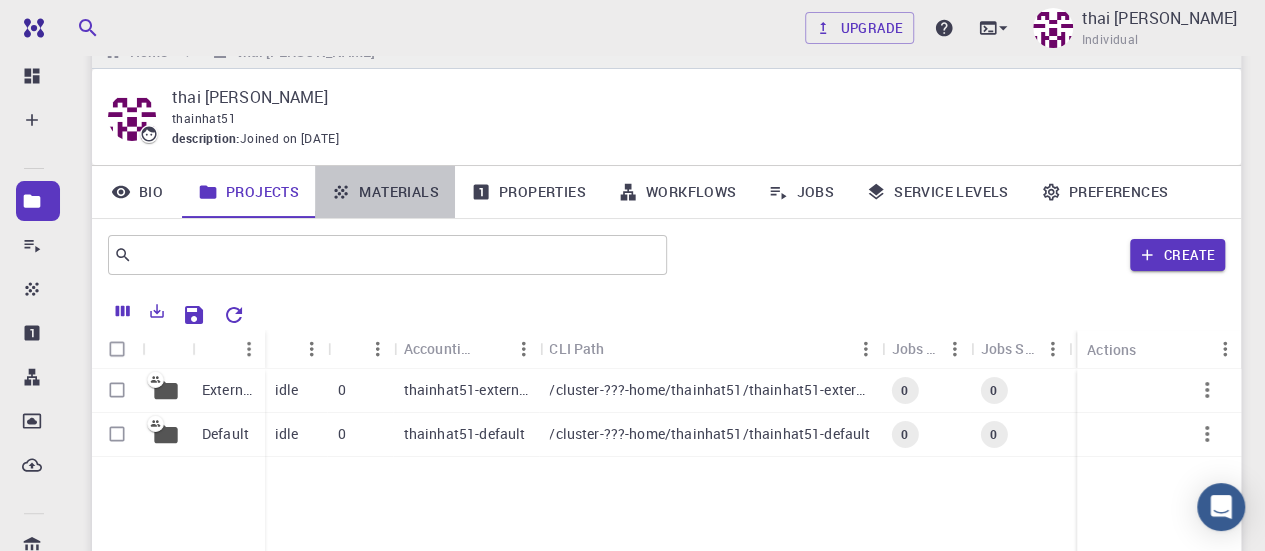click on "Materials" at bounding box center [385, 192] 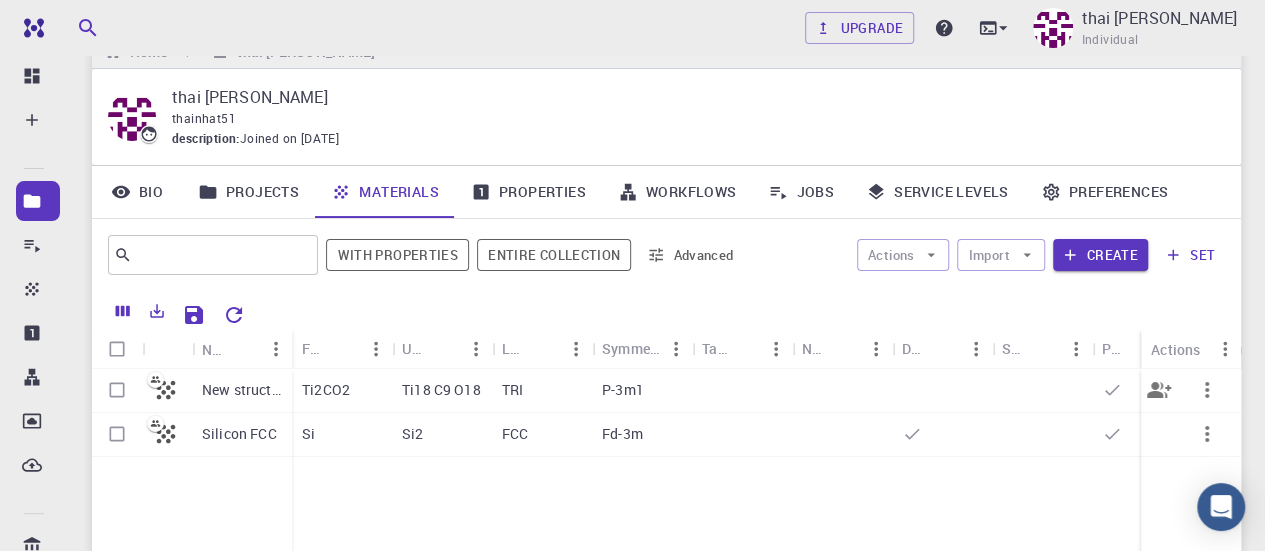 click 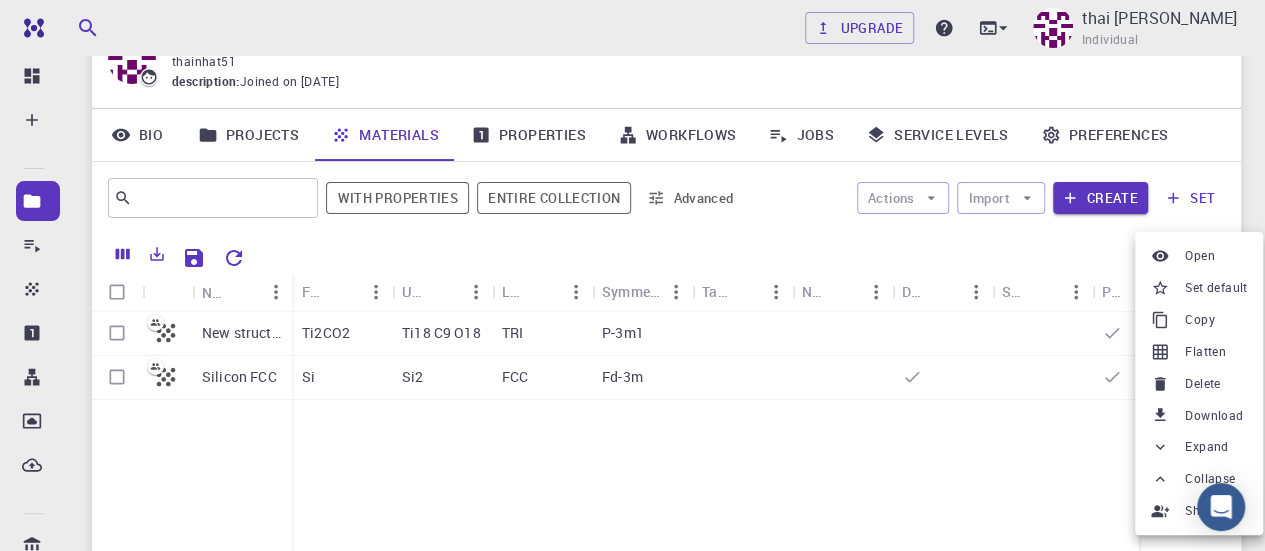 scroll, scrollTop: 144, scrollLeft: 0, axis: vertical 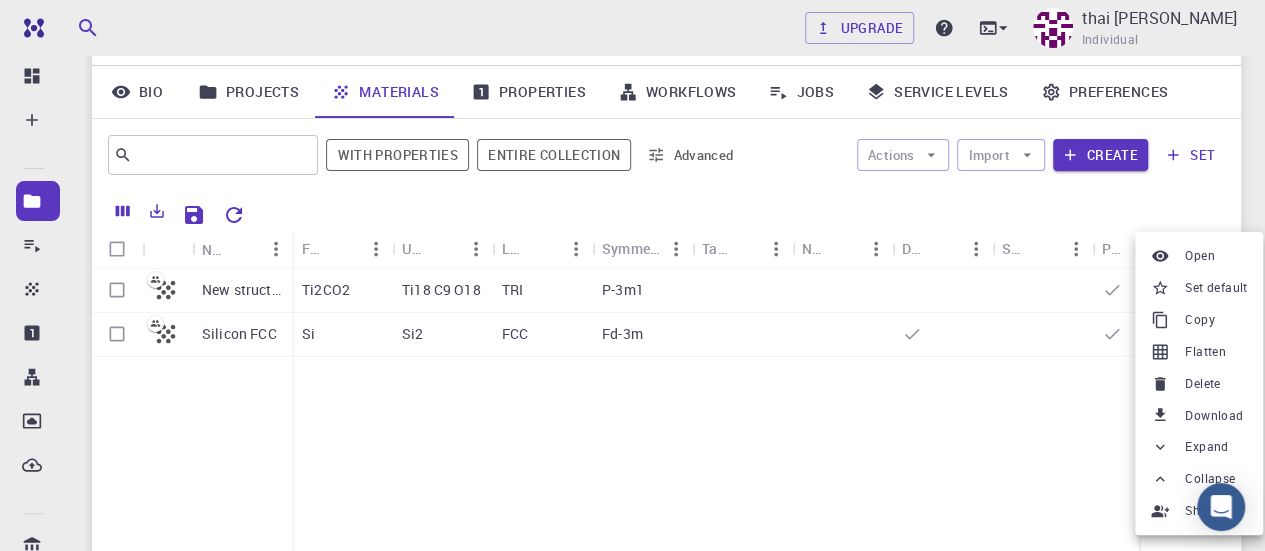 click at bounding box center (632, 275) 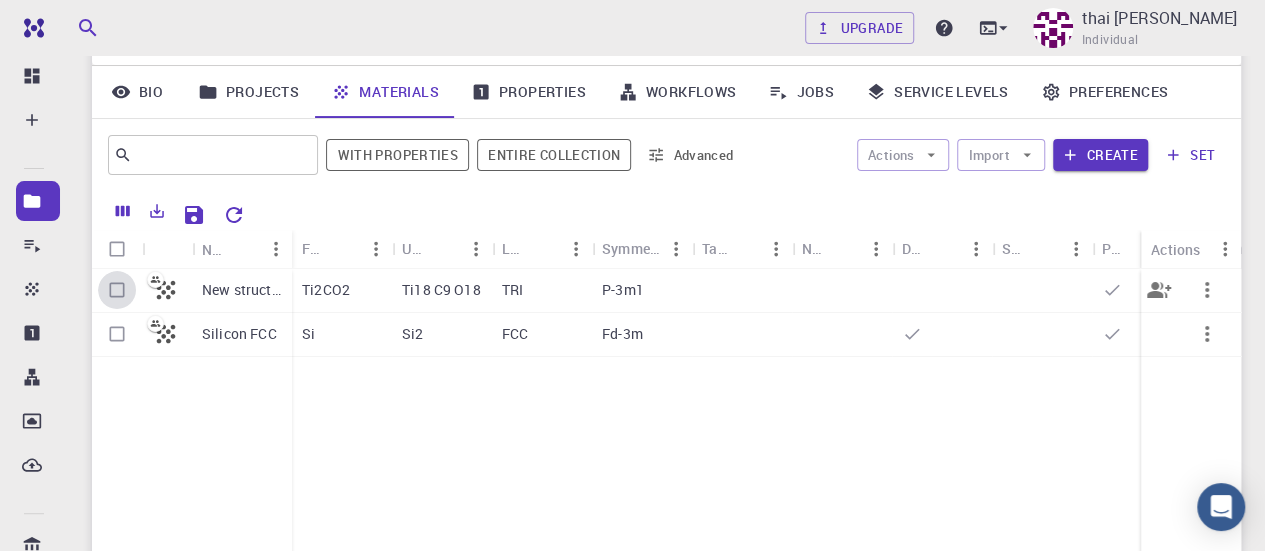 click at bounding box center (117, 290) 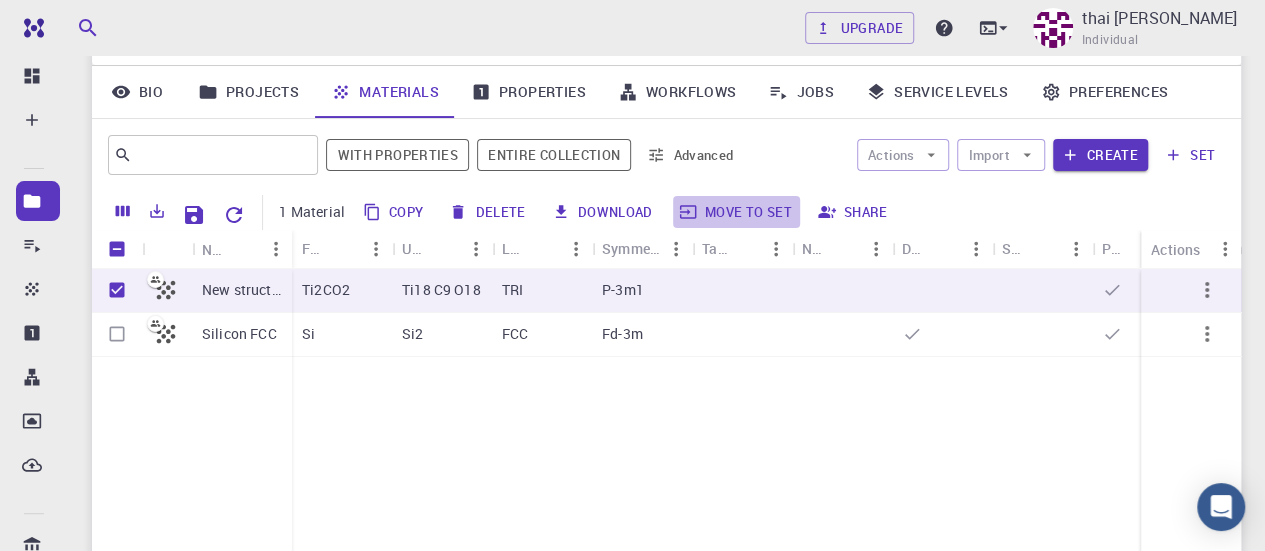 click on "Move to set" at bounding box center [736, 212] 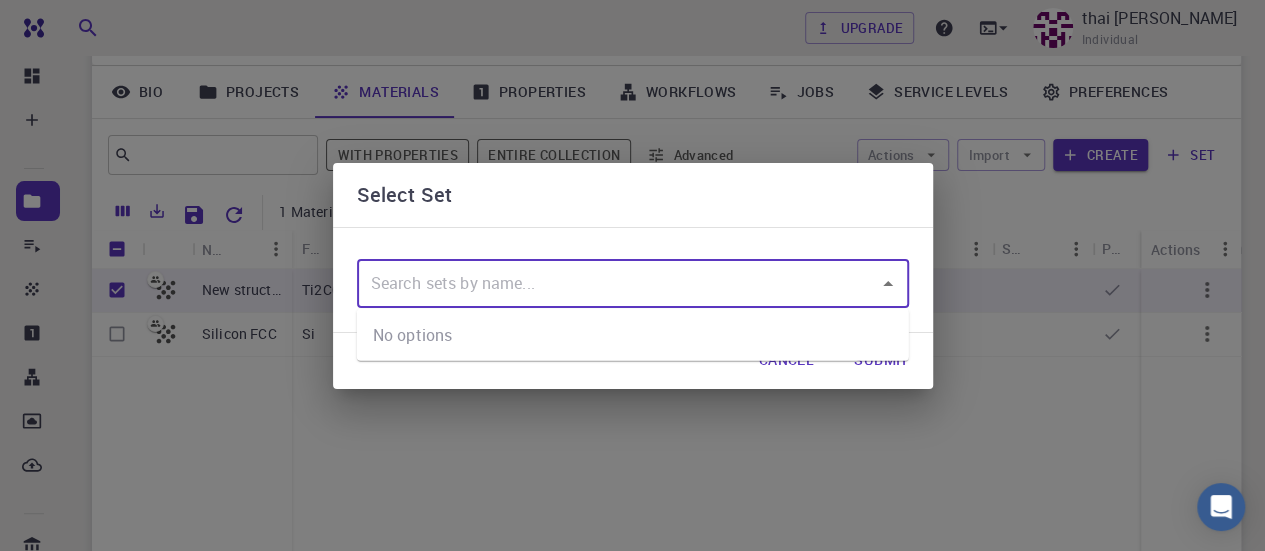 click at bounding box center (618, 284) 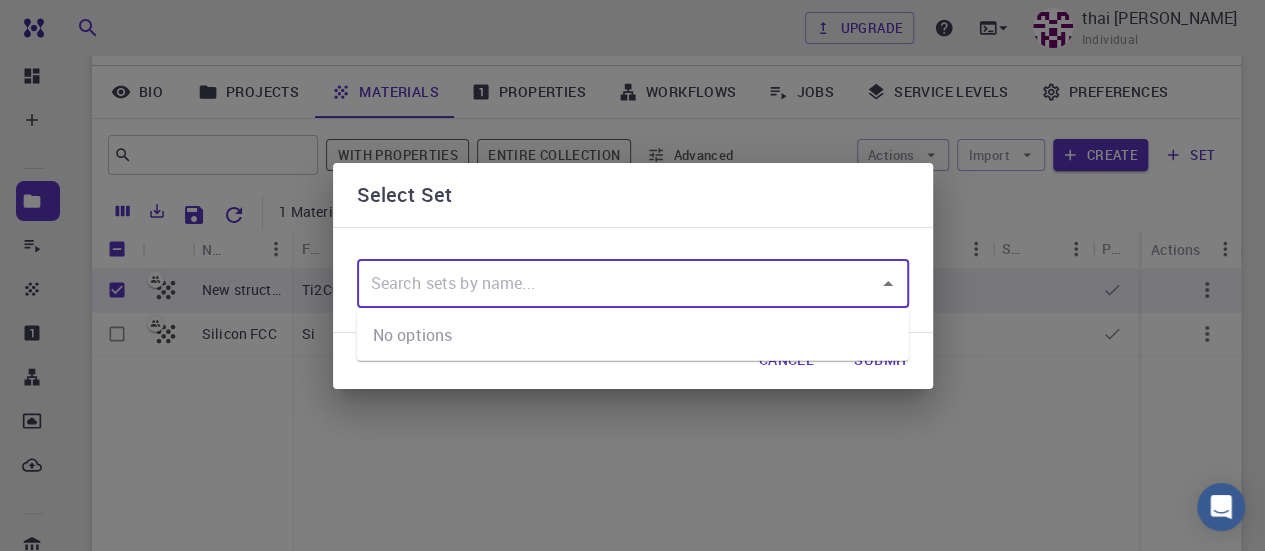 click at bounding box center [618, 284] 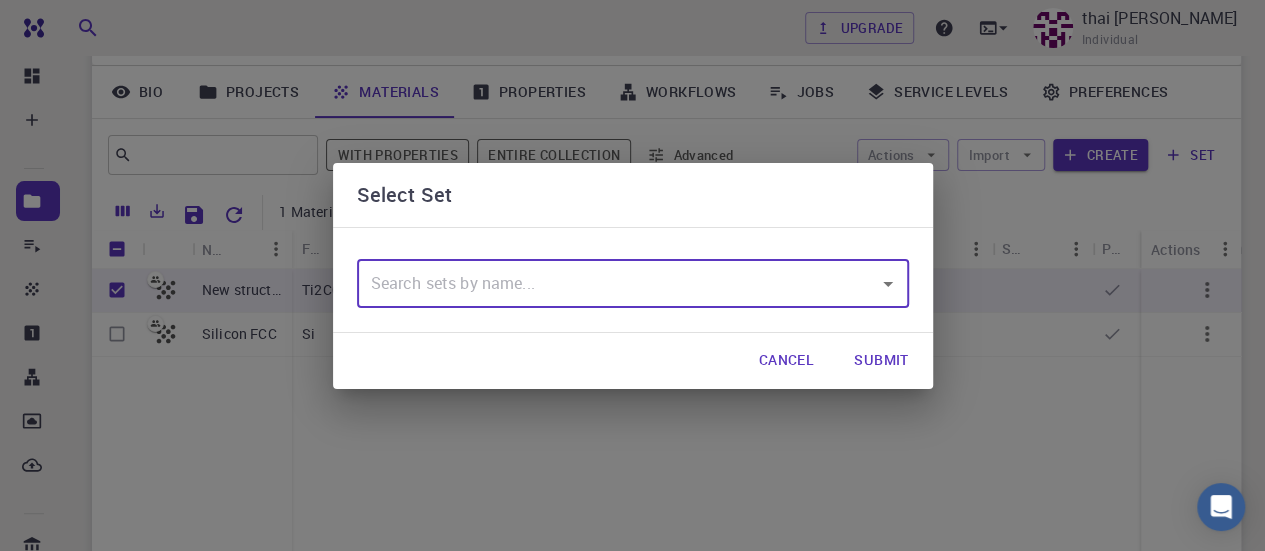 click at bounding box center [618, 284] 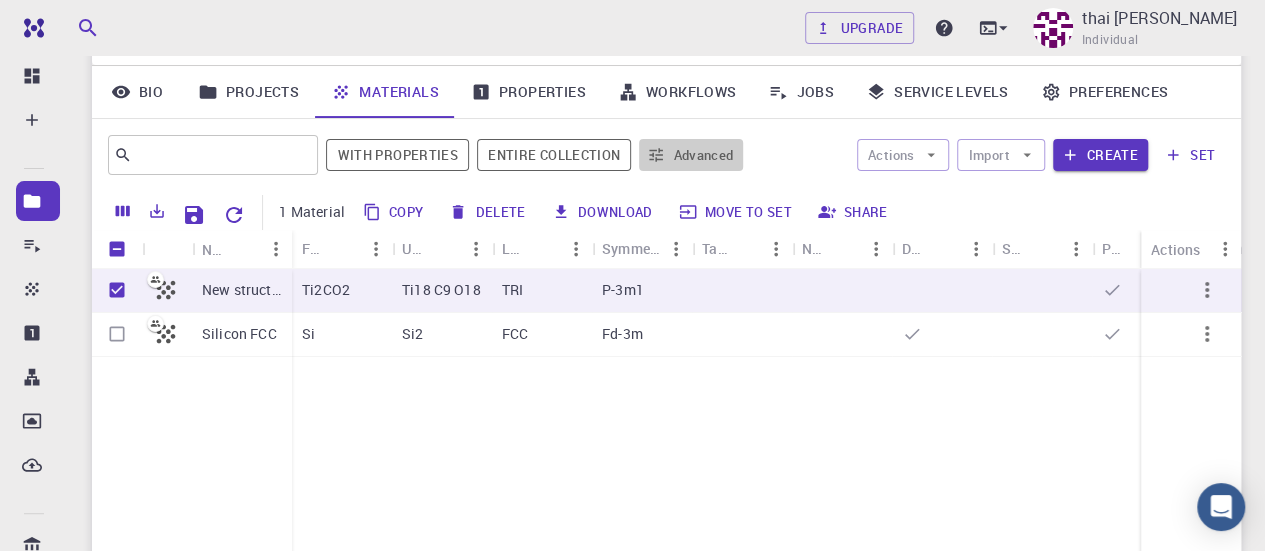 click on "Advanced" at bounding box center (691, 155) 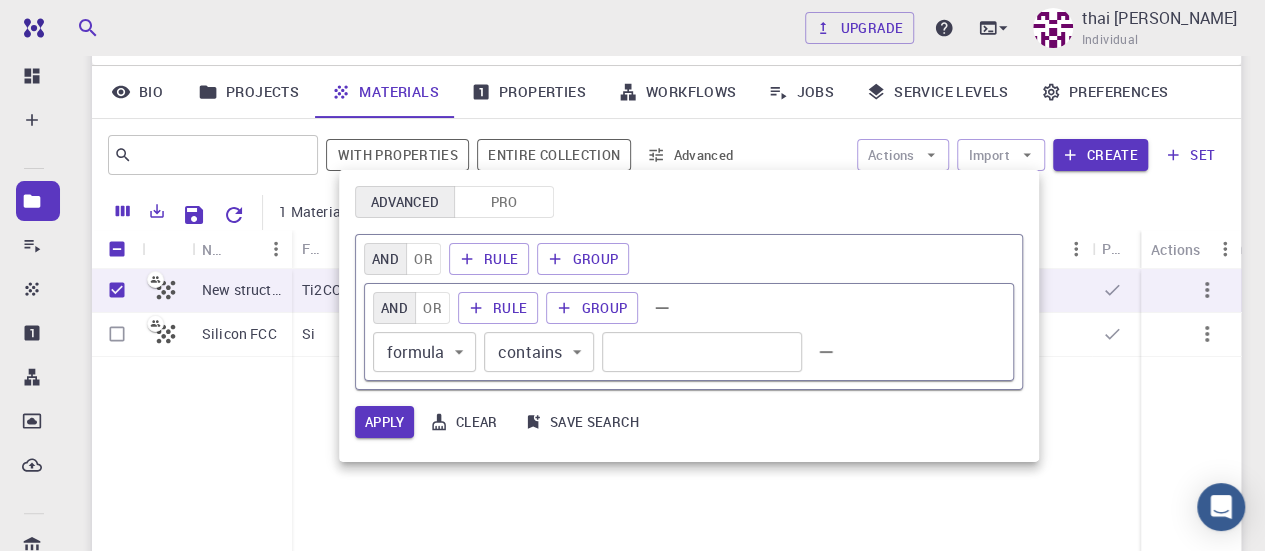 click at bounding box center [632, 275] 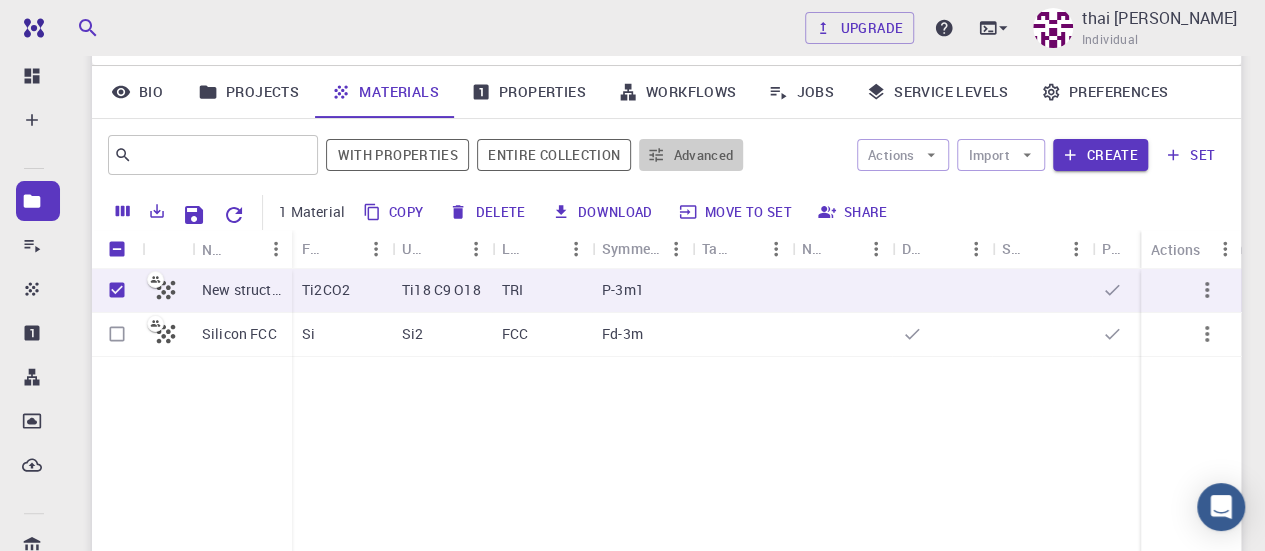 click on "Advanced" at bounding box center [691, 155] 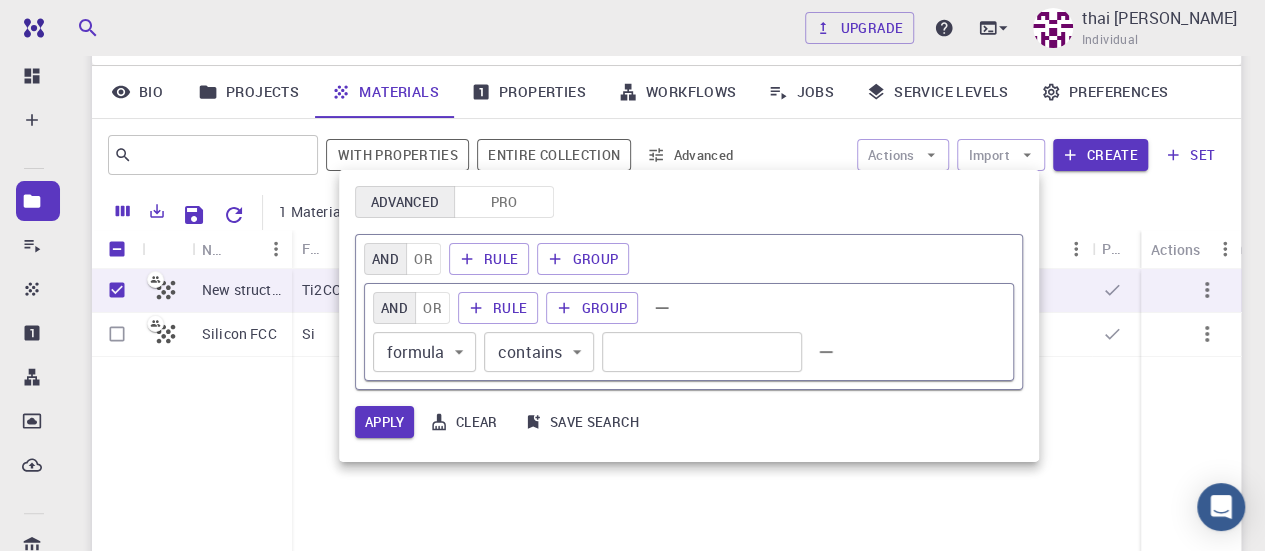click on "Pro" at bounding box center [504, 202] 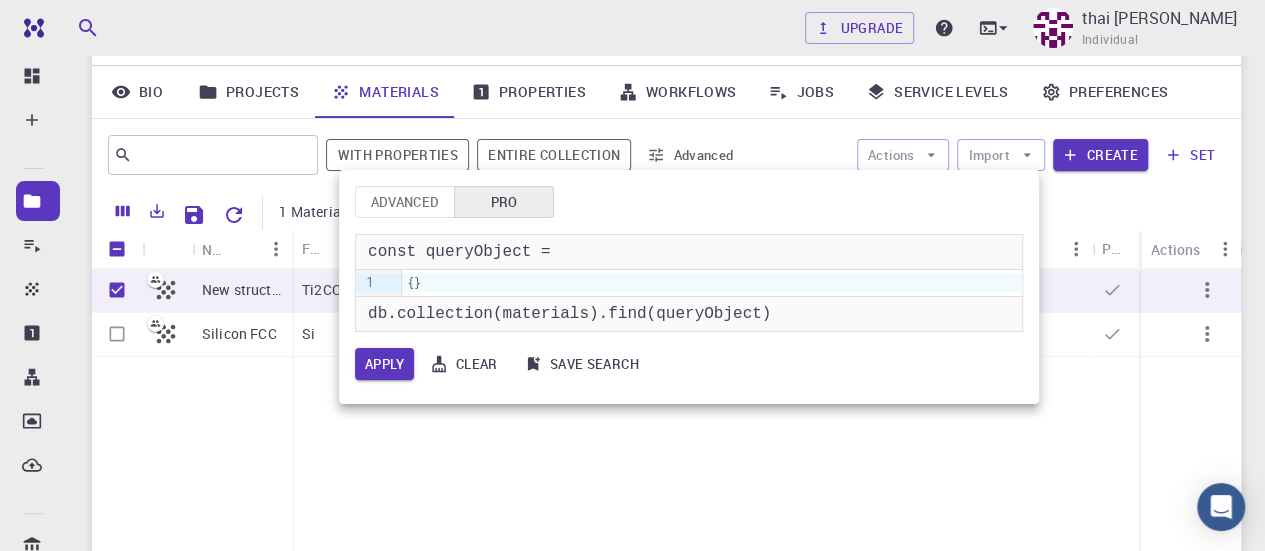 click on "Advanced" at bounding box center [405, 202] 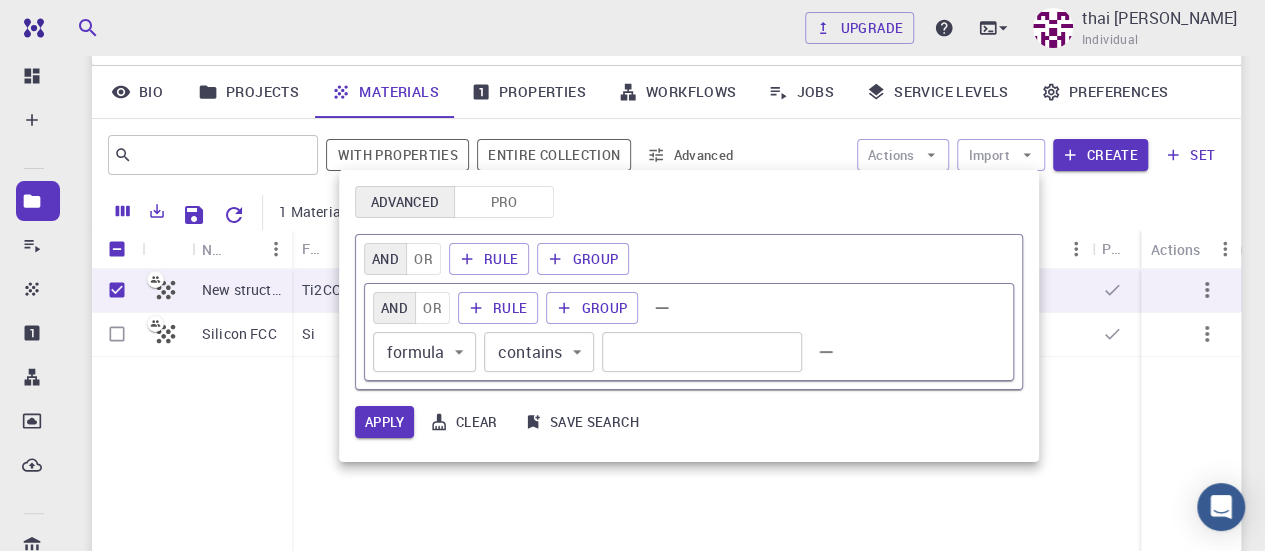 click at bounding box center [632, 275] 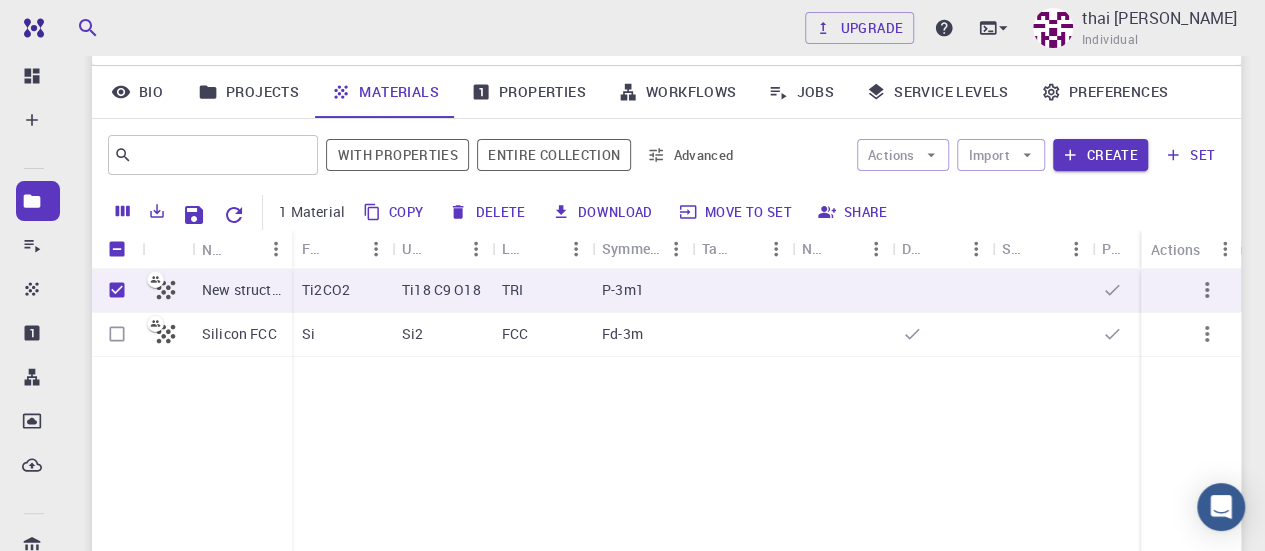 click on "Advanced Pro AND OR Rule Group AND OR Rule Group formula formula ​ contains contains ​ ​ Apply Clear Save search" 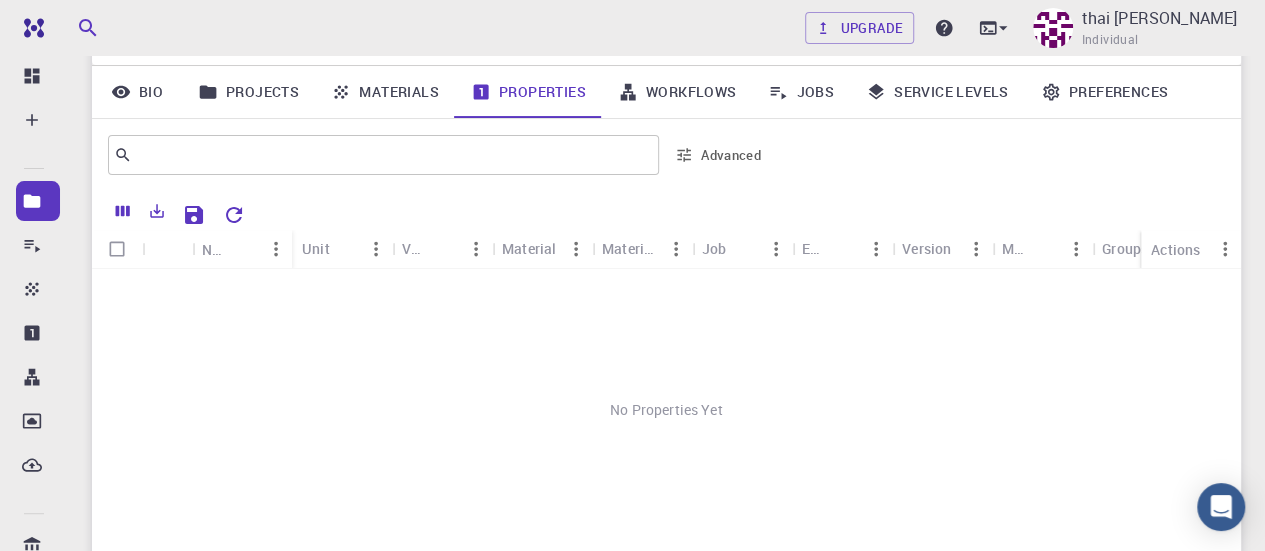 click on "Workflows" at bounding box center (677, 92) 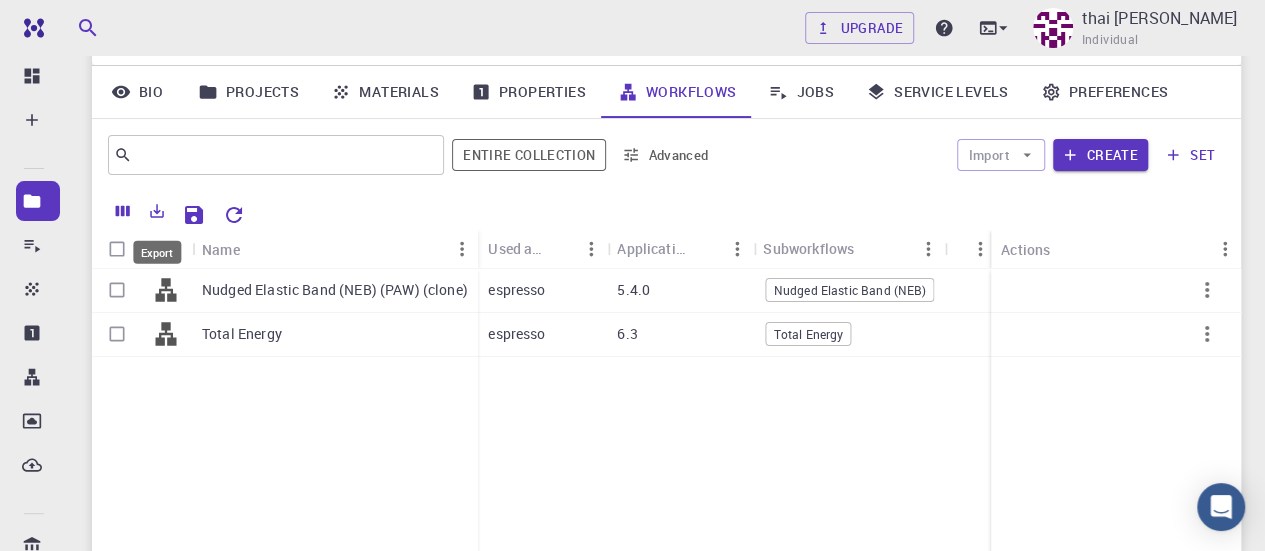 click 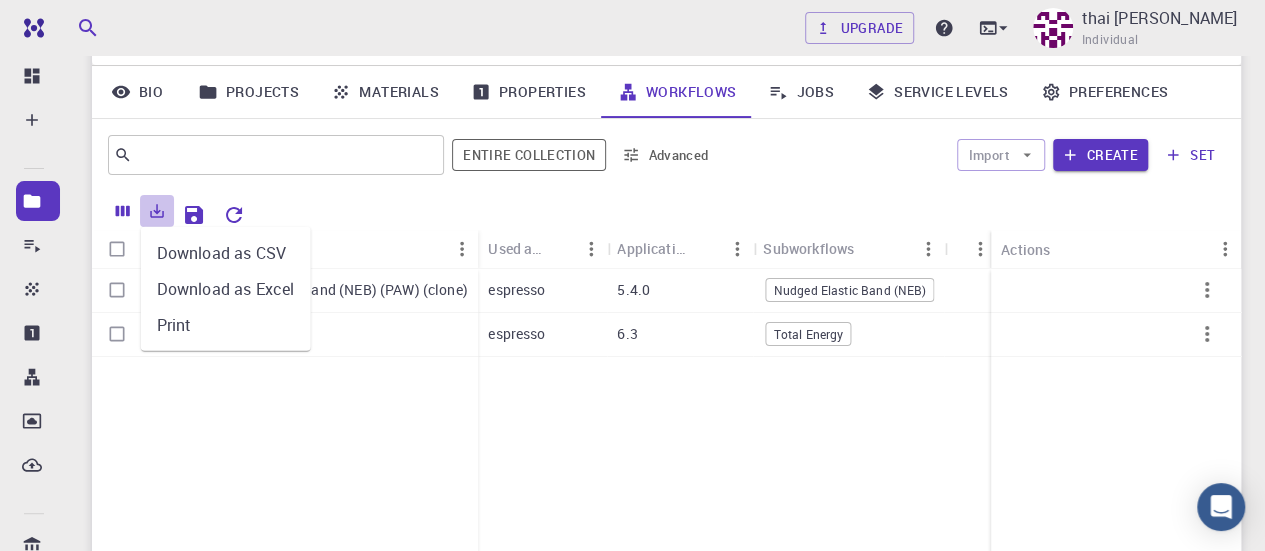click 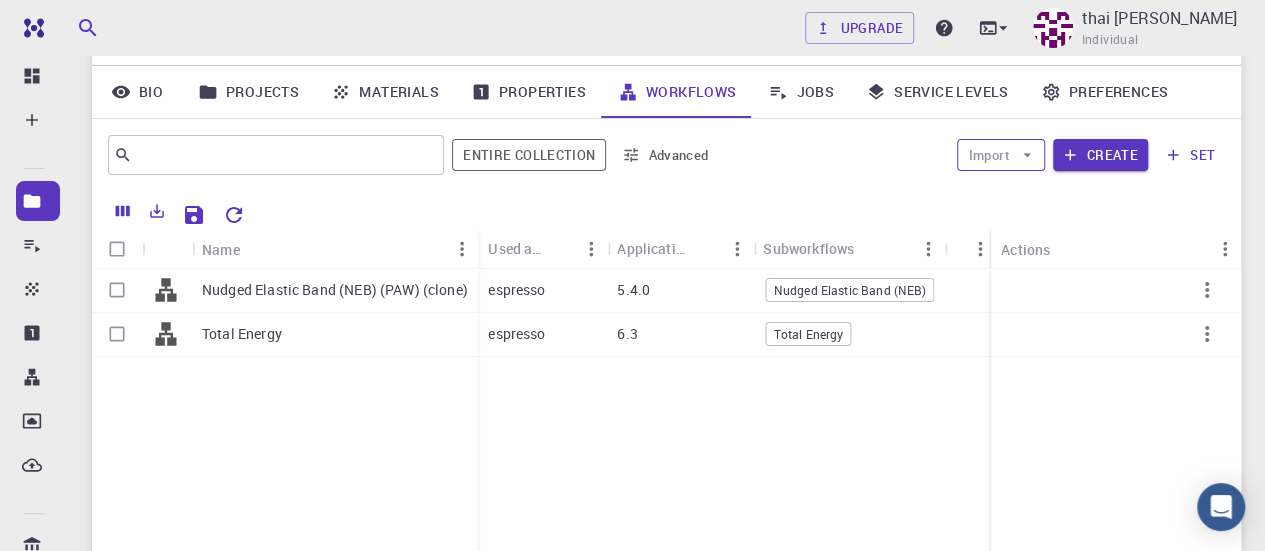 click on "Import" at bounding box center [1000, 155] 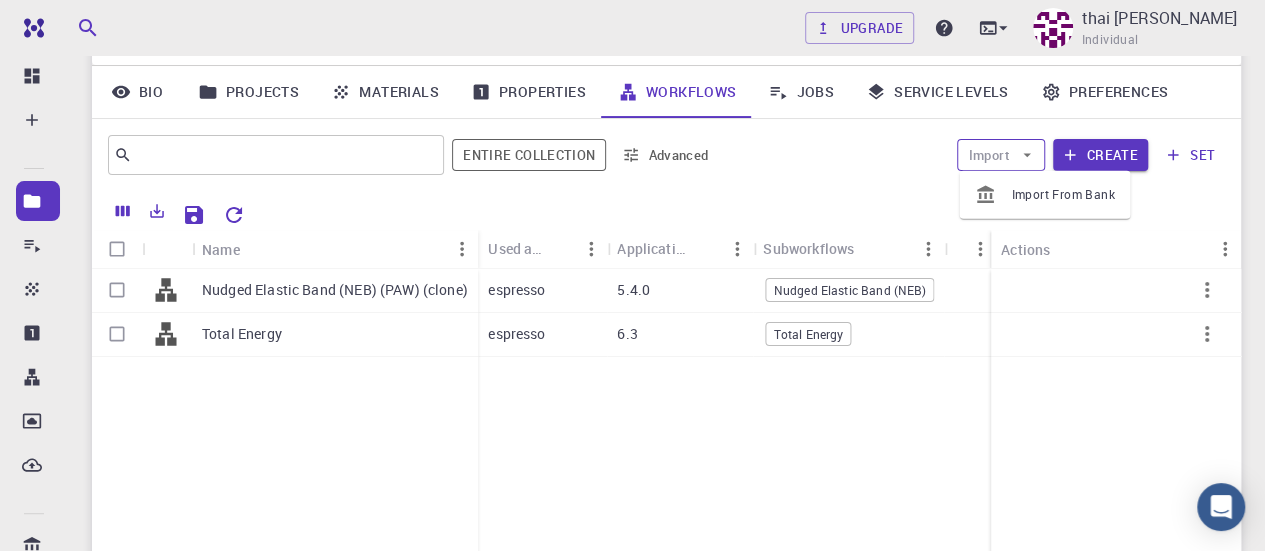 click on "Import" at bounding box center (1000, 155) 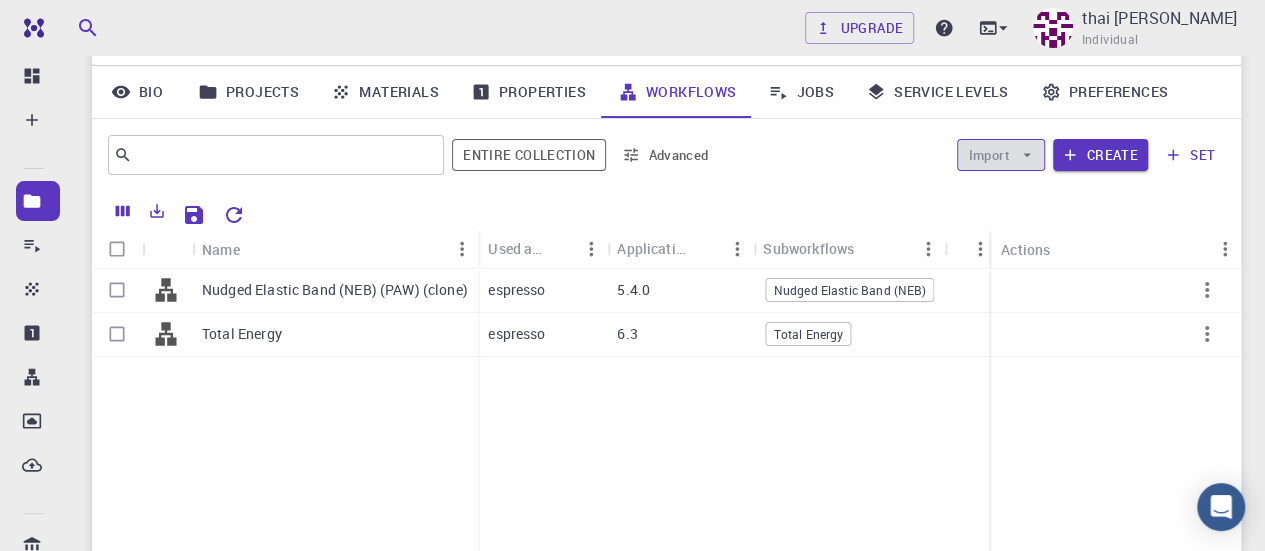 click on "Import" at bounding box center (1000, 155) 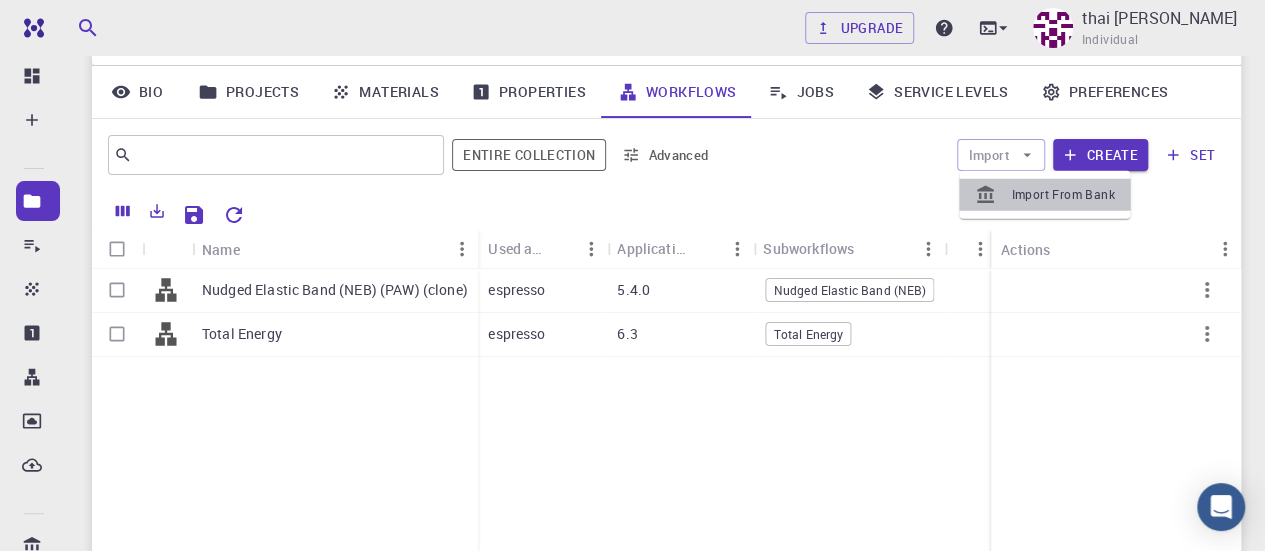 click on "Import From Bank" at bounding box center (1062, 195) 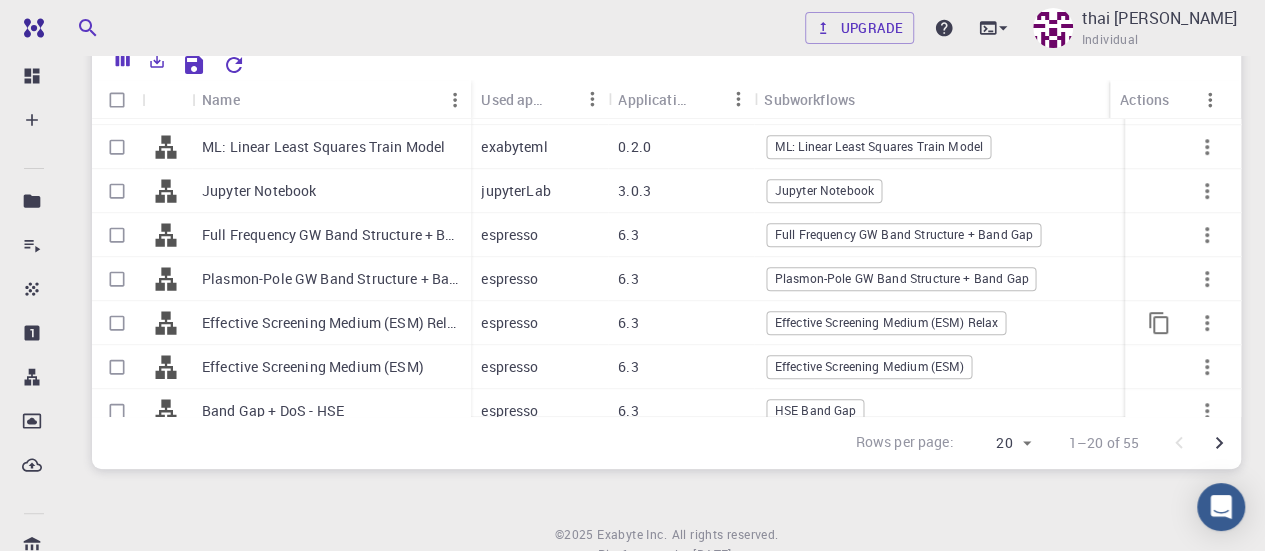 scroll, scrollTop: 598, scrollLeft: 0, axis: vertical 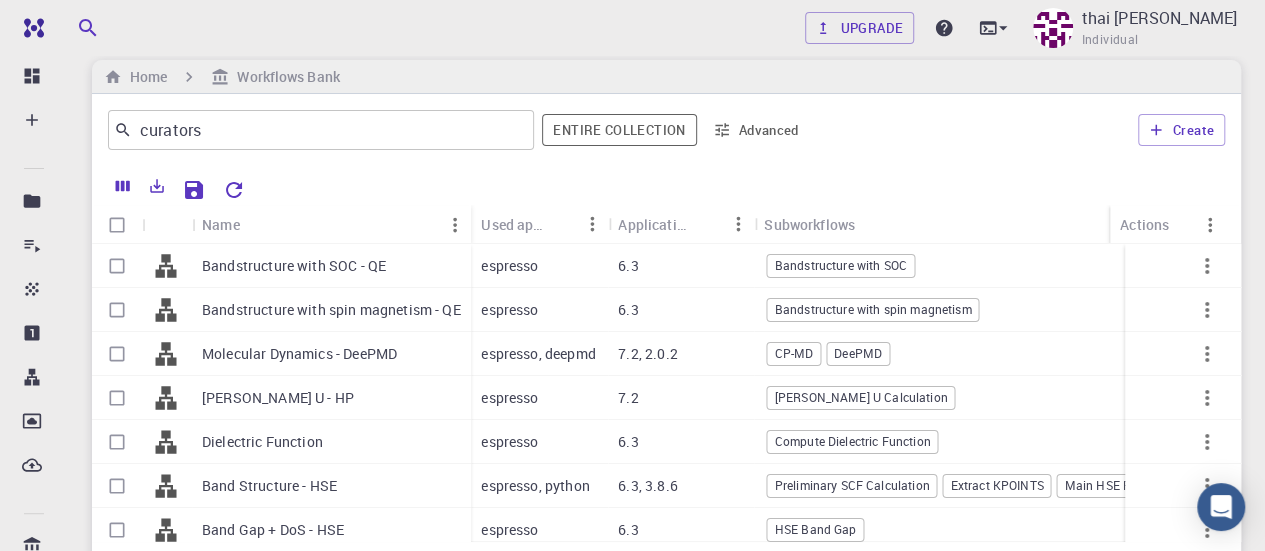 click 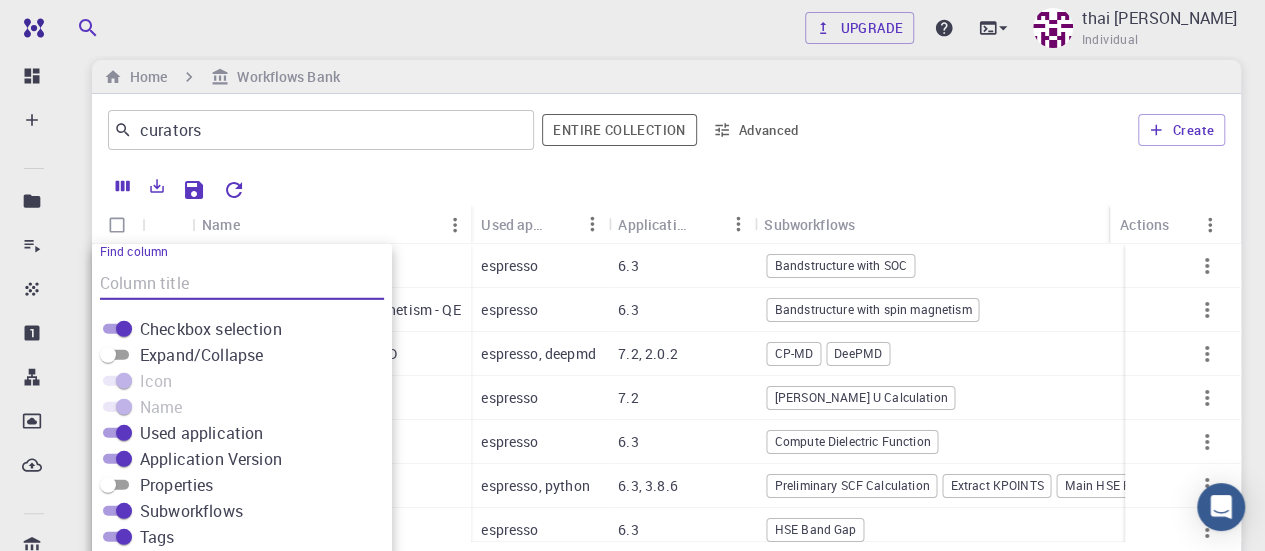 scroll, scrollTop: 161, scrollLeft: 0, axis: vertical 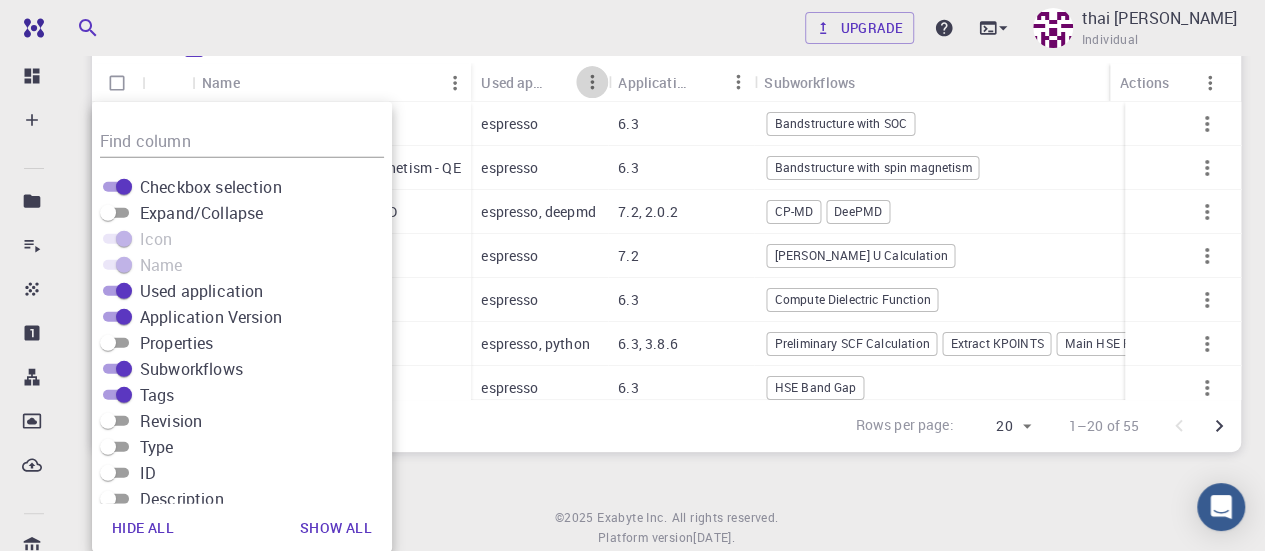 click 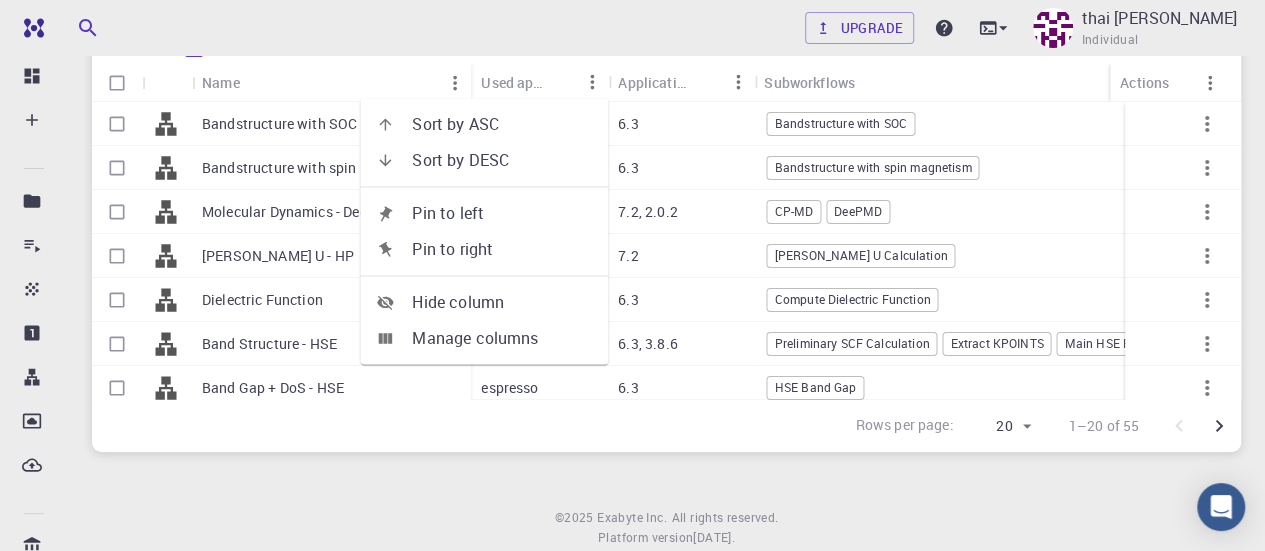 click 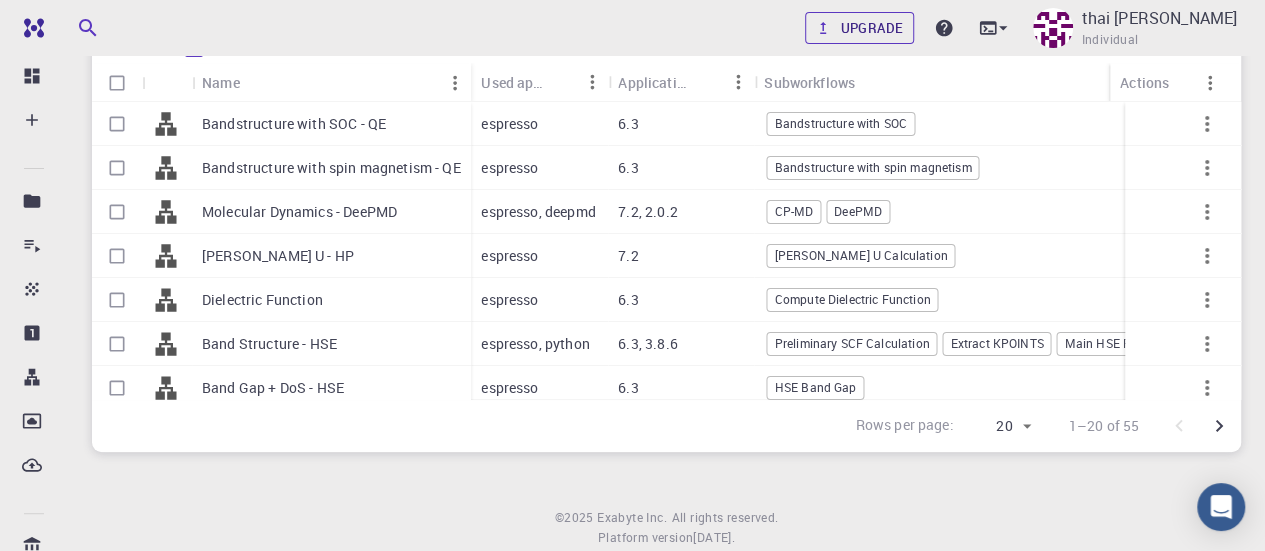 click on "Upgrade" at bounding box center (859, 28) 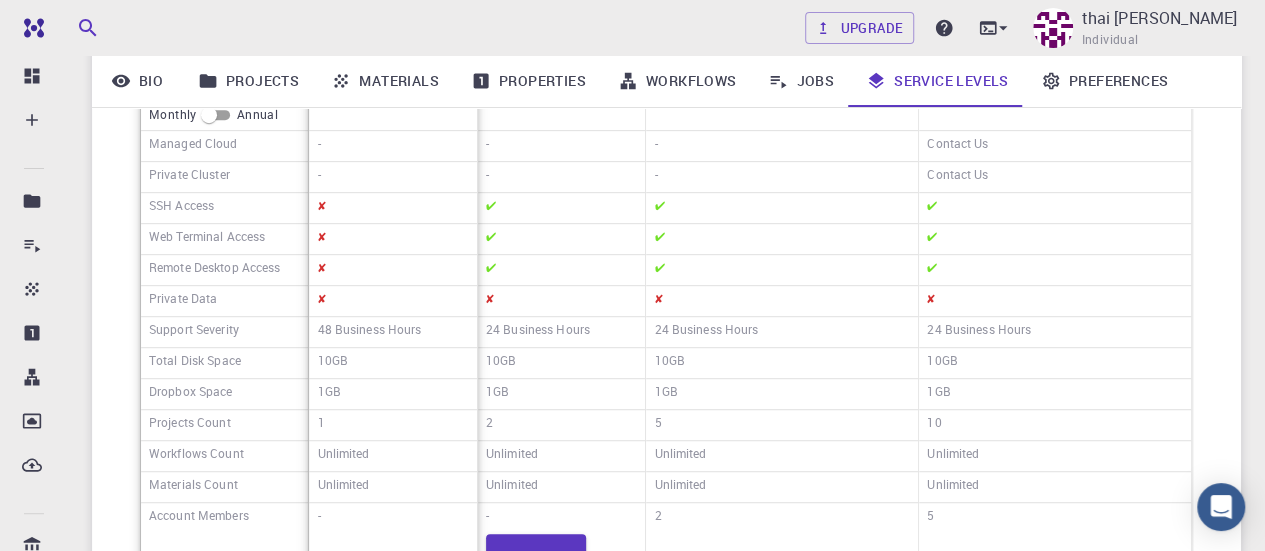 scroll, scrollTop: 400, scrollLeft: 0, axis: vertical 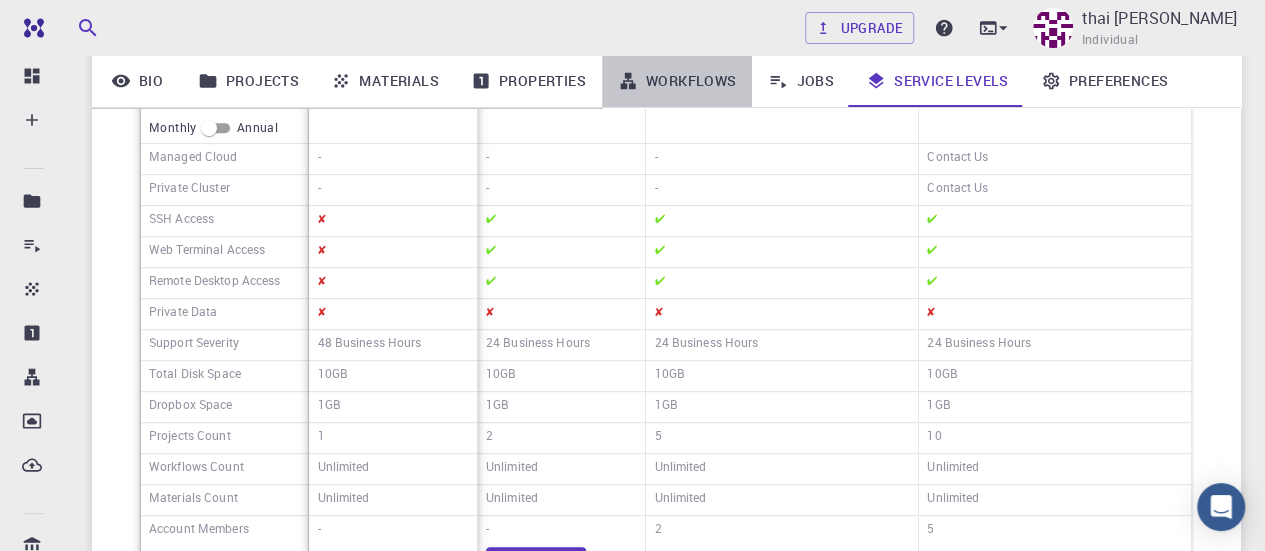 click on "Workflows" at bounding box center (677, 81) 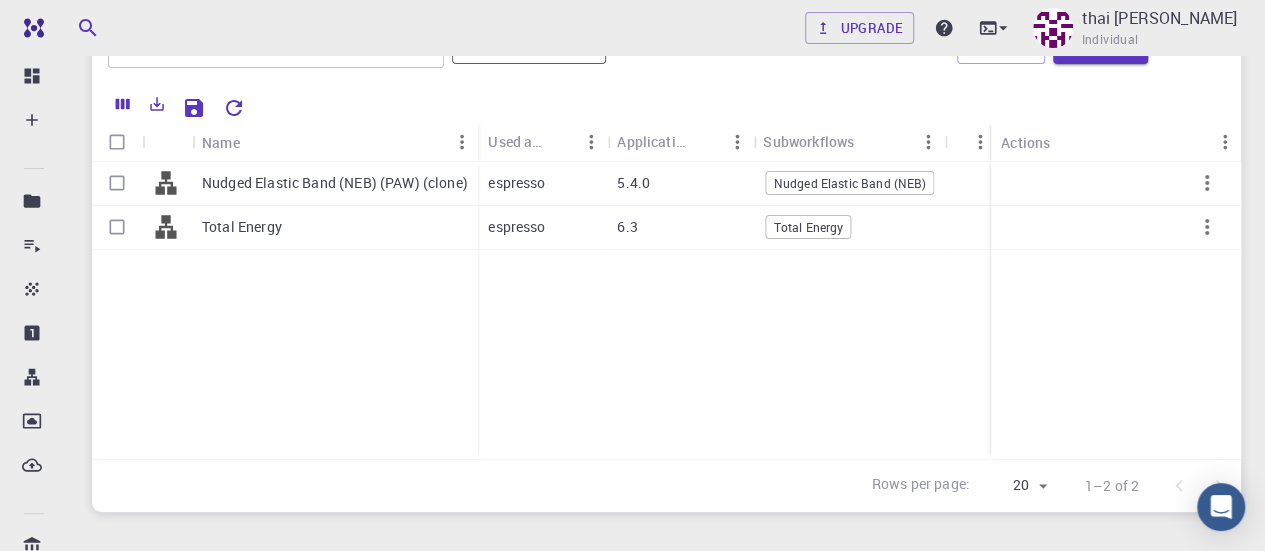 scroll, scrollTop: 68, scrollLeft: 0, axis: vertical 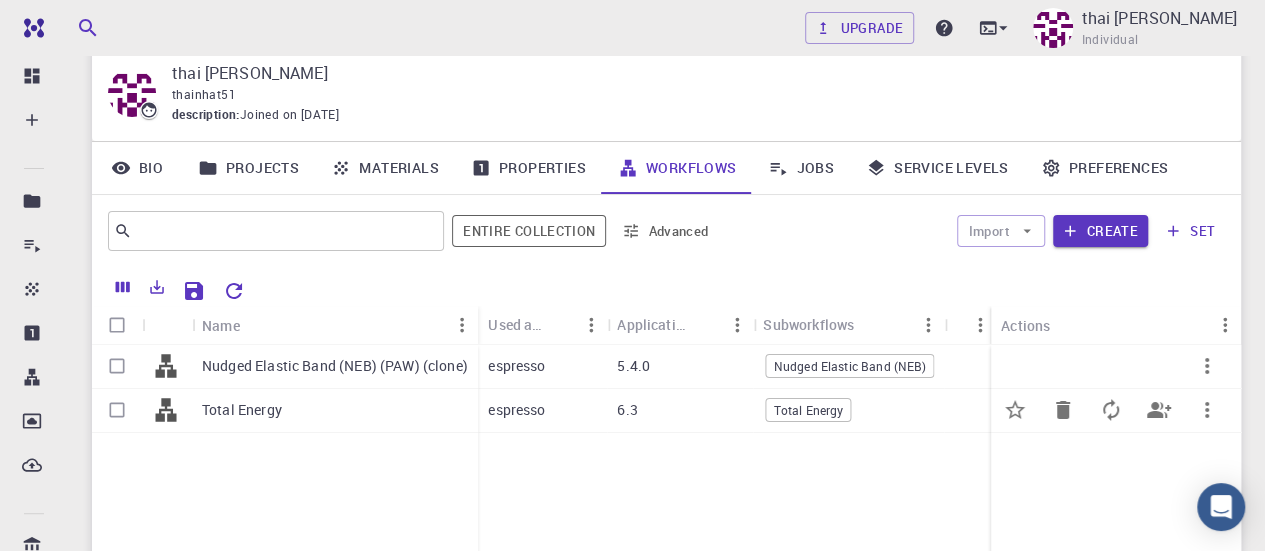 click on "Total Energy" at bounding box center (809, 410) 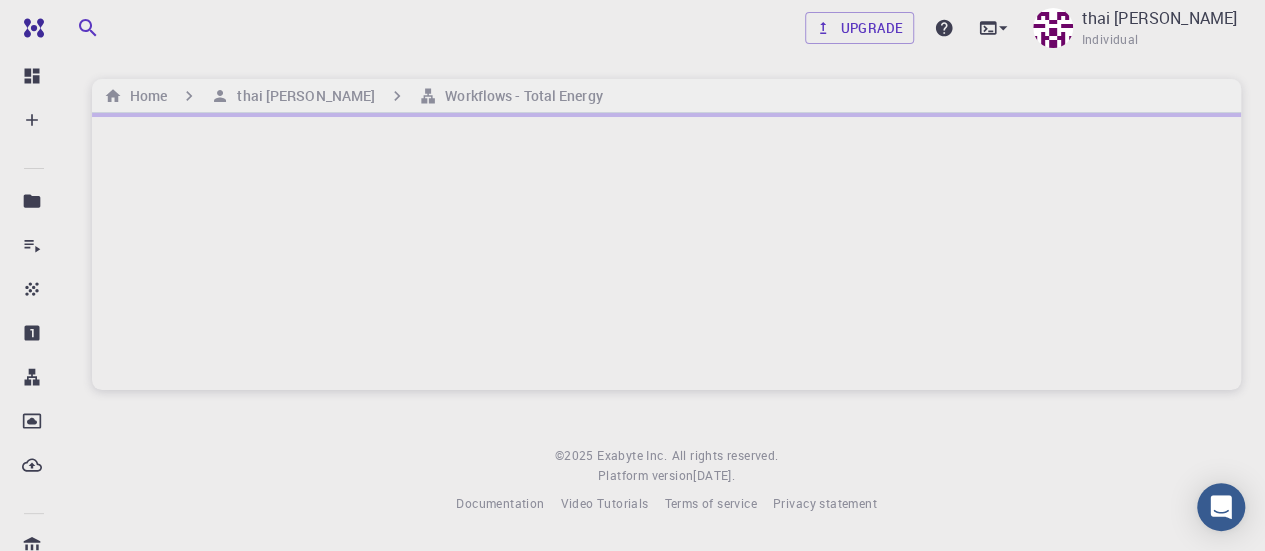 scroll, scrollTop: 0, scrollLeft: 0, axis: both 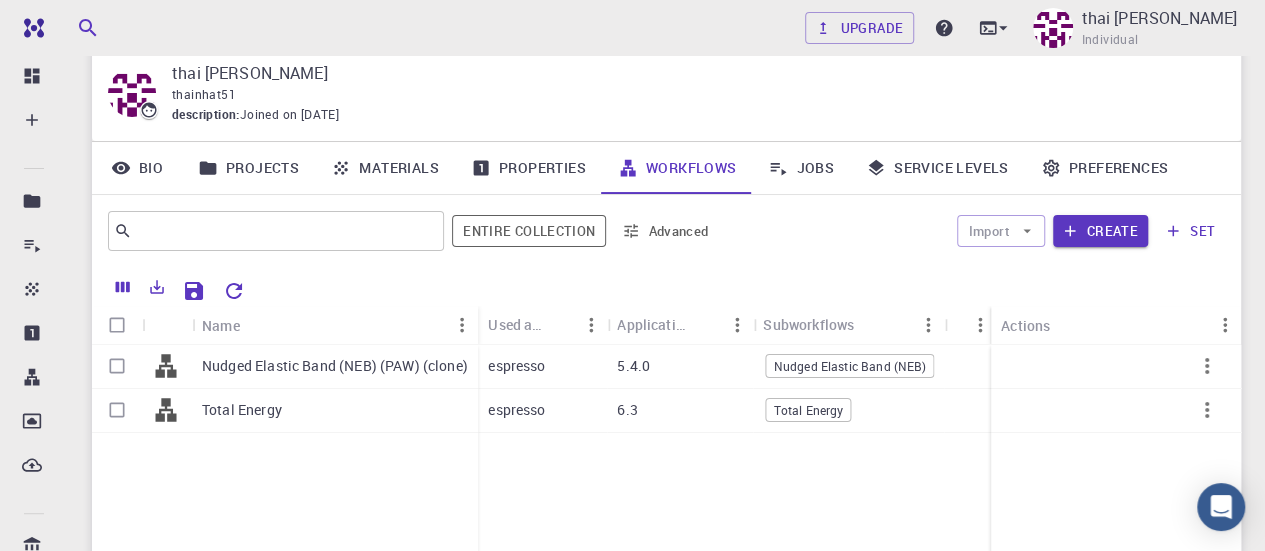 click on "Nudged Elastic Band (NEB) (PAW) (clone) Total Energy espresso 5.4.0 Nudged Elastic Band (NEB) ✔ espresso 6.3 Total Energy ✔" at bounding box center [884, 493] 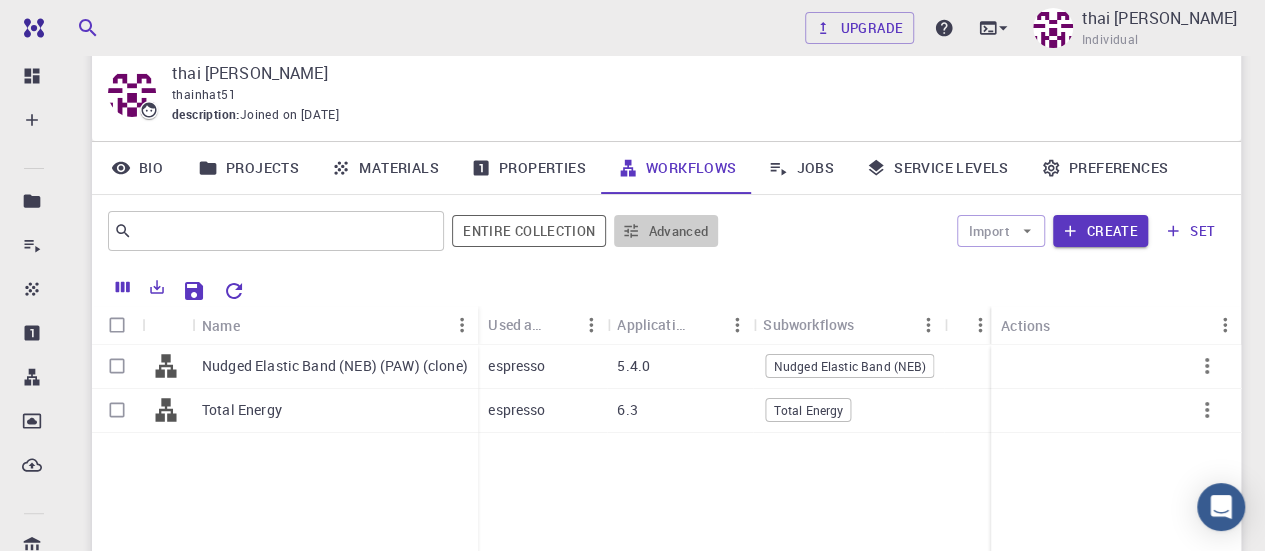 click 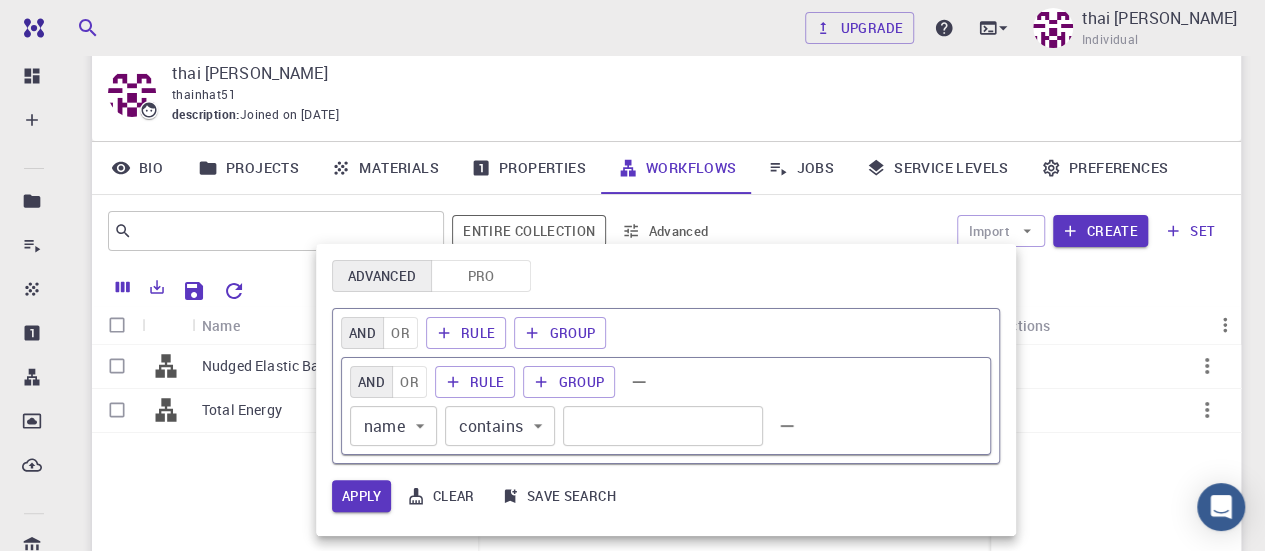click at bounding box center (632, 275) 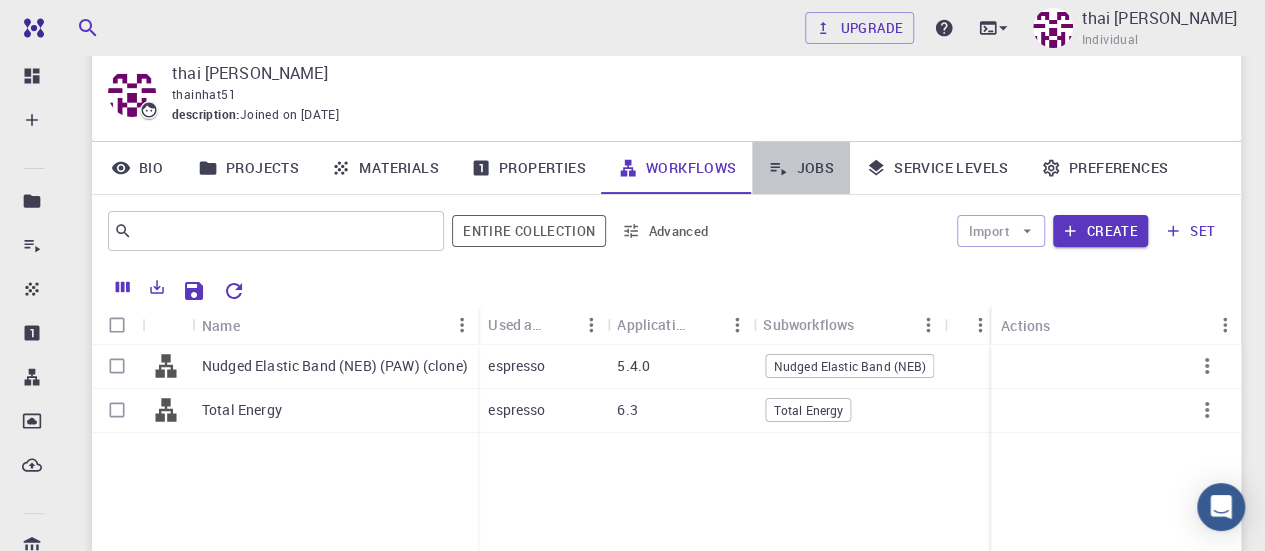 click 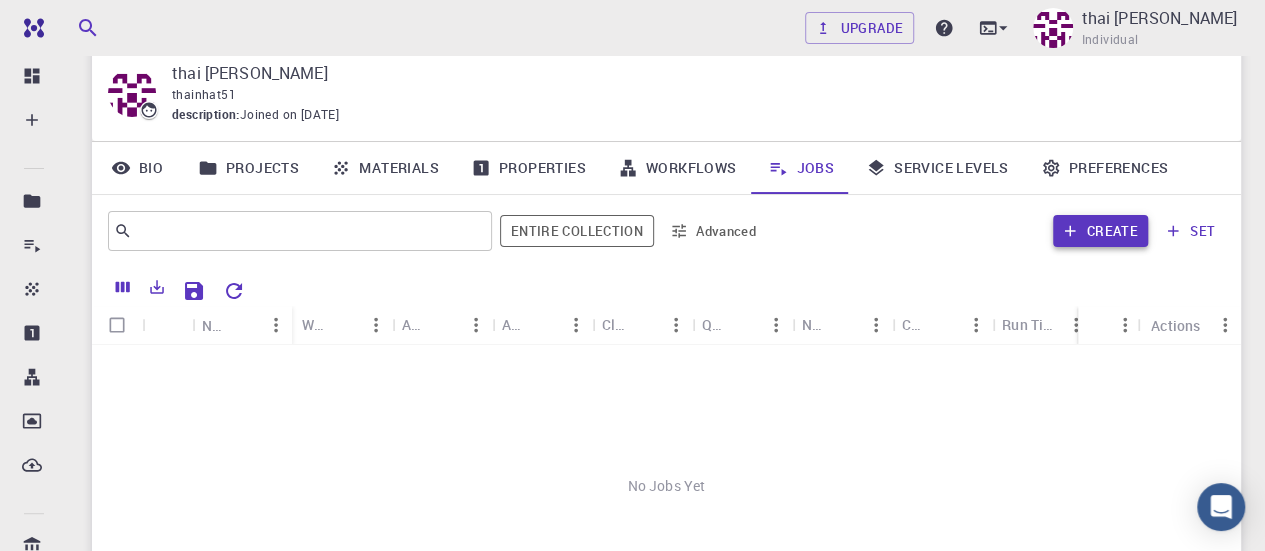 click on "Create" at bounding box center (1100, 231) 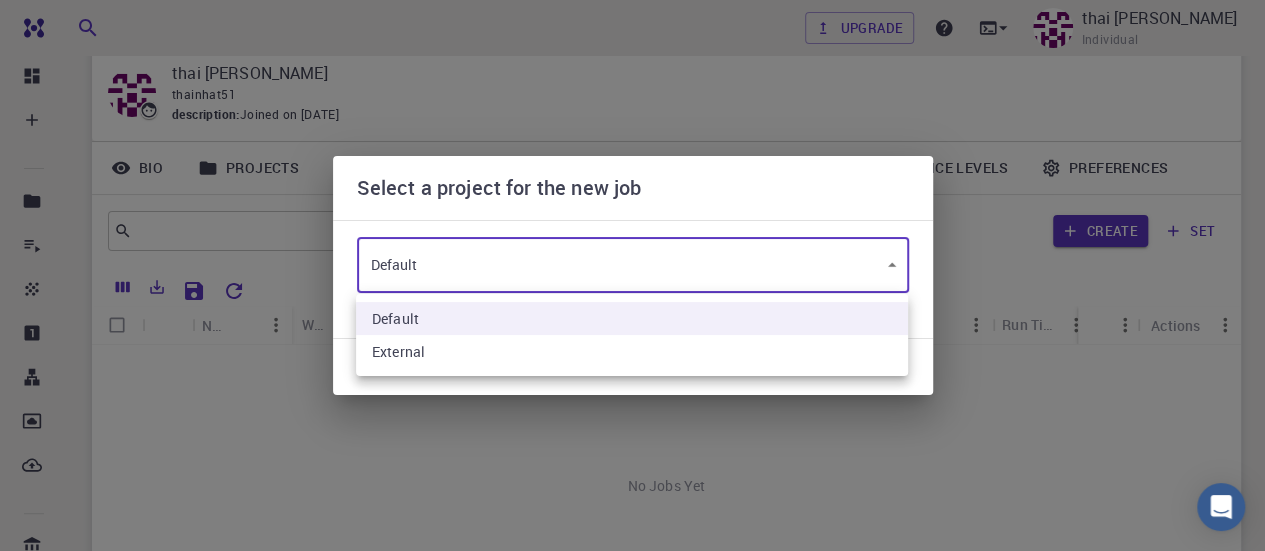 click on "Free Dashboard Create New Job New Material Create Material Upload File Import from Bank Import from 3rd Party New Workflow New Project Projects Jobs Materials Properties Workflows Dropbox External Uploads Bank Materials Workflows Accounts Shared with me Shared publicly Shared externally Documentation Contact Support Compute load: Low Upgrade thai minh nhat Individual Home thai minh nhat [GEOGRAPHIC_DATA] thainhat51 description :   Joined on [DATE] Bio Projects Materials Properties Workflows Jobs Service Levels Preferences ​ Entire collection Advanced Create set Name Workflow Name Application Application Version Cluster Queue Nodes Cores Run Time Wait Time Created Shared Public Ext+lnk Status Actions No Jobs Yet Rows per page: 20 20 0–0 of 0 ©  2025   Exabyte Inc.   All rights reserved. Platform version  [DATE] . Documentation Video Tutorials Terms of service Privacy statement
Select a project for the new job Default QaQJ9rA3wEwqPCTnJ ​ or  create new project Cancel" at bounding box center [632, 391] 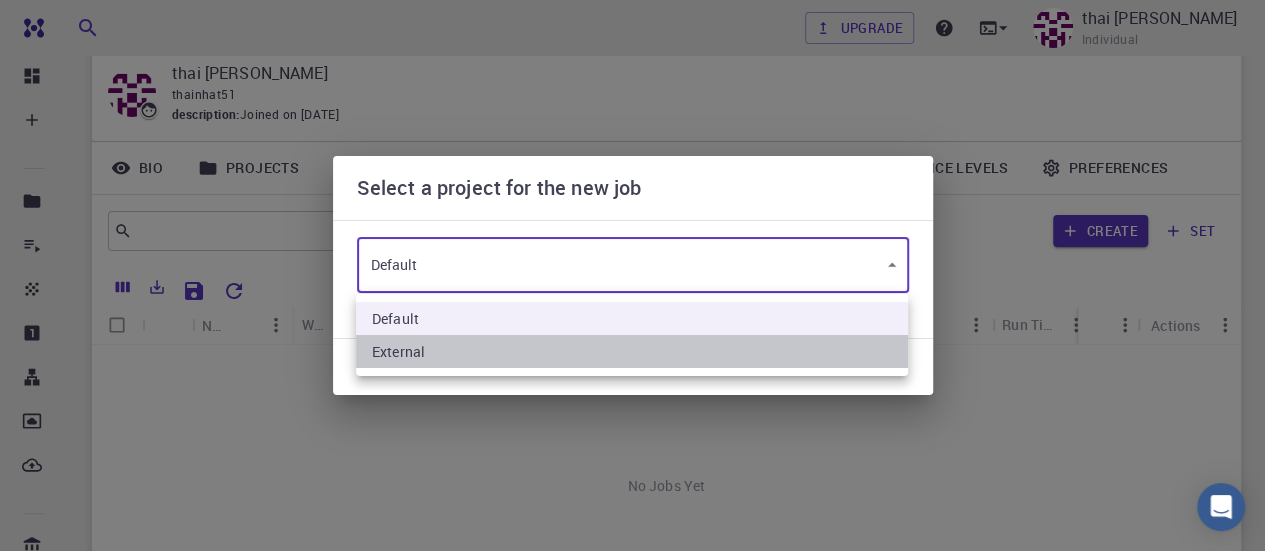 click on "External" at bounding box center (632, 351) 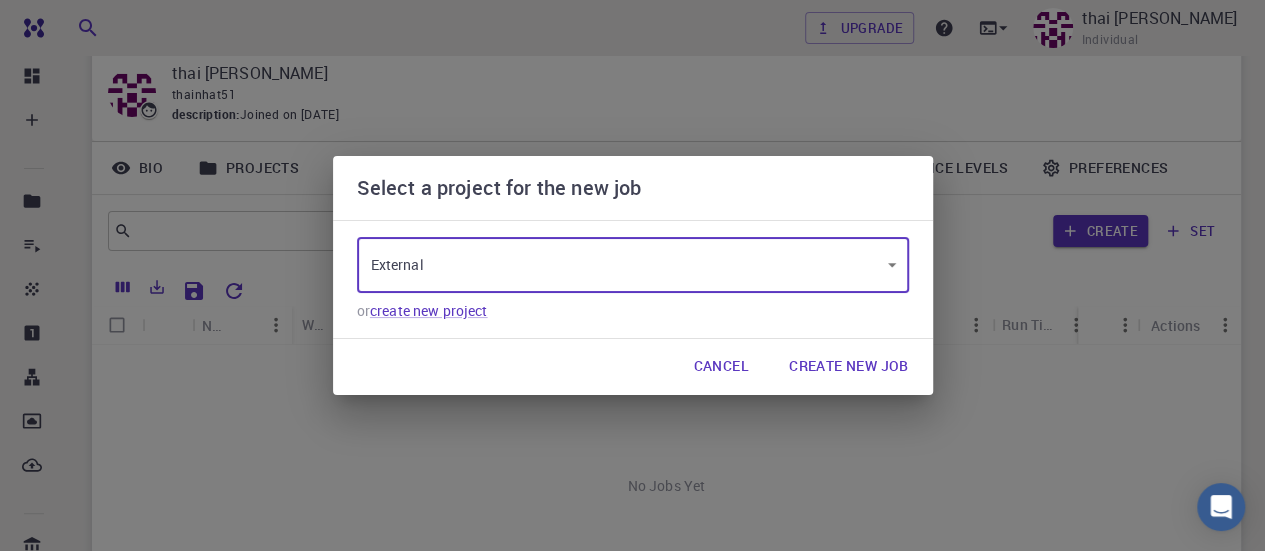 click on "Free Dashboard Create New Job New Material Create Material Upload File Import from Bank Import from 3rd Party New Workflow New Project Projects Jobs Materials Properties Workflows Dropbox External Uploads Bank Materials Workflows Accounts Shared with me Shared publicly Shared externally Documentation Contact Support Compute load: Low Upgrade thai minh nhat Individual Home thai minh nhat [GEOGRAPHIC_DATA] thainhat51 description :   Joined on [DATE] Bio Projects Materials Properties Workflows Jobs Service Levels Preferences ​ Entire collection Advanced Create set Name Workflow Name Application Application Version Cluster Queue Nodes Cores Run Time Wait Time Created Shared Public Ext+lnk Status Actions No Jobs Yet Rows per page: 20 20 0–0 of 0 ©  2025   Exabyte Inc.   All rights reserved. Platform version  [DATE] . Documentation Video Tutorials Terms of service Privacy statement
Select a project for the new job External ewXppFmdFabcxM5MW ​ or  create new project Cancel" at bounding box center [632, 391] 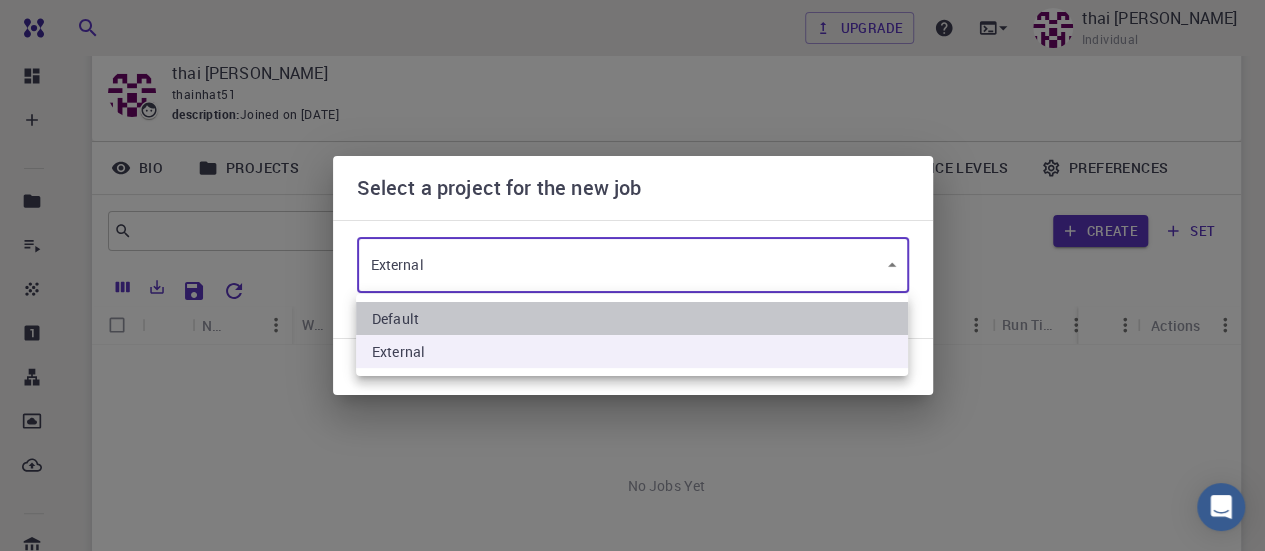 click on "Default" at bounding box center (632, 318) 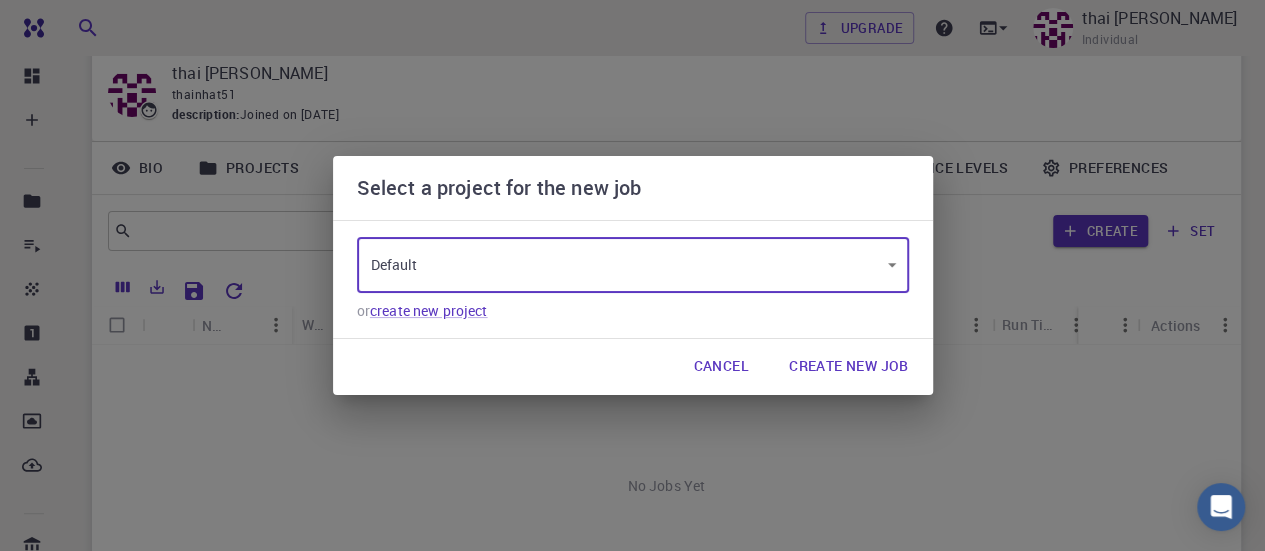 click on "Create New Job" at bounding box center (849, 367) 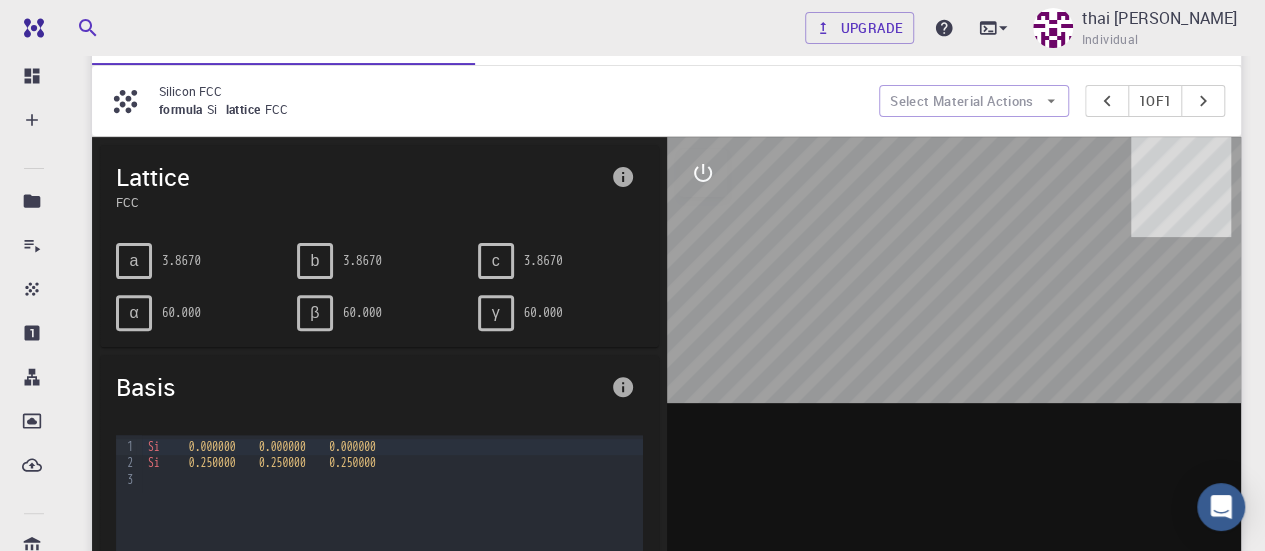 scroll, scrollTop: 100, scrollLeft: 0, axis: vertical 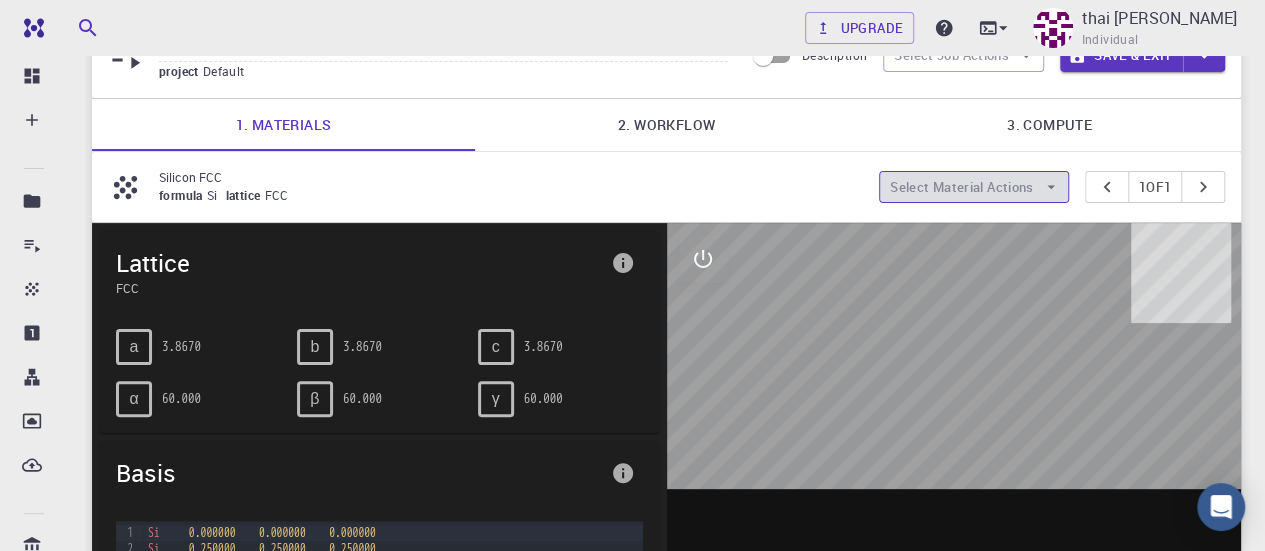 click on "Select Material Actions" at bounding box center [974, 187] 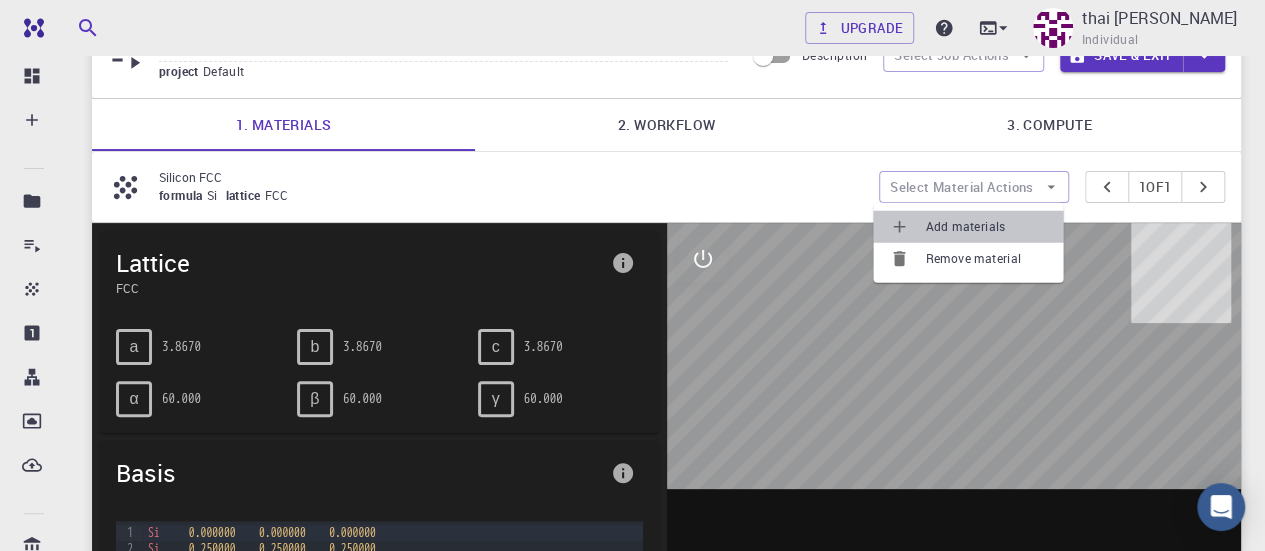 click at bounding box center [907, 227] 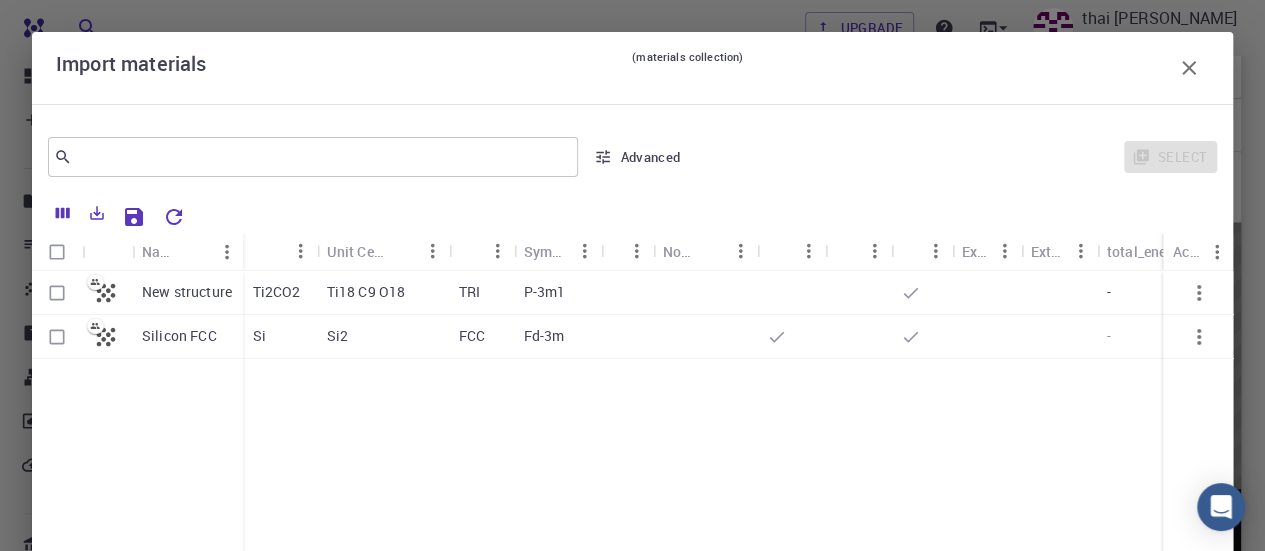 click on "P-3m1" at bounding box center [557, 293] 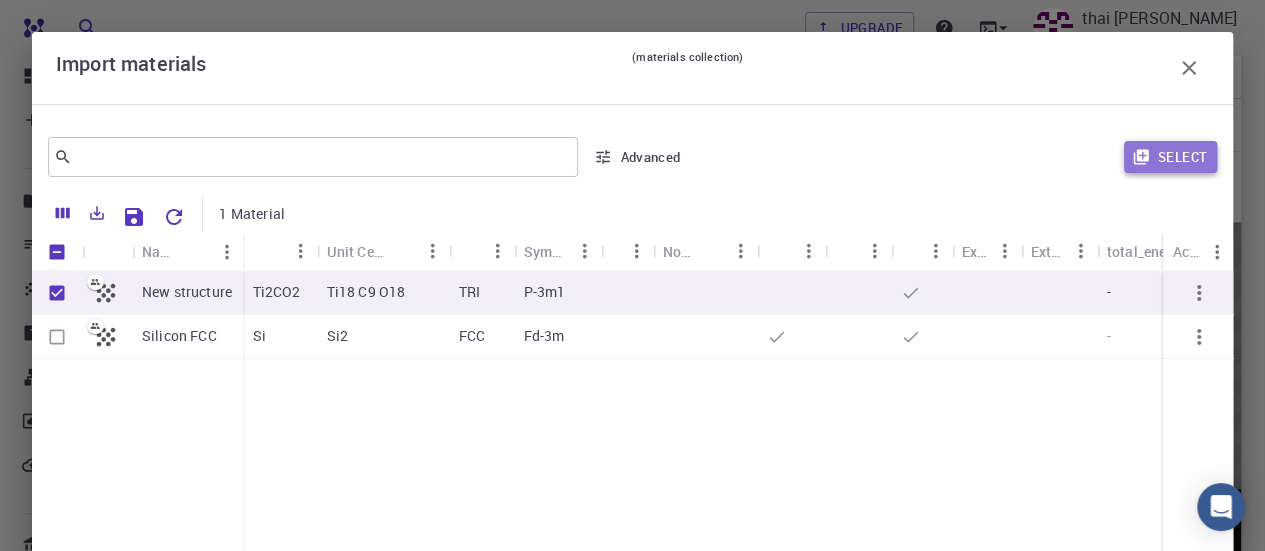 click on "Select" at bounding box center (1170, 157) 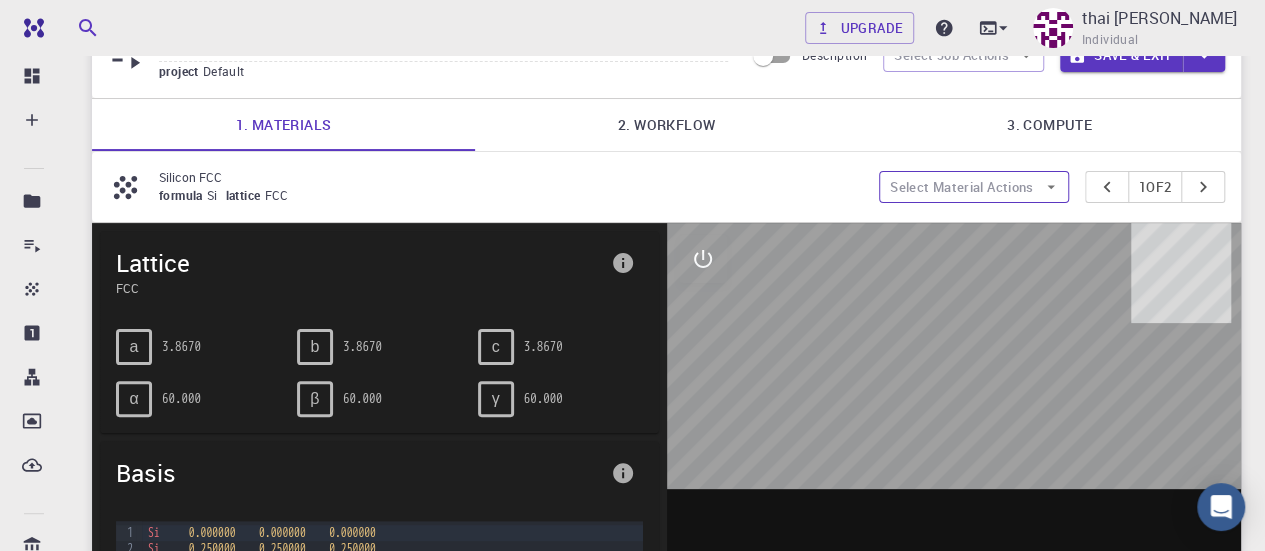 click on "Select Material Actions" at bounding box center [974, 187] 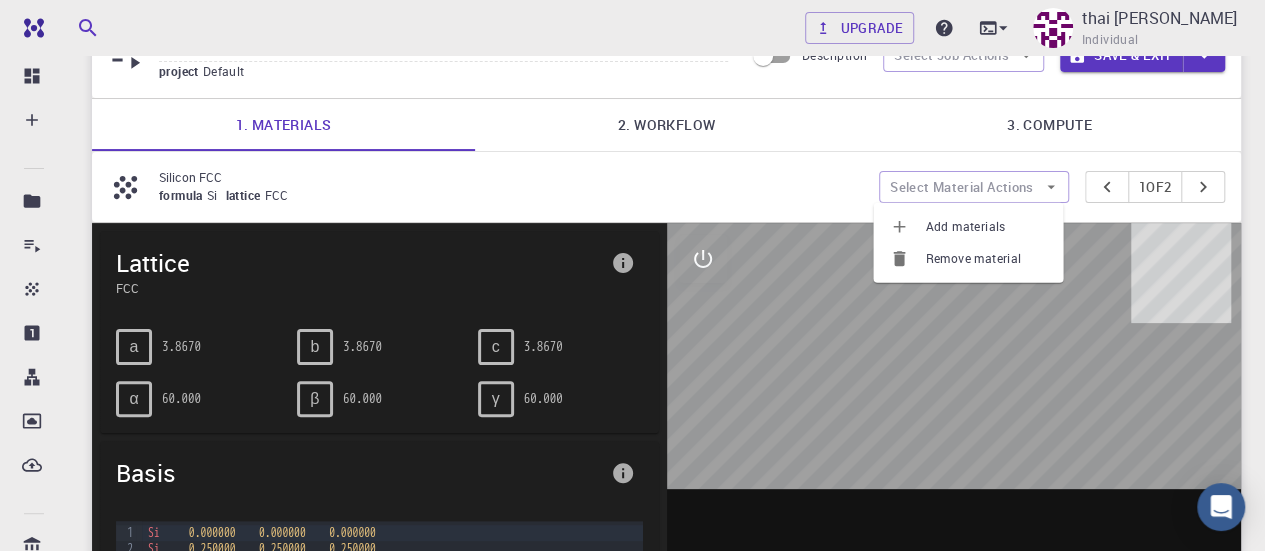 click on "Remove material" at bounding box center [986, 259] 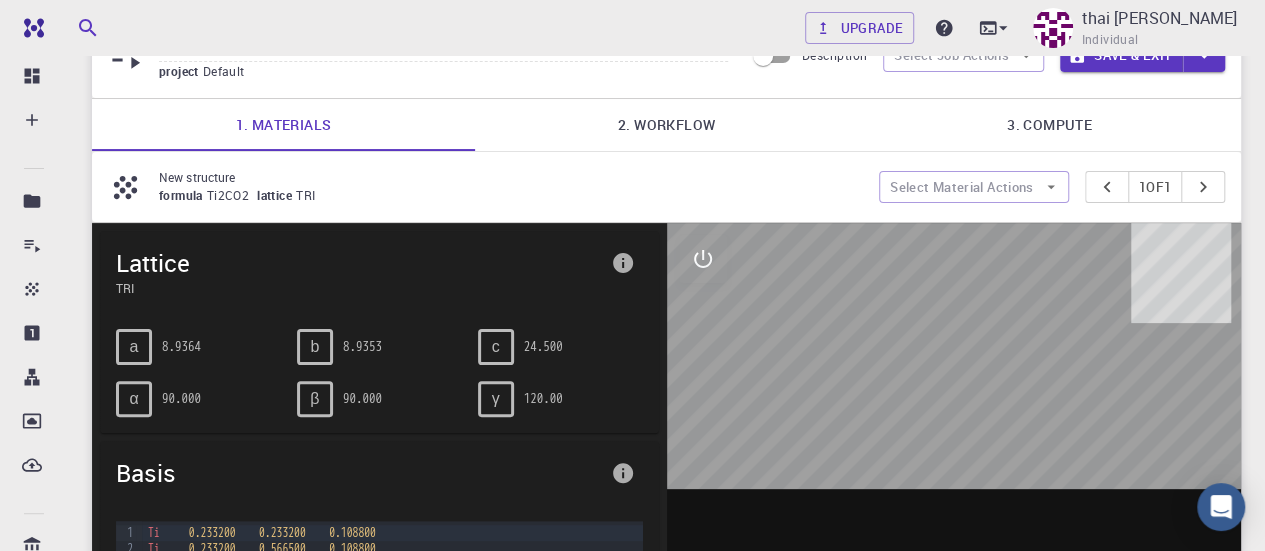 click on "2. Workflow" at bounding box center (666, 125) 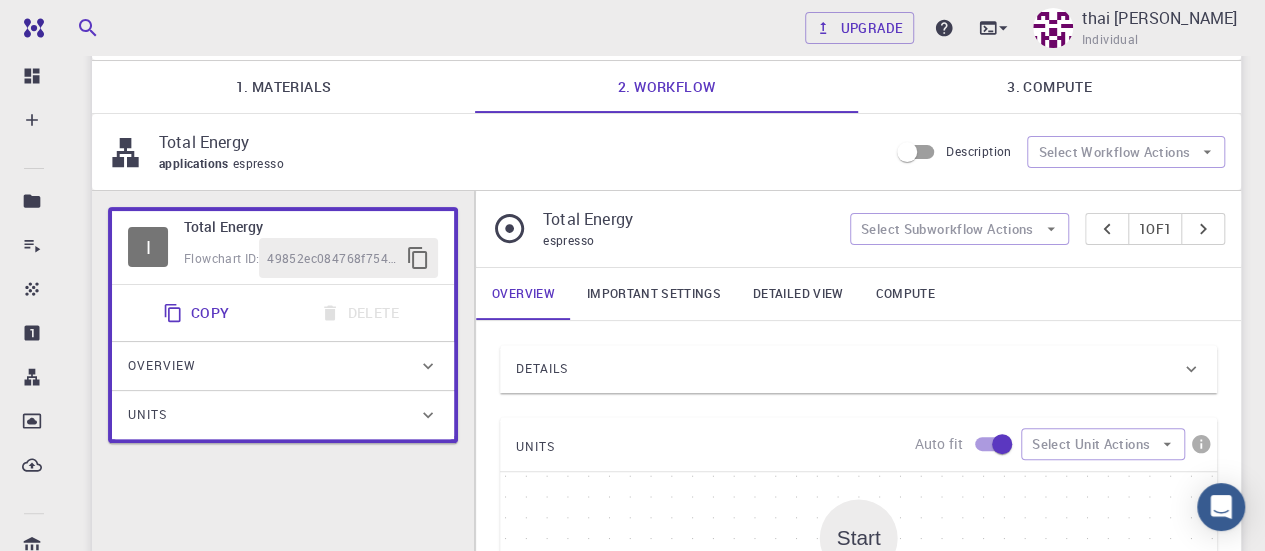 scroll, scrollTop: 0, scrollLeft: 0, axis: both 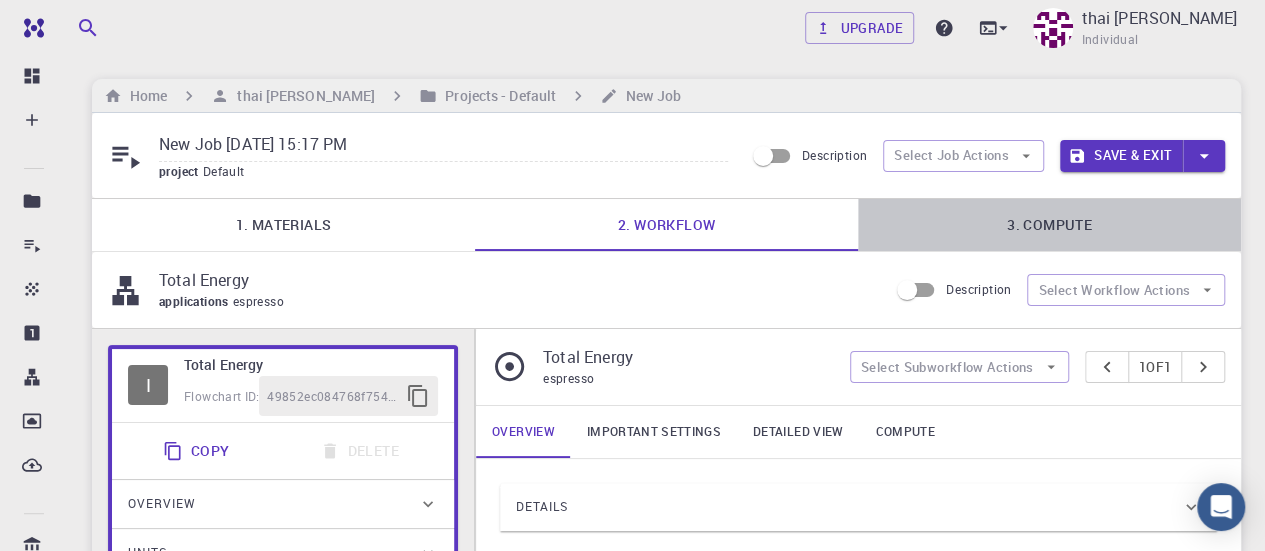 click on "3. Compute" at bounding box center (1049, 225) 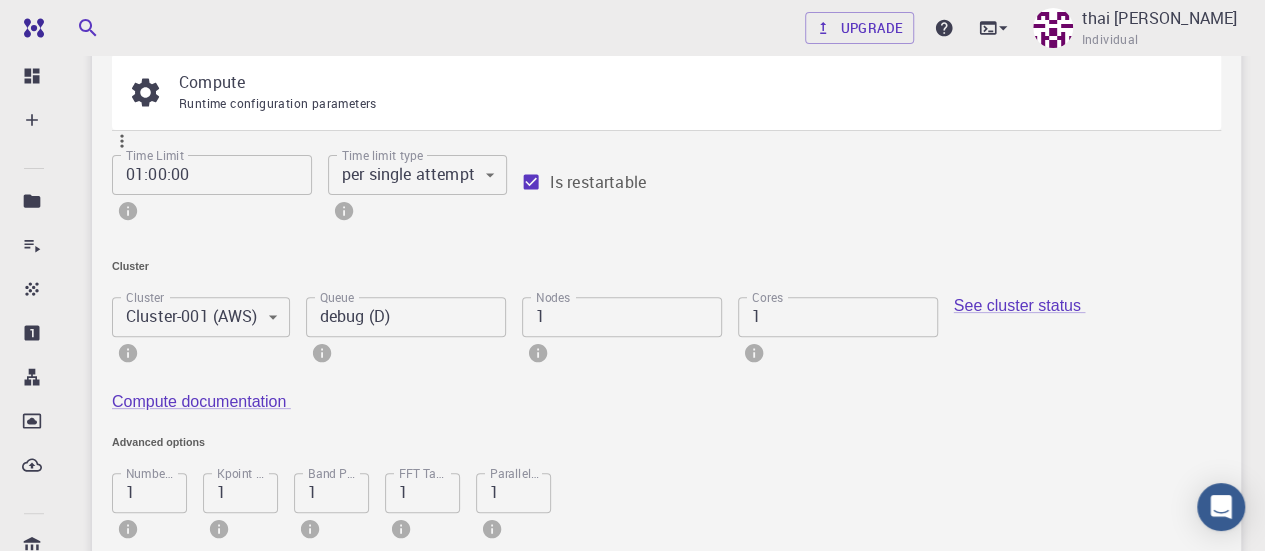 scroll, scrollTop: 200, scrollLeft: 0, axis: vertical 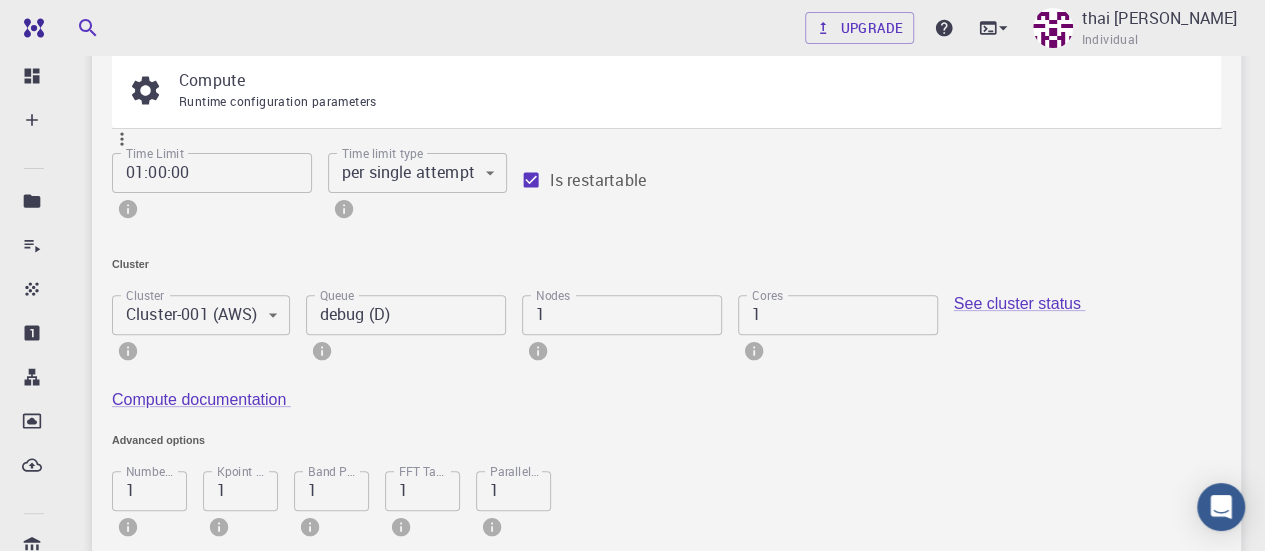 click on "Time limit type" at bounding box center (382, 153) 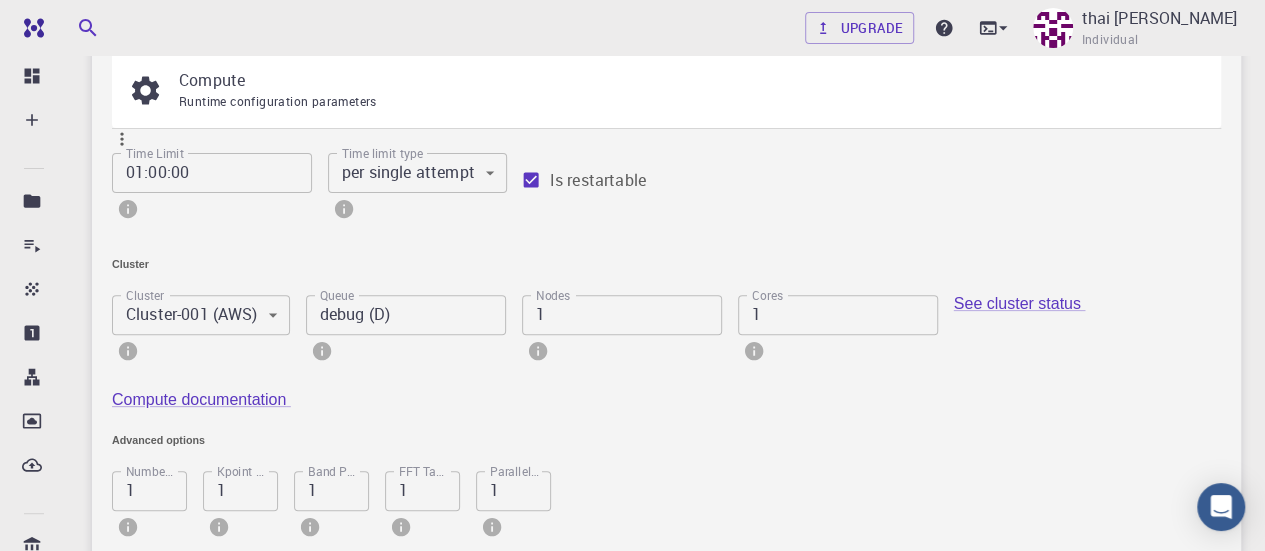 click on "Time limit type" at bounding box center (382, 153) 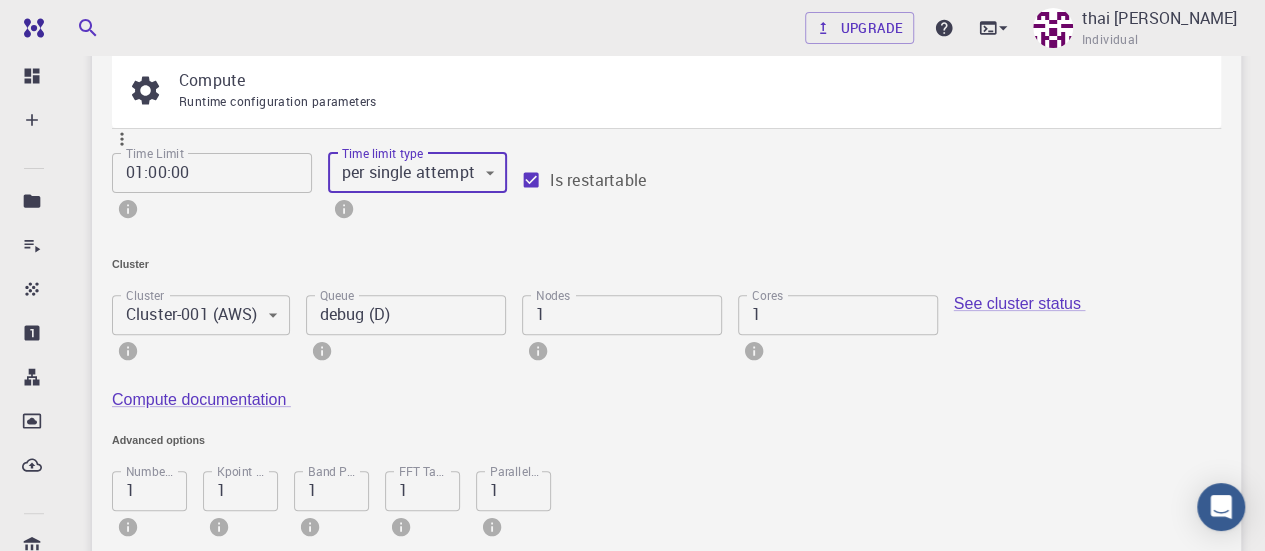 click on "Free Dashboard Create New Job New Material Create Material Upload File Import from Bank Import from 3rd Party New Workflow New Project Projects Jobs Materials Properties Workflows Dropbox External Uploads Bank Materials Workflows Accounts Shared with me Shared publicly Shared externally Documentation Contact Support Compute load: Low Upgrade thai minh nhat Individual Home thai minh nhat Projects - Default New Job New Job [DATE] 15:17 PM project Default Description Select Job Actions Save & Exit 1. Materials 2. Workflow 3. Compute Compute Runtime configuration parameters Time Limit 01:00:00 Time Limit   Time limit type per single attempt 0 Time limit type     Is restartable Cluster Cluster Cluster-001 (AWS) 0 Cluster   Queue debug (D) Queue   Nodes 1 Nodes   Cores 1 Cores   See cluster status   Compute documentation   Advanced options Number of Images 1 Number of Images   Kpoint Pools 1 Kpoint Pools   Band Pools 1 Band Pools   FFT Task Groups 1 FFT Task Groups   1   Notifications ." at bounding box center [632, 344] 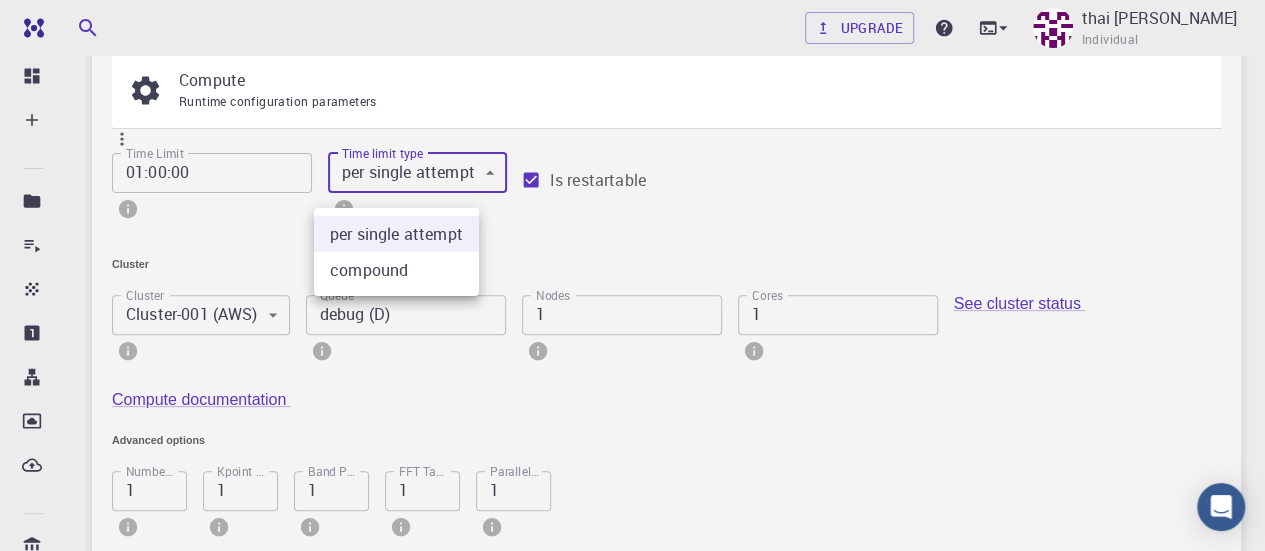 click at bounding box center (632, 275) 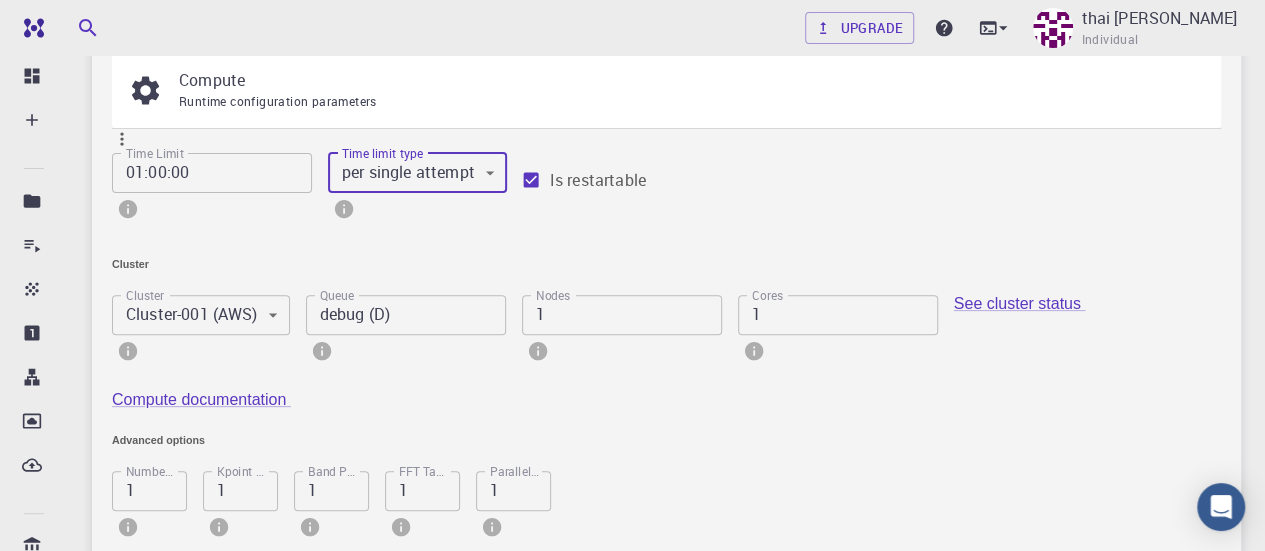 scroll, scrollTop: 400, scrollLeft: 0, axis: vertical 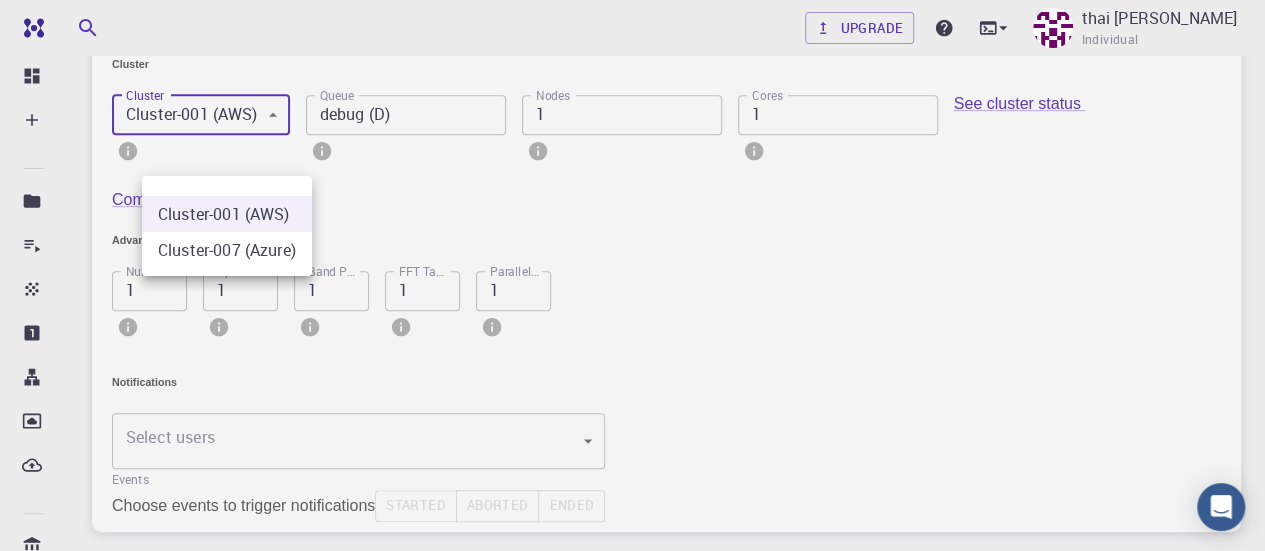 click on "Free Dashboard Create New Job New Material Create Material Upload File Import from Bank Import from 3rd Party New Workflow New Project Projects Jobs Materials Properties Workflows Dropbox External Uploads Bank Materials Workflows Accounts Shared with me Shared publicly Shared externally Documentation Contact Support Compute load: Low Upgrade thai minh nhat Individual Home thai minh nhat Projects - Default New Job New Job [DATE] 15:17 PM project Default Description Select Job Actions Save & Exit 1. Materials 2. Workflow 3. Compute Compute Runtime configuration parameters Time Limit 01:00:00 Time Limit   Time limit type per single attempt 0 Time limit type     Is restartable Cluster Cluster Cluster-001 (AWS) 0 Cluster   Queue debug (D) Queue   Nodes 1 Nodes   Cores 1 Cores   See cluster status   Compute documentation   Advanced options Number of Images 1 Number of Images   Kpoint Pools 1 Kpoint Pools   Band Pools 1 Band Pools   FFT Task Groups 1 FFT Task Groups   1   Notifications ." at bounding box center (632, 144) 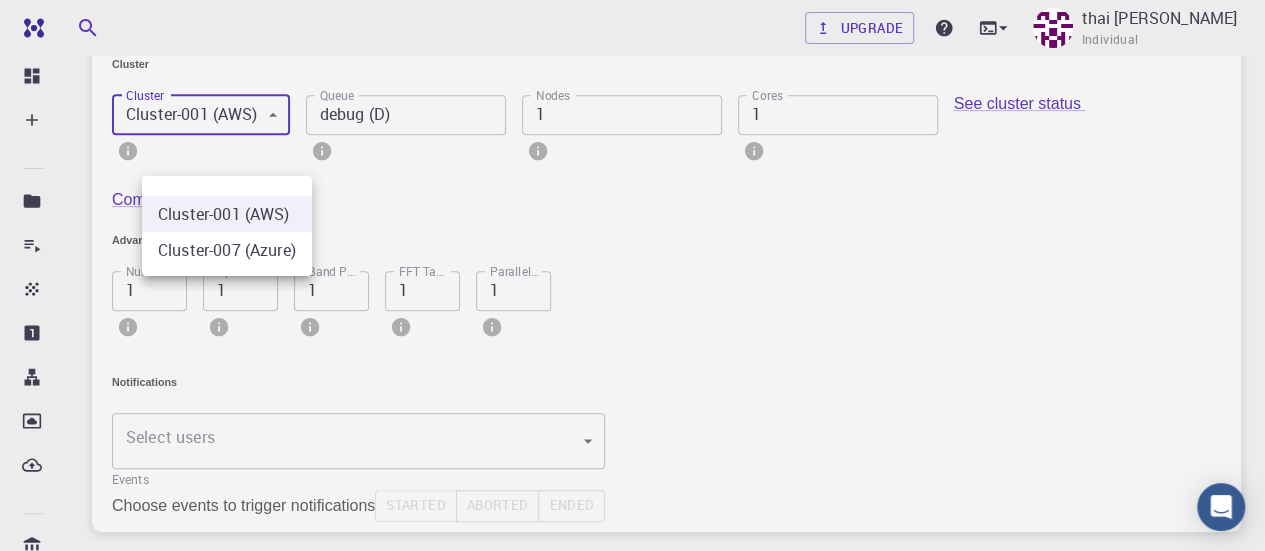 click at bounding box center (632, 275) 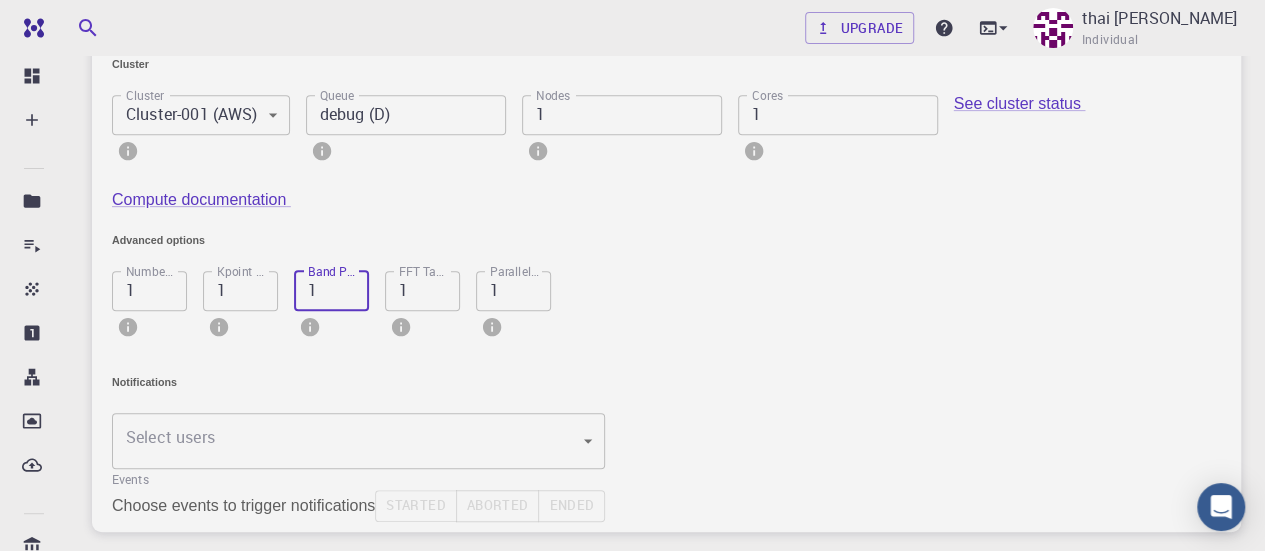 drag, startPoint x: 548, startPoint y: 383, endPoint x: 500, endPoint y: 390, distance: 48.507732 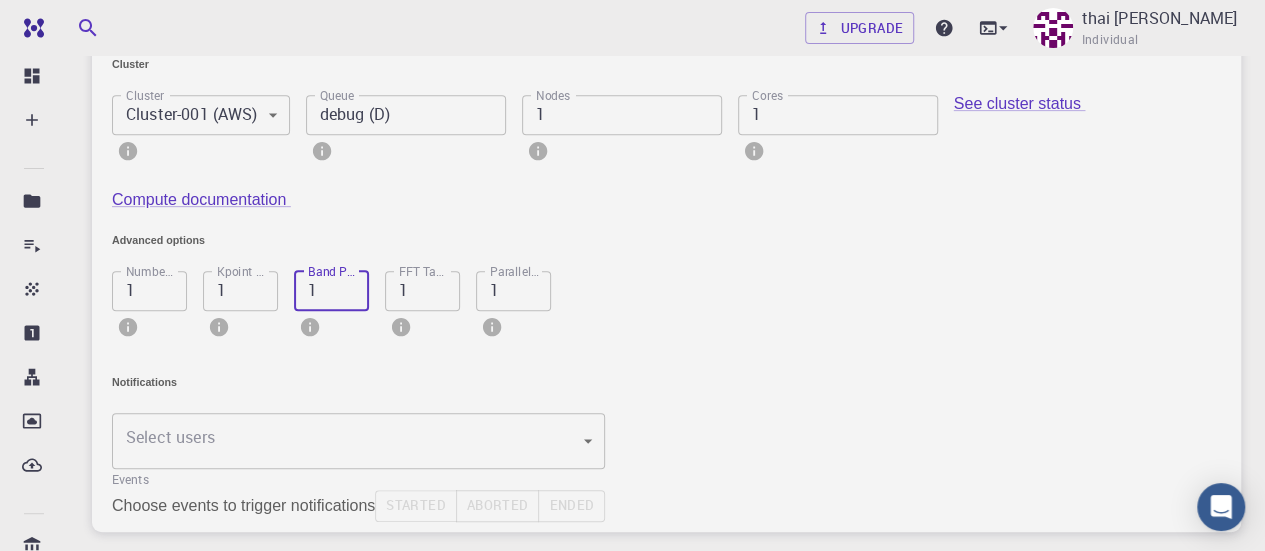 click on "1" at bounding box center [331, 291] 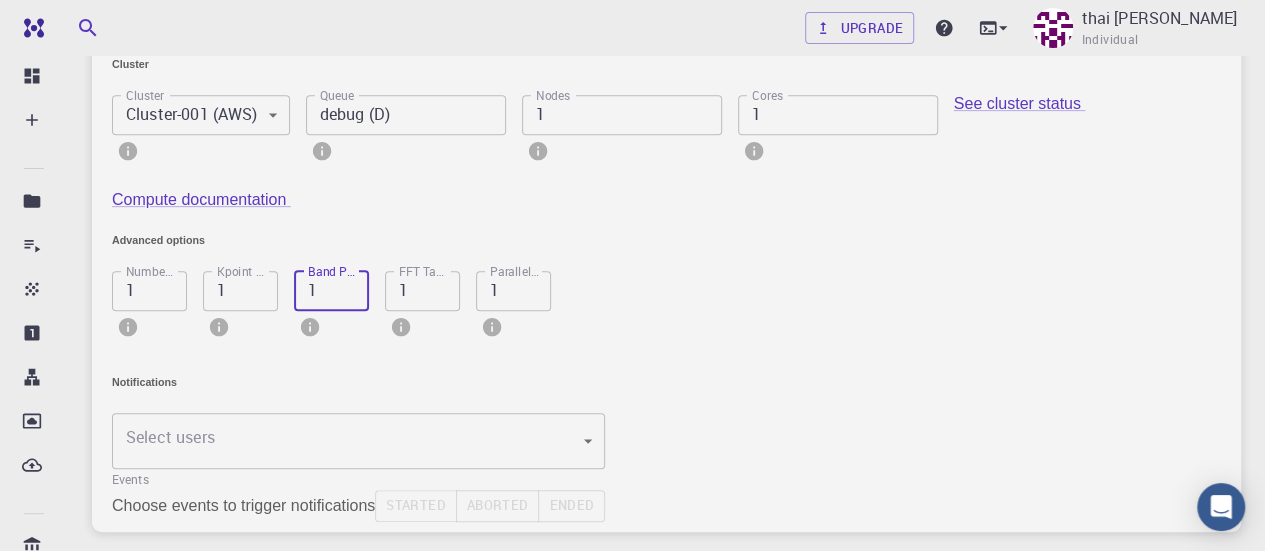 scroll, scrollTop: 100, scrollLeft: 0, axis: vertical 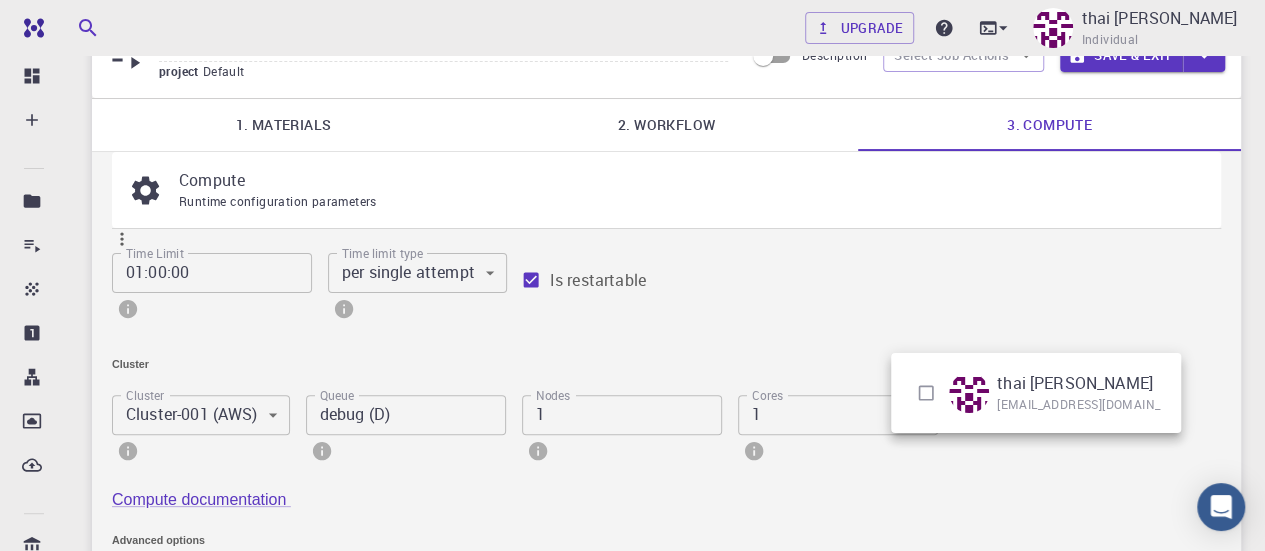 click on "Free Dashboard Create New Job New Material Create Material Upload File Import from Bank Import from 3rd Party New Workflow New Project Projects Jobs Materials Properties Workflows Dropbox External Uploads Bank Materials Workflows Accounts Shared with me Shared publicly Shared externally Documentation Contact Support Compute load: Low Upgrade thai minh nhat Individual Home thai minh nhat Projects - Default New Job New Job [DATE] 15:17 PM project Default Description Select Job Actions Save & Exit 1. Materials 2. Workflow 3. Compute Compute Runtime configuration parameters Time Limit 01:00:00 Time Limit   Time limit type per single attempt 0 Time limit type     Is restartable Cluster Cluster Cluster-001 (AWS) 0 Cluster   Queue debug (D) Queue   Nodes 1 Nodes   Cores 1 Cores   See cluster status   Compute documentation   Advanced options Number of Images 1 Number of Images   Kpoint Pools 1 Kpoint Pools   Band Pools 1 Band Pools   FFT Task Groups 1 FFT Task Groups   1   Notifications ." at bounding box center [632, 444] 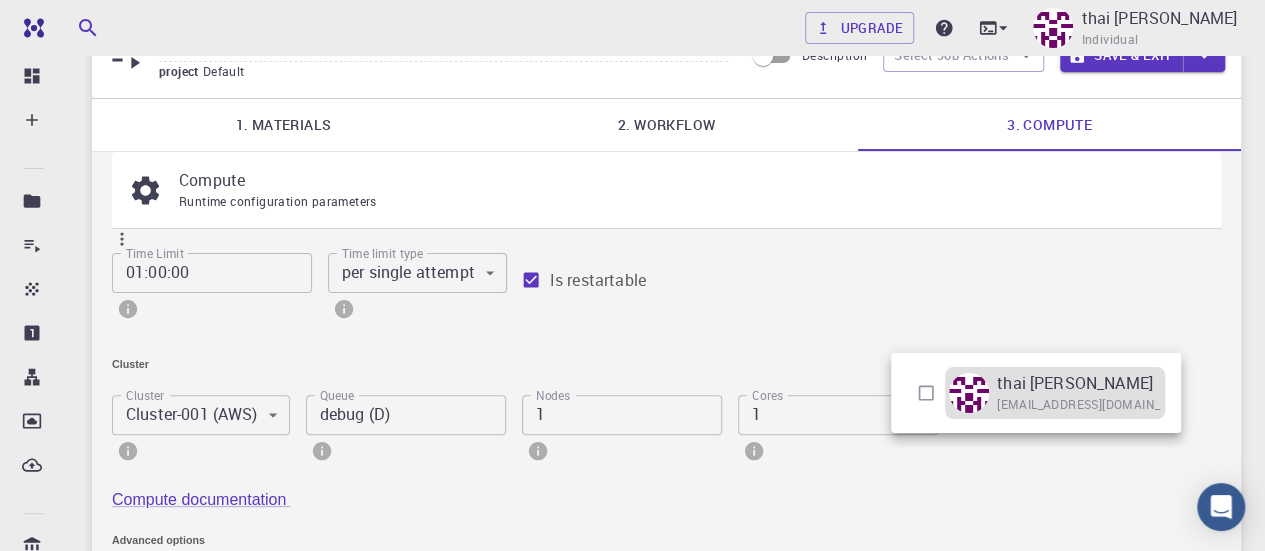 click on "thai [PERSON_NAME]" at bounding box center [1075, 383] 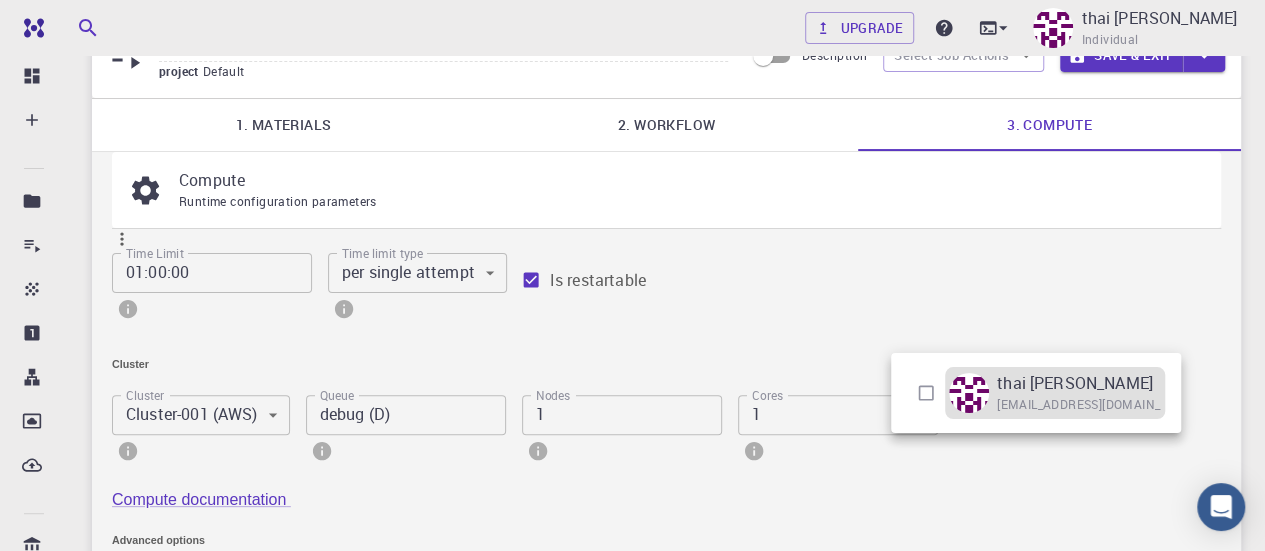 type on "[object Object]" 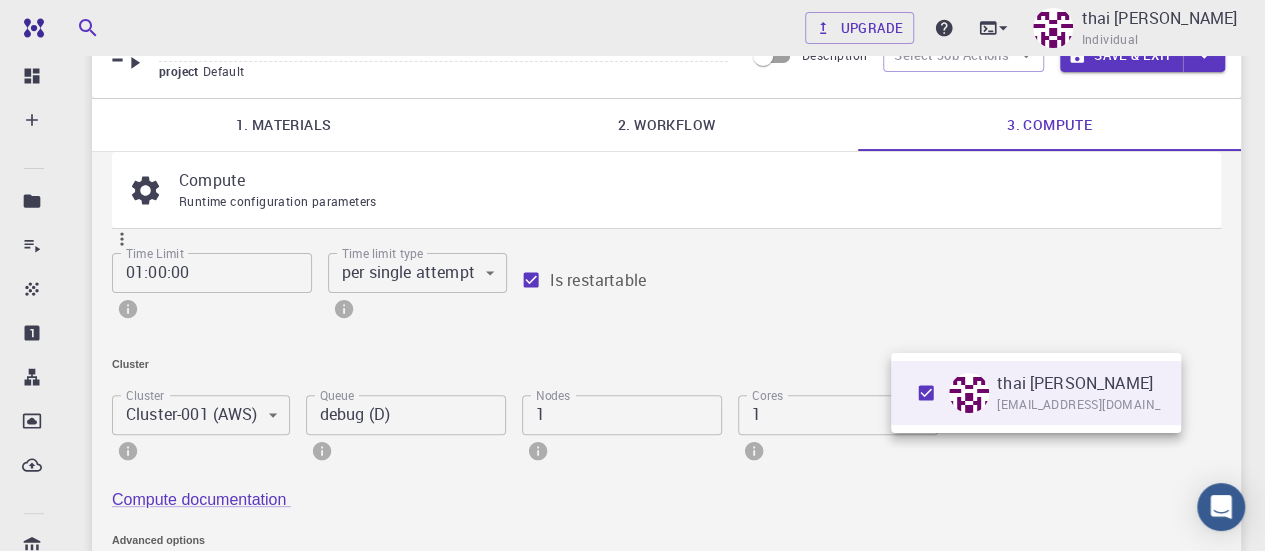 click at bounding box center [632, 275] 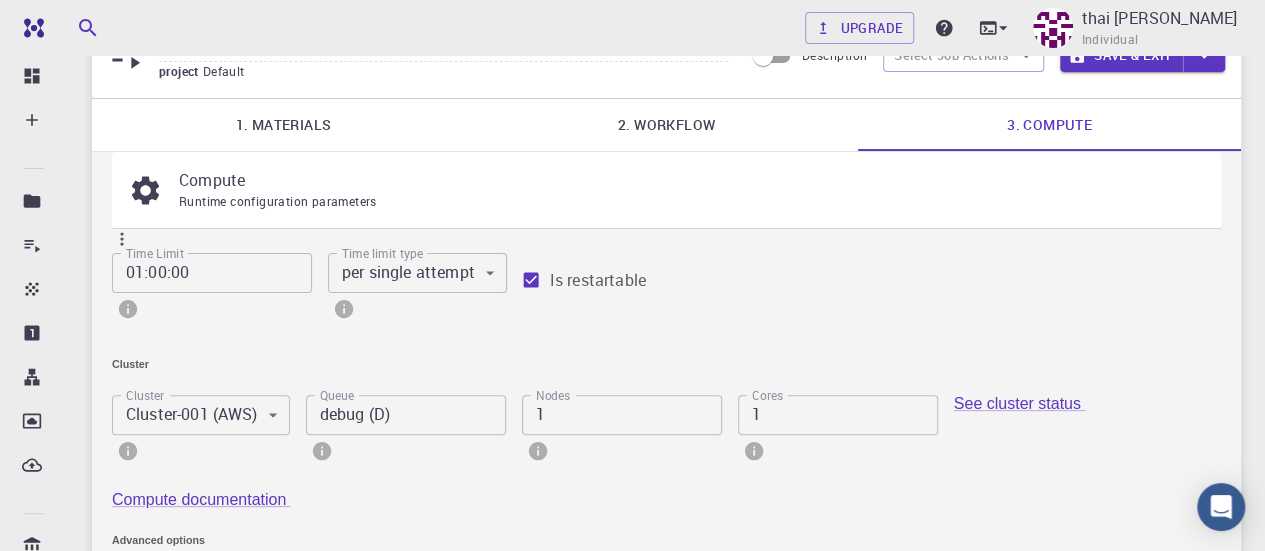 click 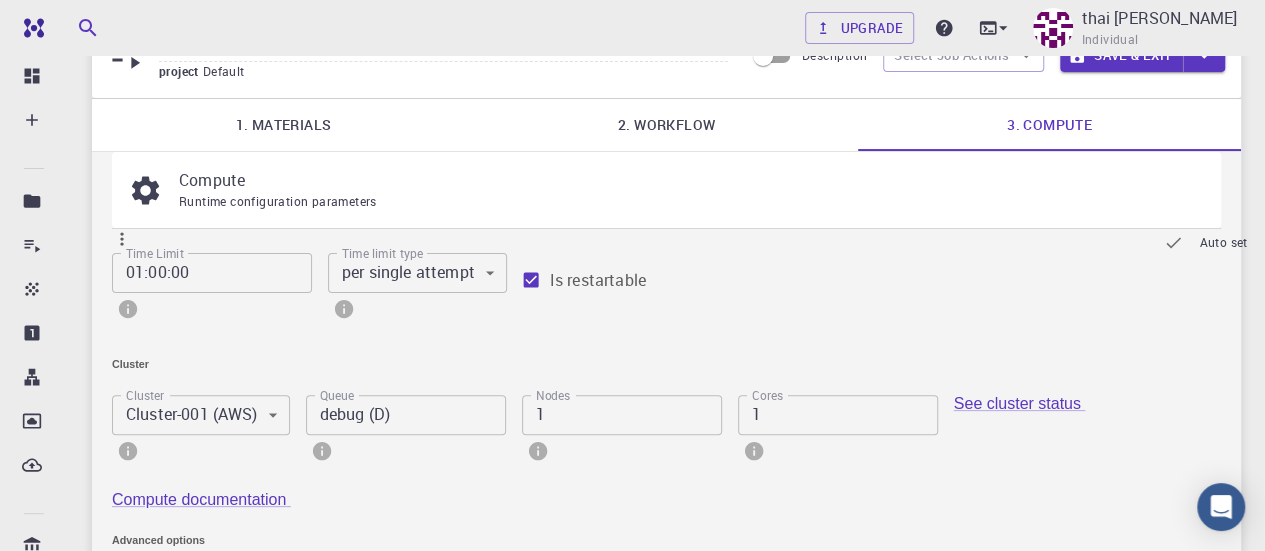 click 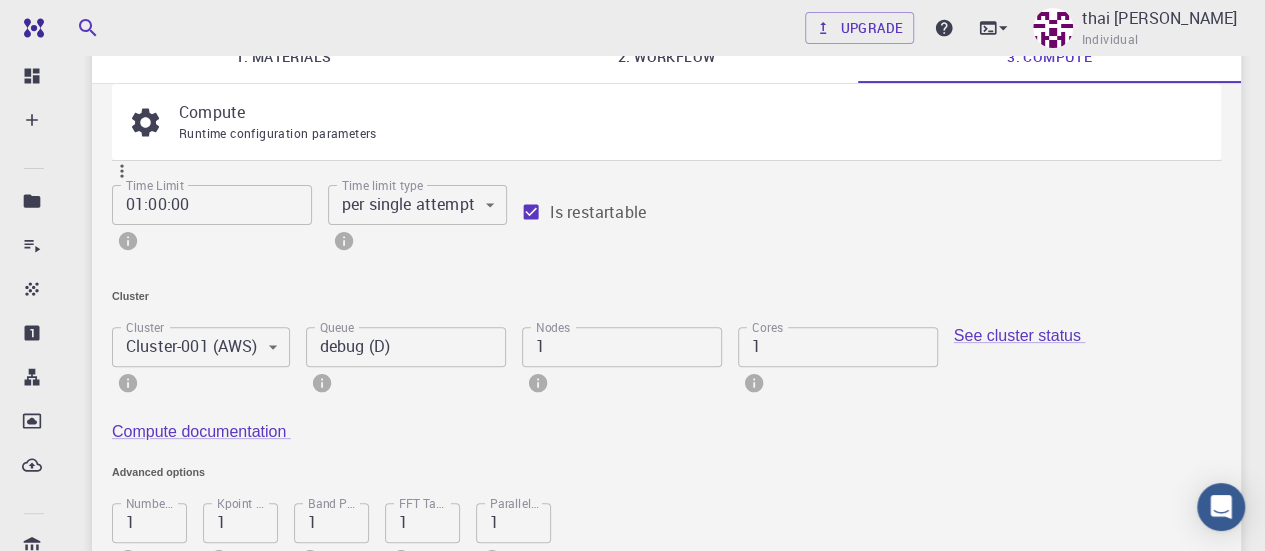 scroll, scrollTop: 200, scrollLeft: 0, axis: vertical 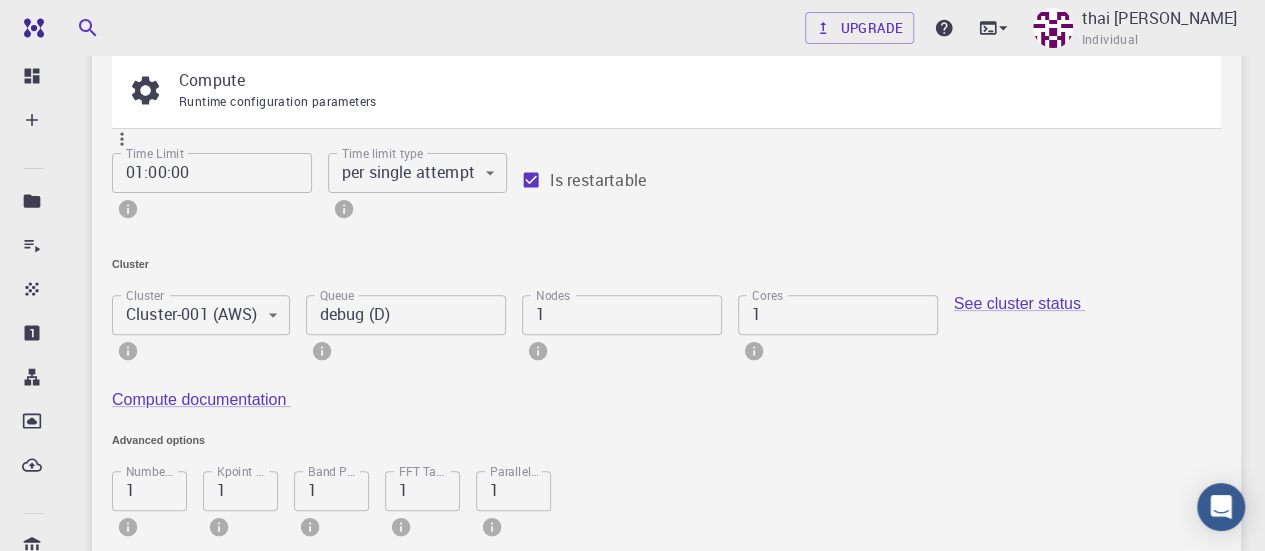 click on "debug (D)" at bounding box center [406, 315] 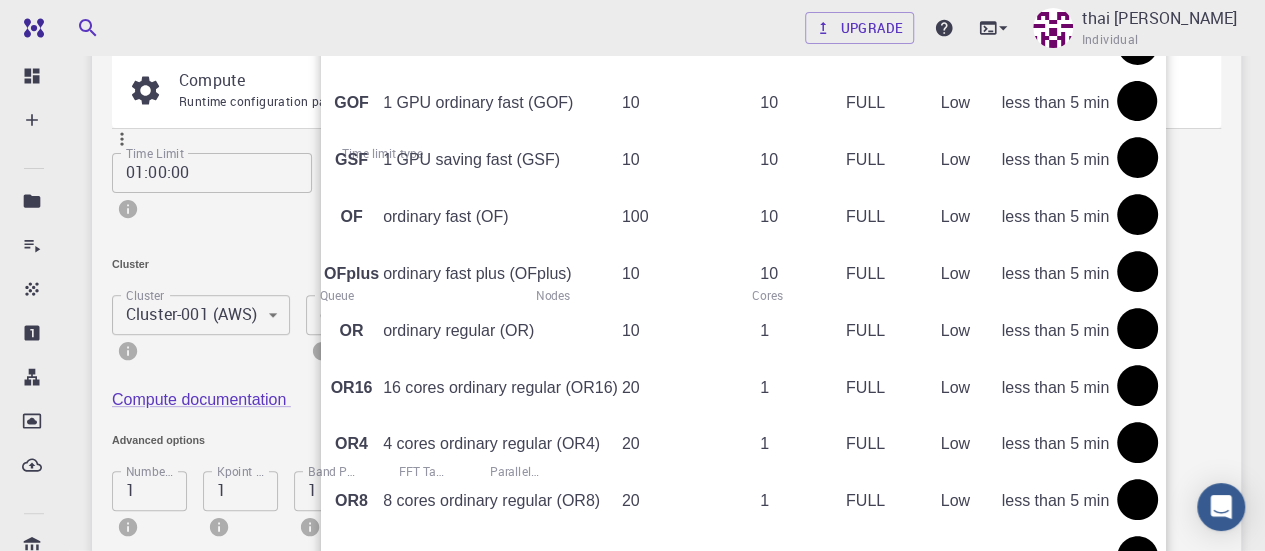 scroll, scrollTop: 626, scrollLeft: 0, axis: vertical 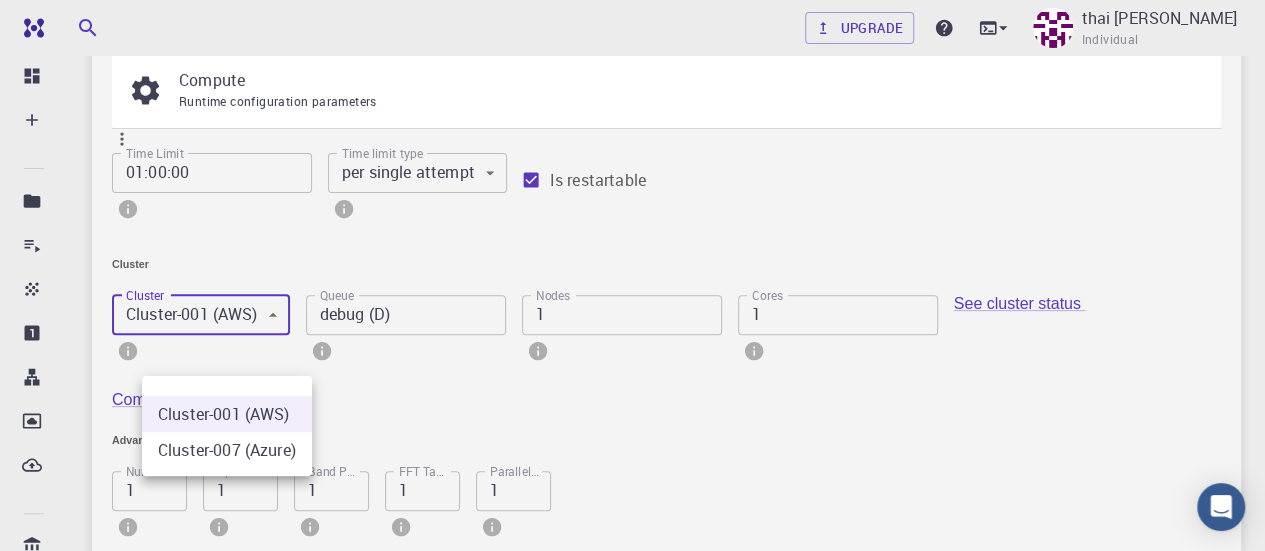 click on "Free Dashboard Create New Job New Material Create Material Upload File Import from Bank Import from 3rd Party New Workflow New Project Projects Jobs Materials Properties Workflows Dropbox External Uploads Bank Materials Workflows Accounts Shared with me Shared publicly Shared externally Documentation Contact Support Compute load: Low Upgrade thai minh nhat Individual Home thai minh nhat Projects - Default New Job New Job [DATE] 15:17 PM project Default Description Select Job Actions Save & Exit 1. Materials 2. Workflow 3. Compute Compute Runtime configuration parameters Time Limit 01:00:00 Time Limit   Time limit type per single attempt 0 Time limit type     Is restartable Cluster Cluster Cluster-001 (AWS) 0 Cluster   Queue debug (D) Queue   Nodes 1 Nodes   Cores 1 Cores   See cluster status   Compute documentation   Advanced options Number of Images 1 Number of Images   Kpoint Pools 1 Kpoint Pools   Band Pools 1 Band Pools   FFT Task Groups 1 FFT Task Groups   1   Notifications ." at bounding box center [632, 344] 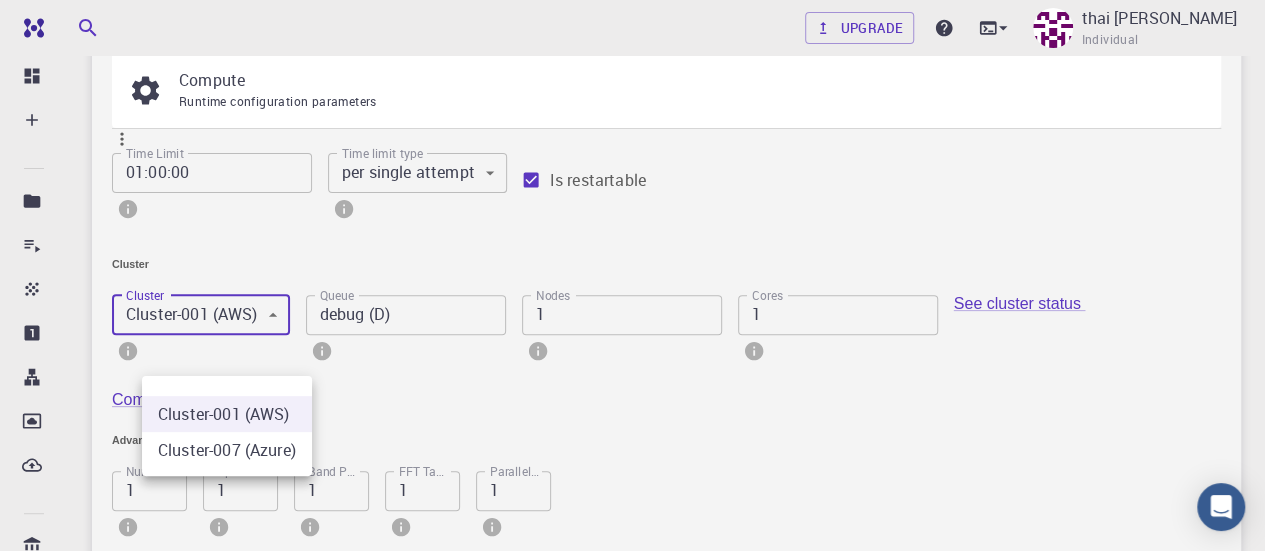 click at bounding box center [632, 275] 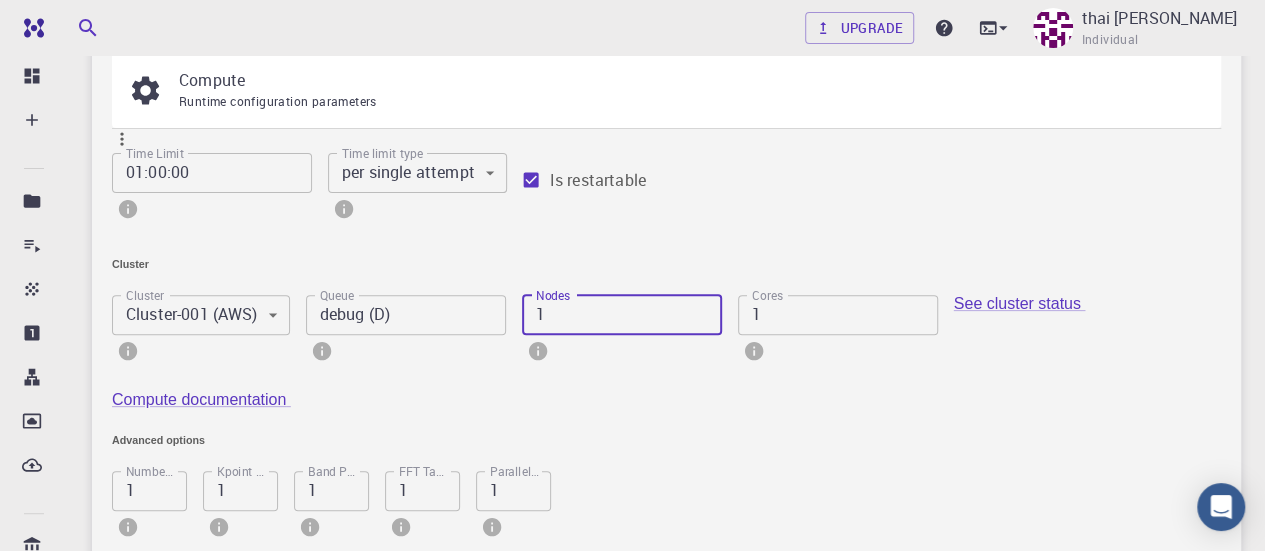 click on "1" at bounding box center [622, 315] 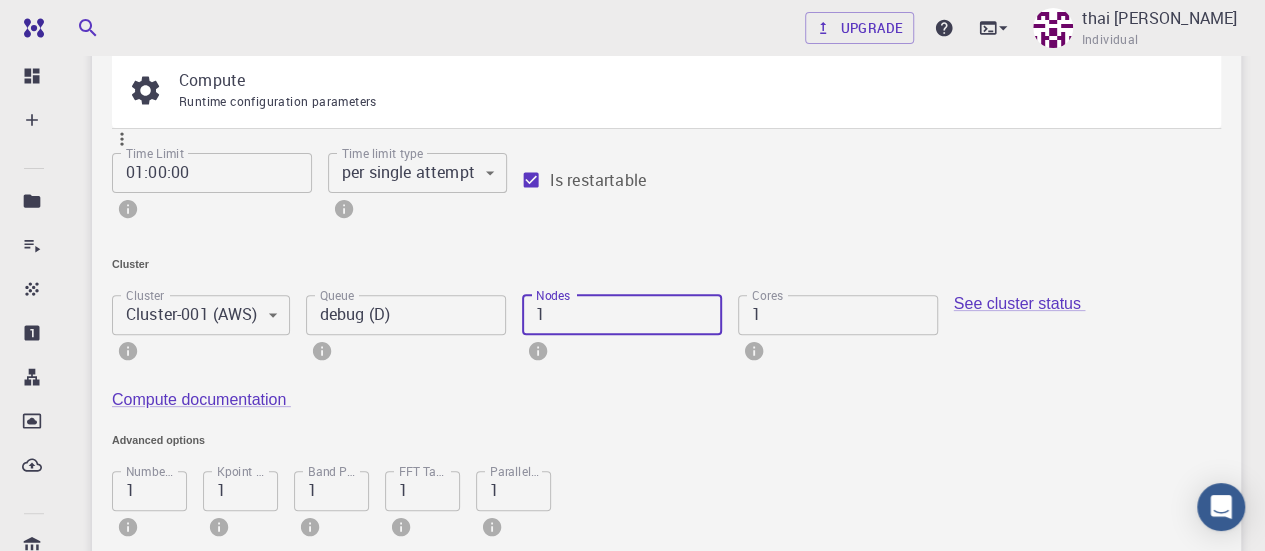 click on "1" at bounding box center (838, 315) 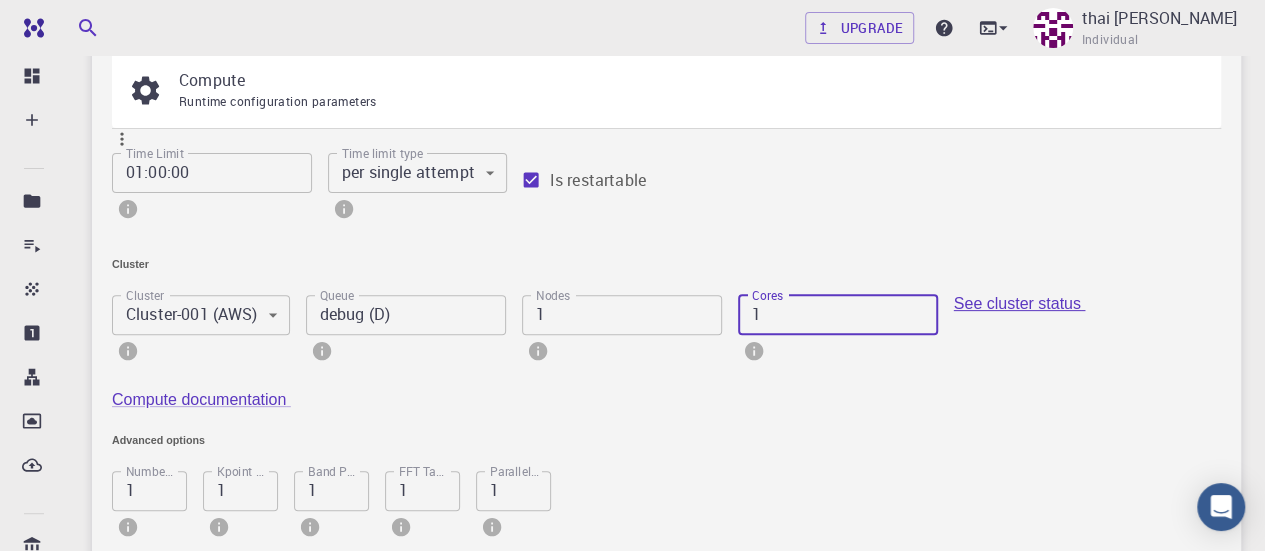 click on "See cluster status" at bounding box center (1020, 303) 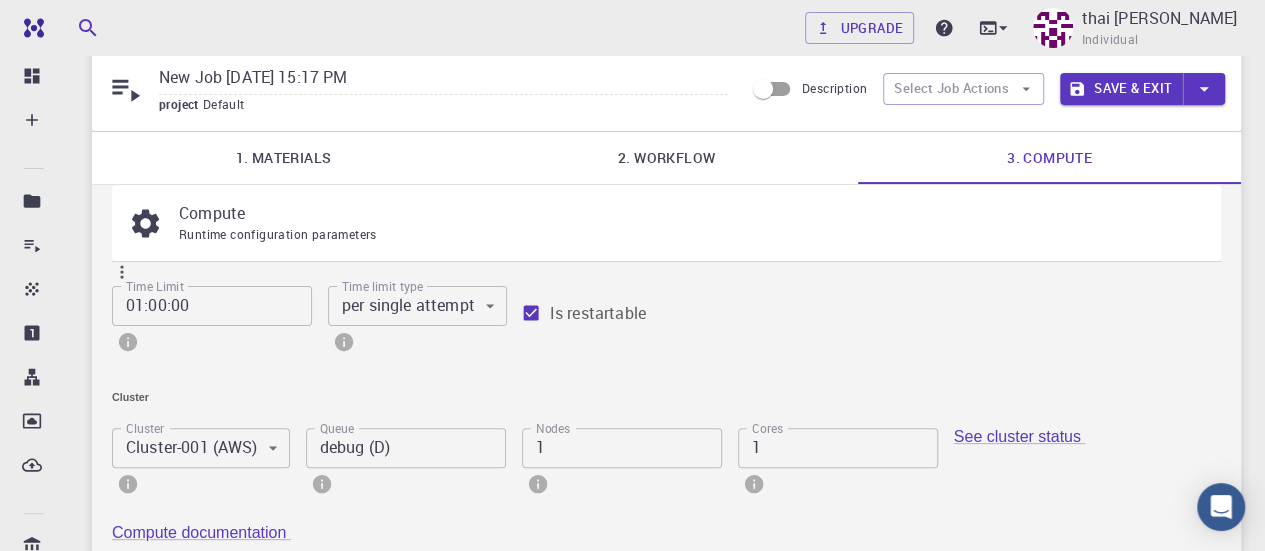 scroll, scrollTop: 0, scrollLeft: 0, axis: both 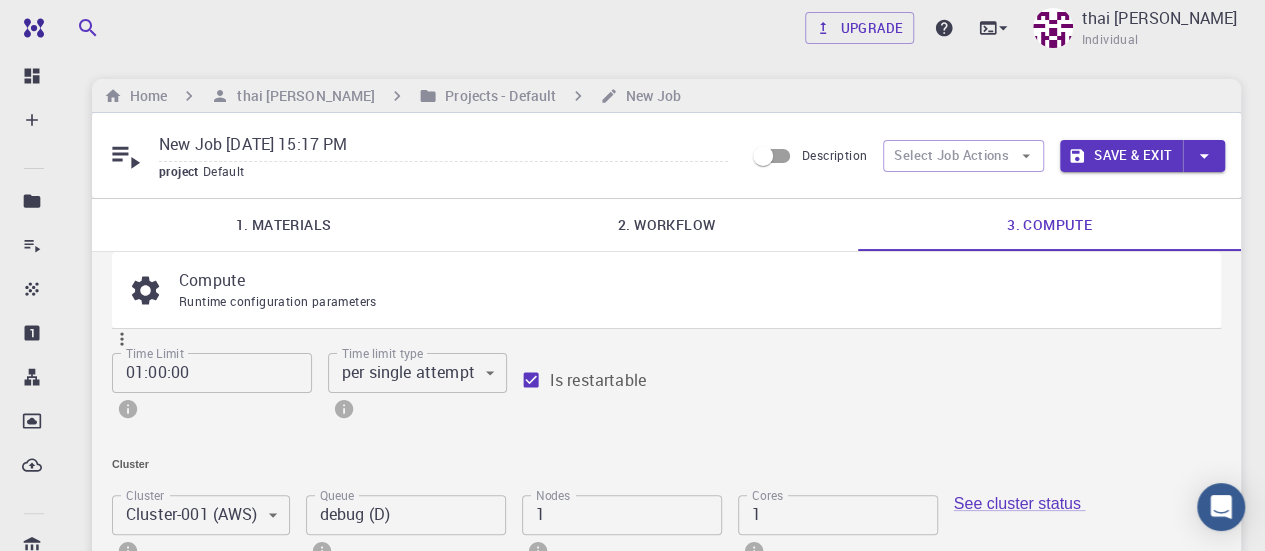click on "1. Materials" at bounding box center [283, 225] 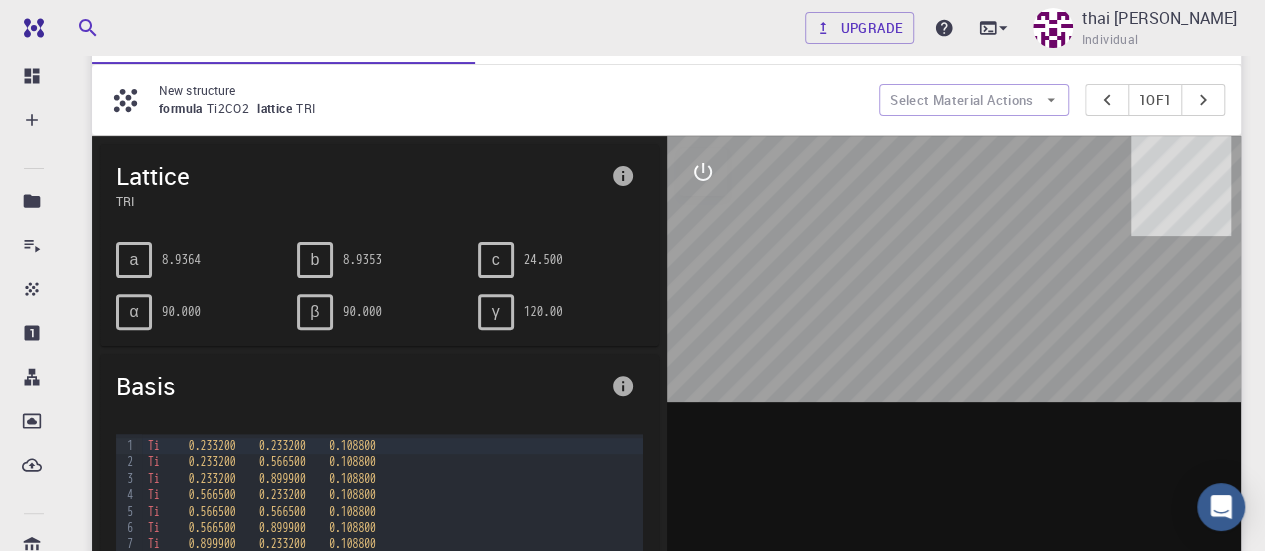 scroll, scrollTop: 300, scrollLeft: 0, axis: vertical 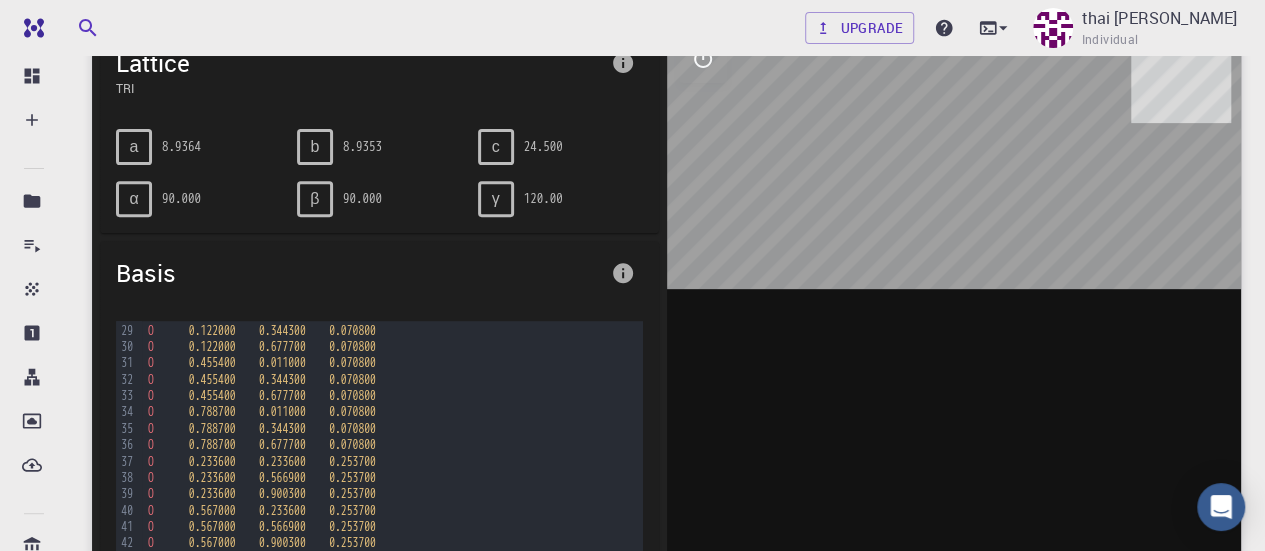 click at bounding box center (623, 273) 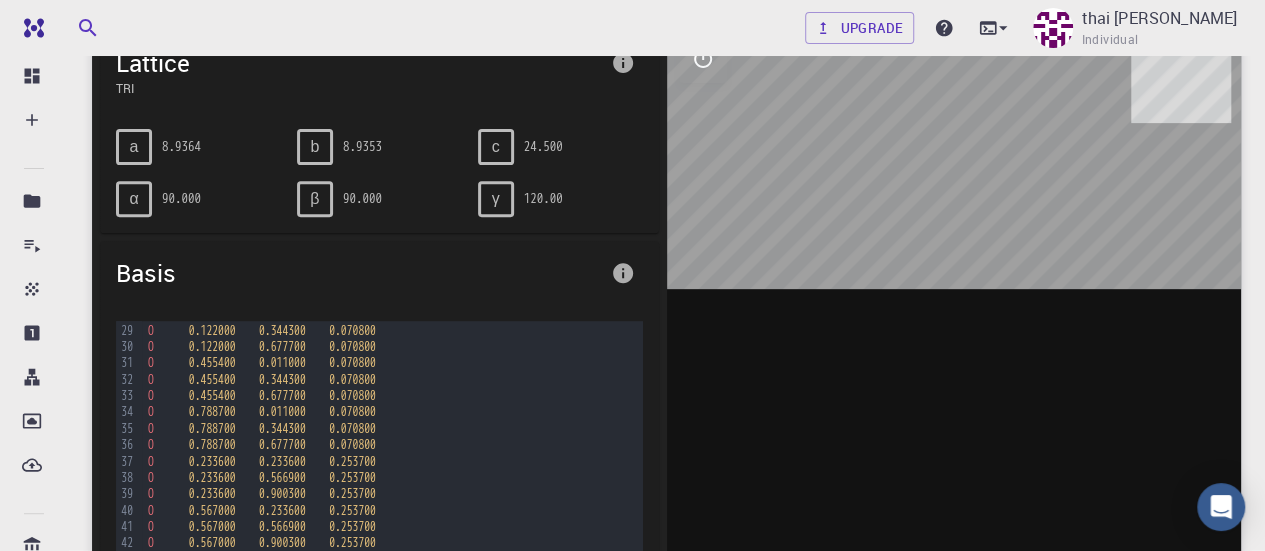 click on "Atomic coordinates are given in units of lattice vectors (ie. in crystal coordinates)." at bounding box center [216, 1053] 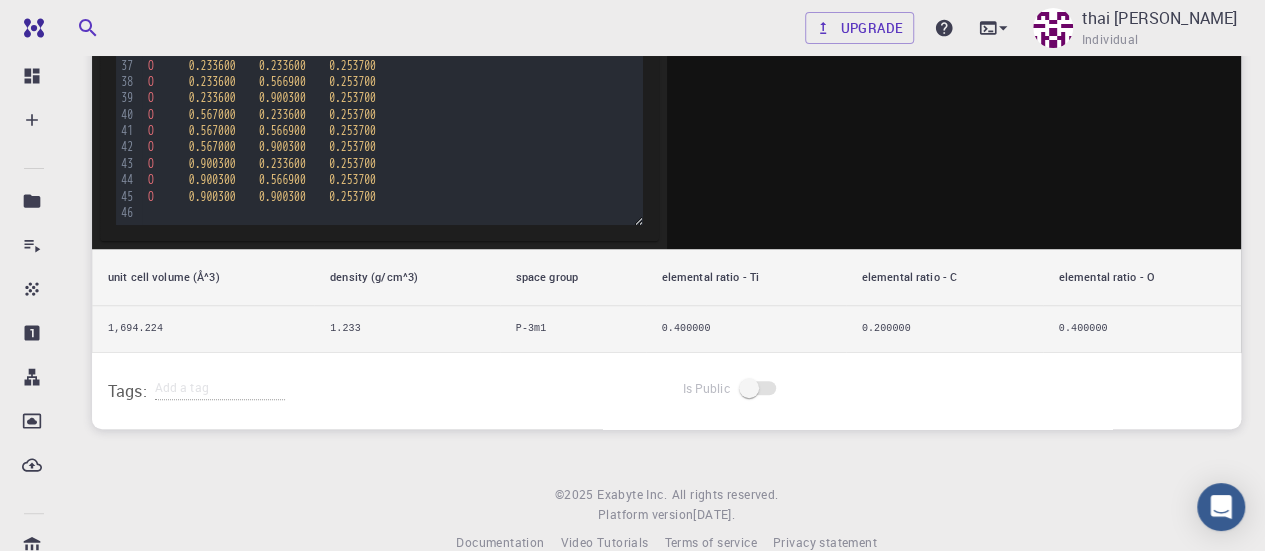 scroll, scrollTop: 700, scrollLeft: 0, axis: vertical 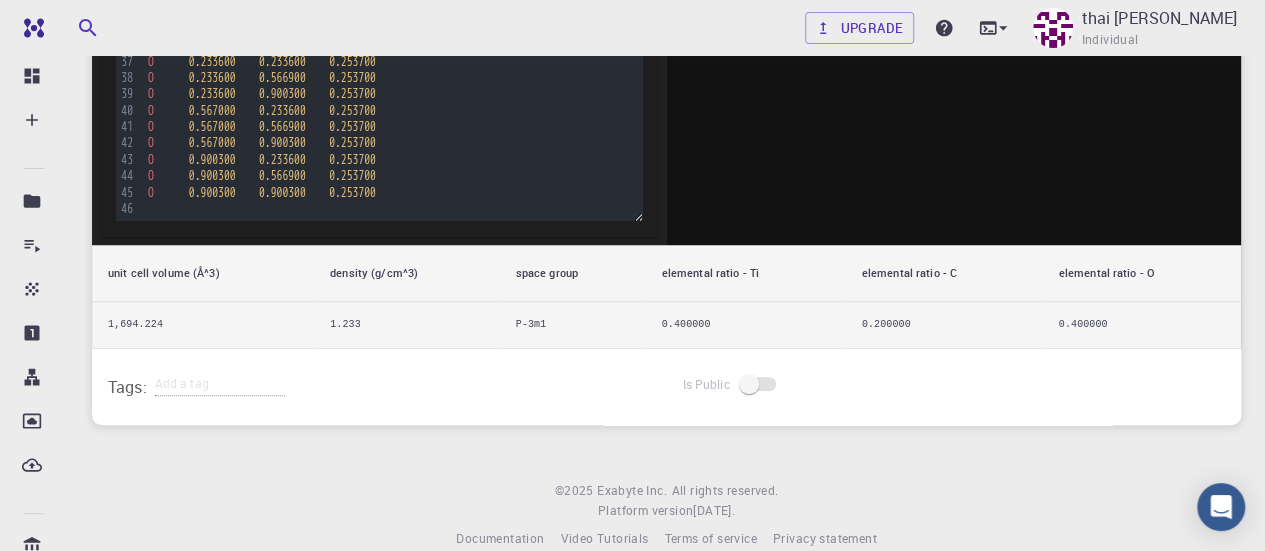 click at bounding box center [632, 275] 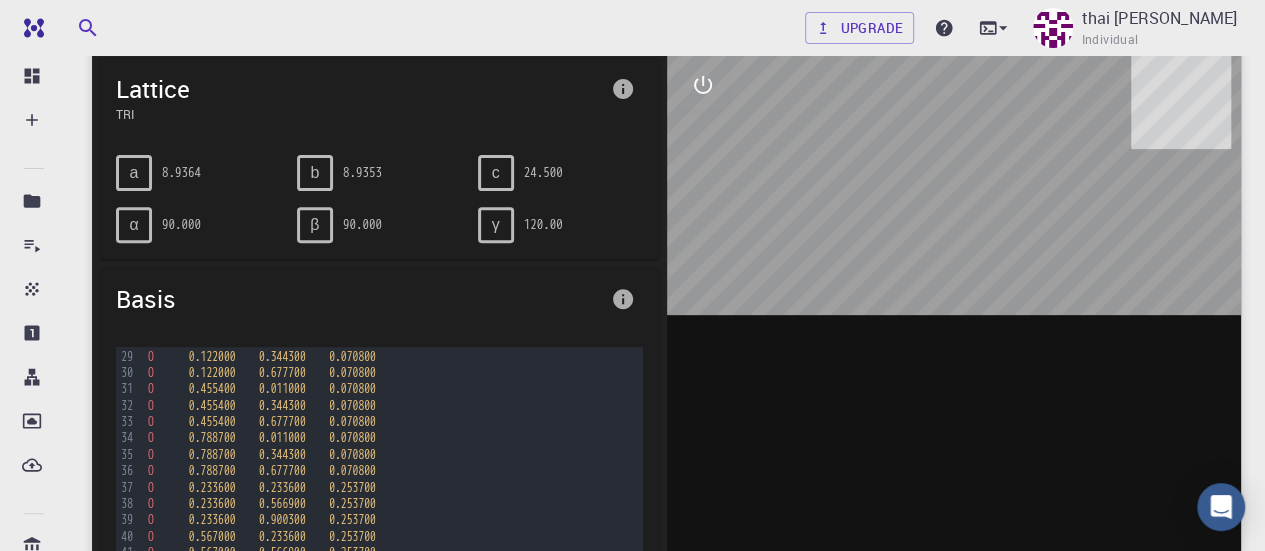 scroll, scrollTop: 228, scrollLeft: 0, axis: vertical 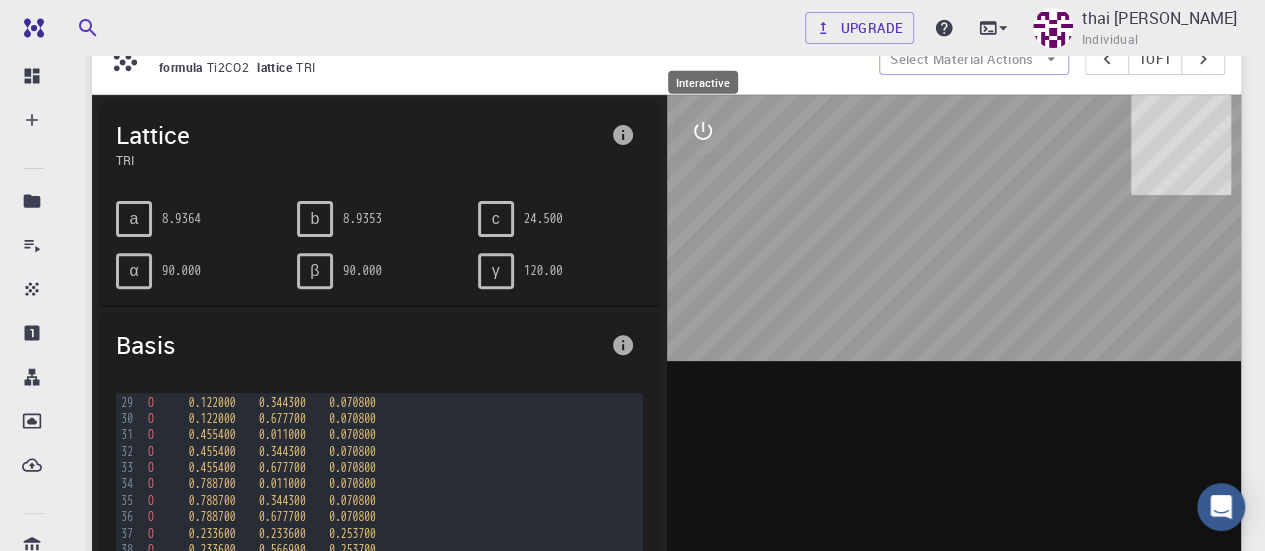 click at bounding box center (703, 131) 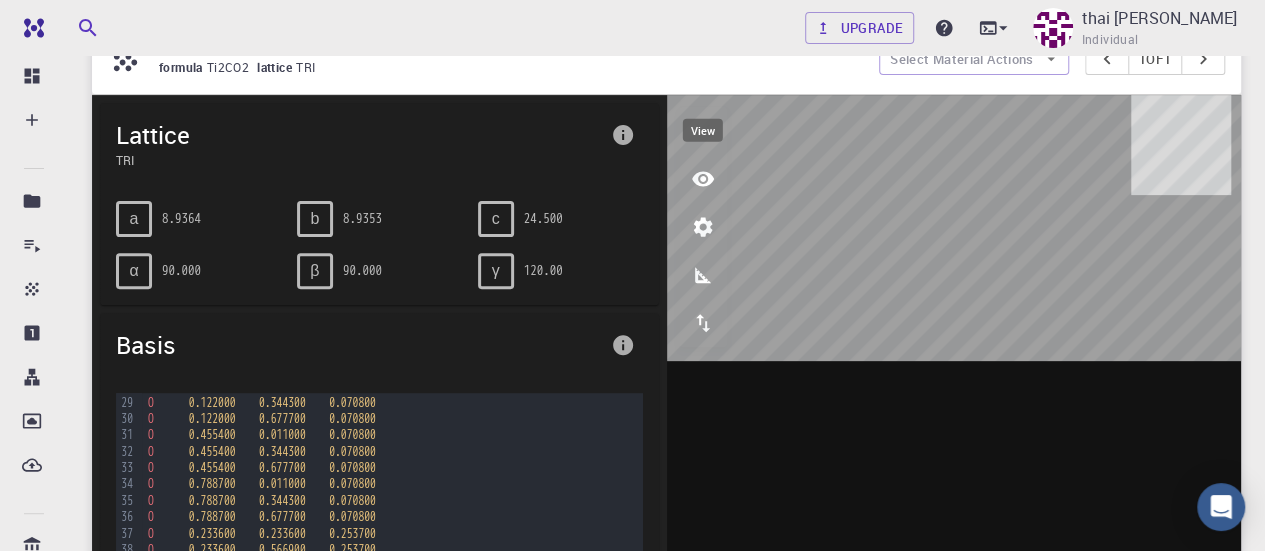 click 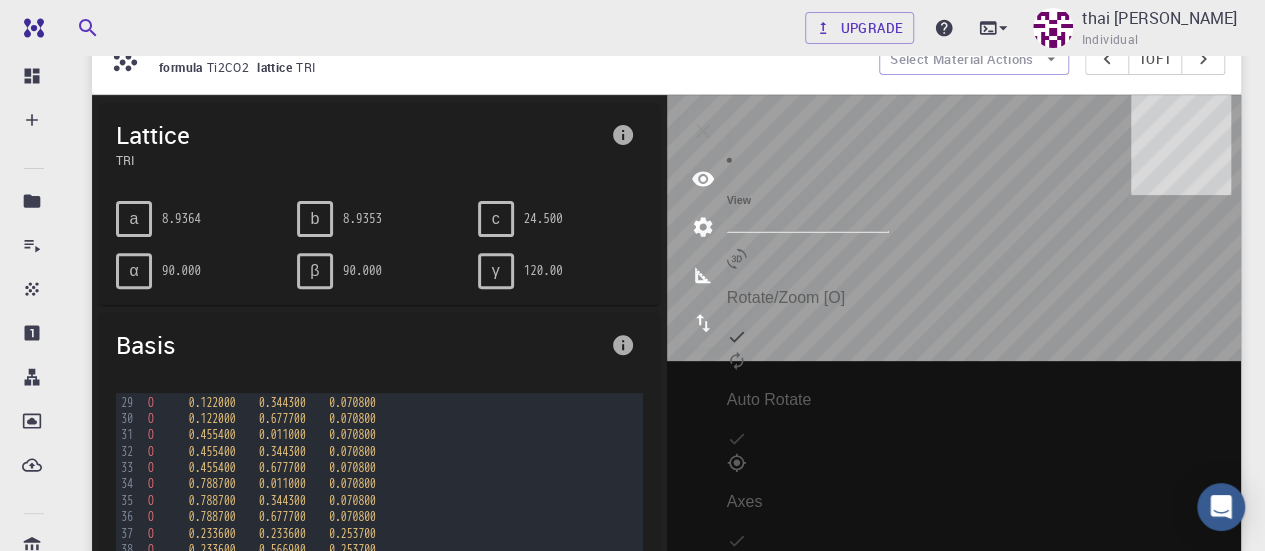 drag, startPoint x: 922, startPoint y: 197, endPoint x: 950, endPoint y: 189, distance: 29.12044 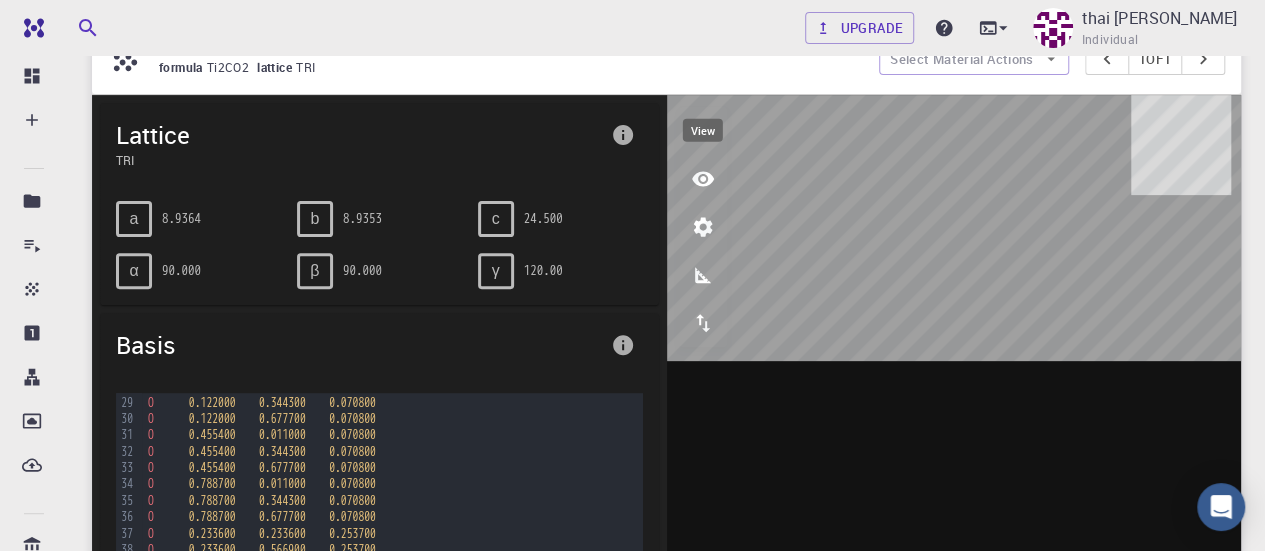 click 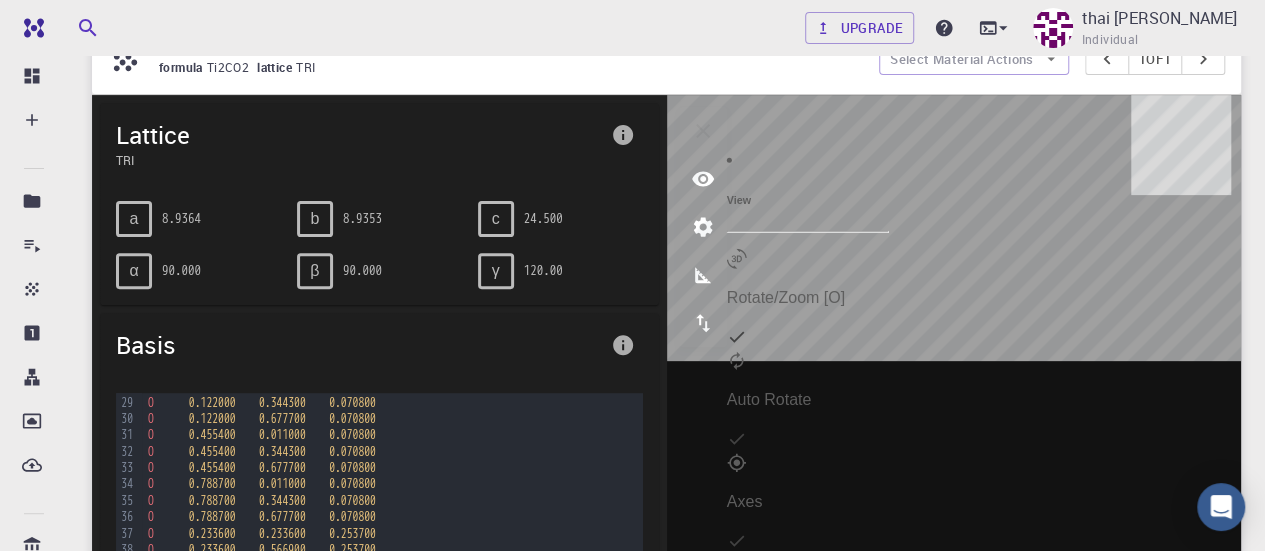 click on "Rotate/Zoom [O]" at bounding box center [808, 298] 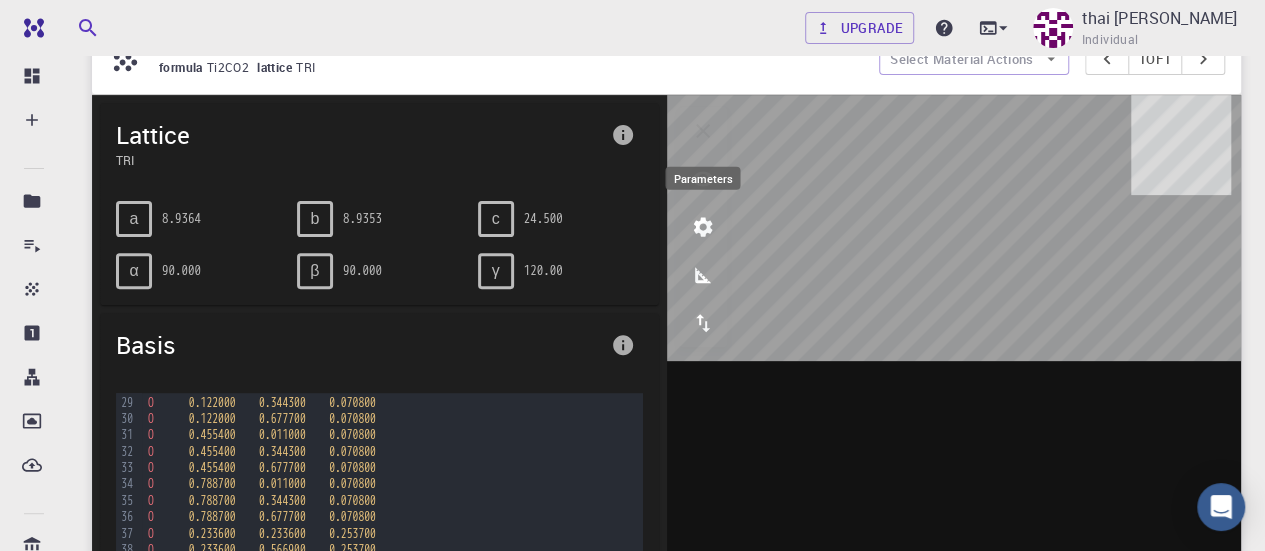 click 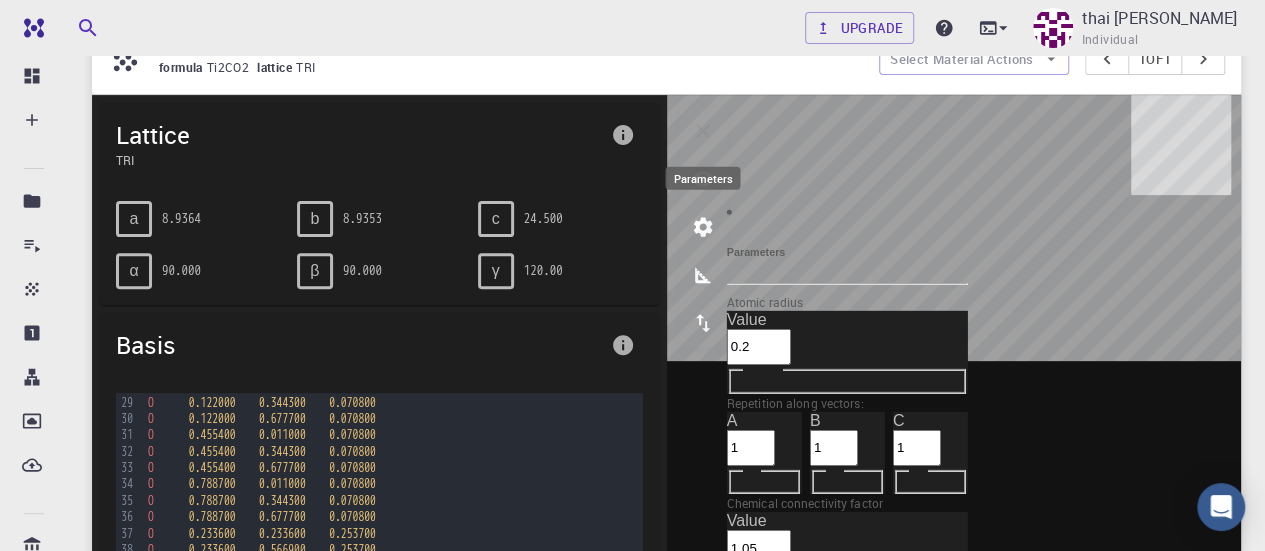 click 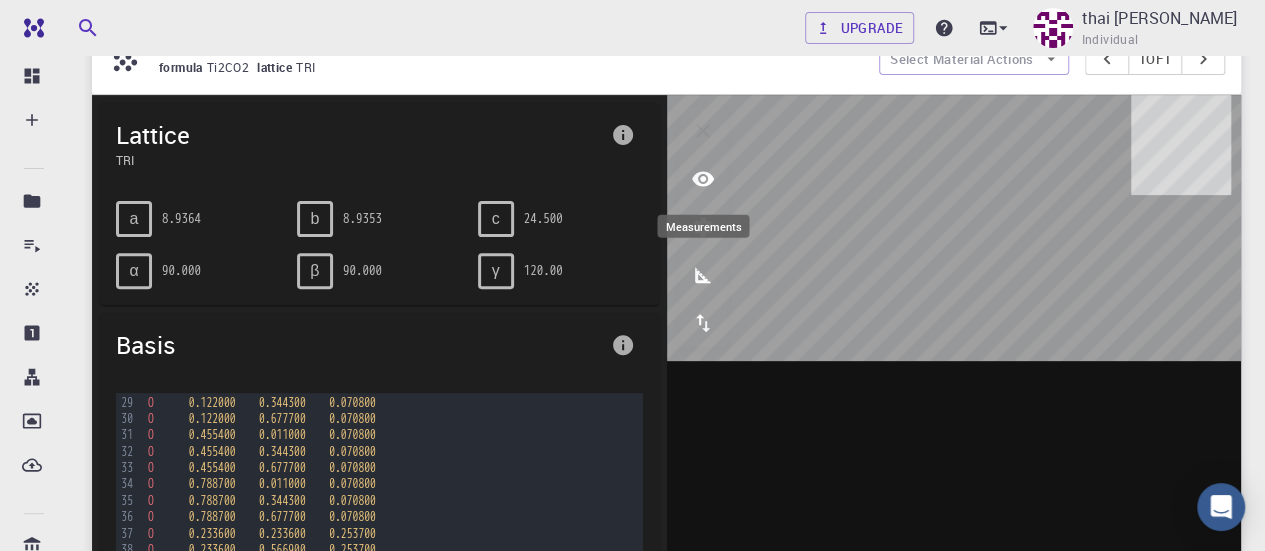 click at bounding box center (703, 275) 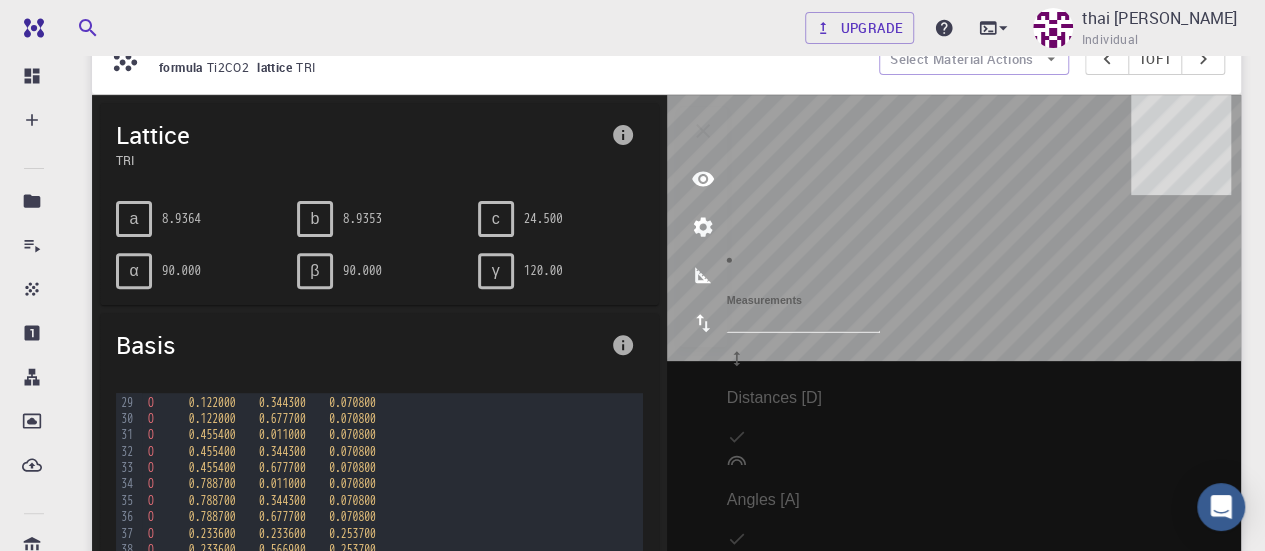click on "Distances [D]" at bounding box center (803, 400) 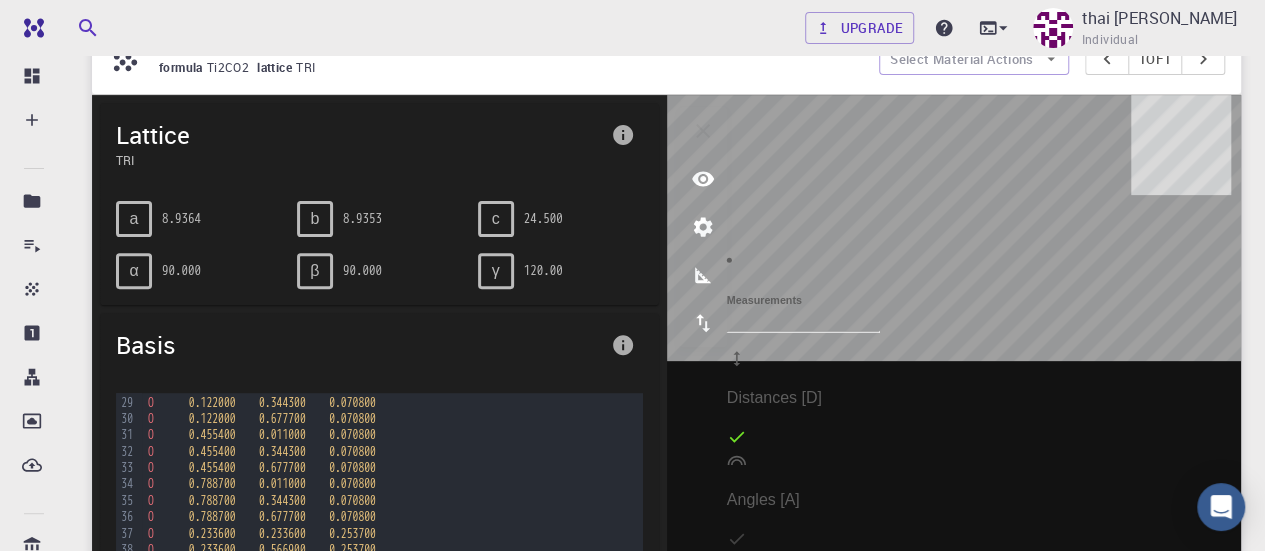 click on "Distances [D]" at bounding box center (803, 378) 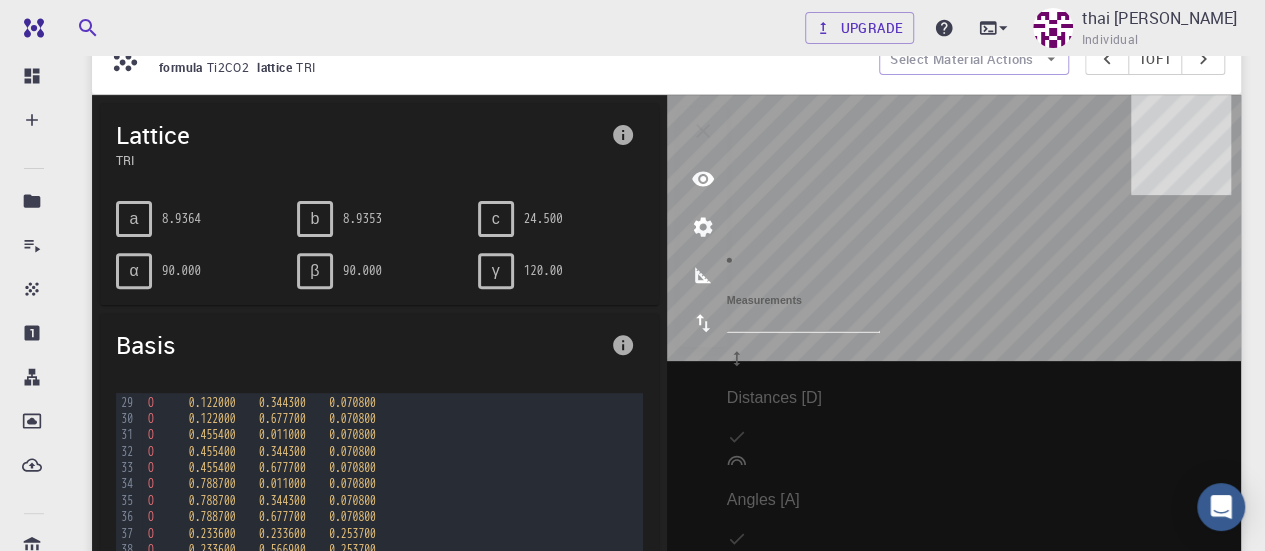 click on "Angles [A]" at bounding box center (803, 500) 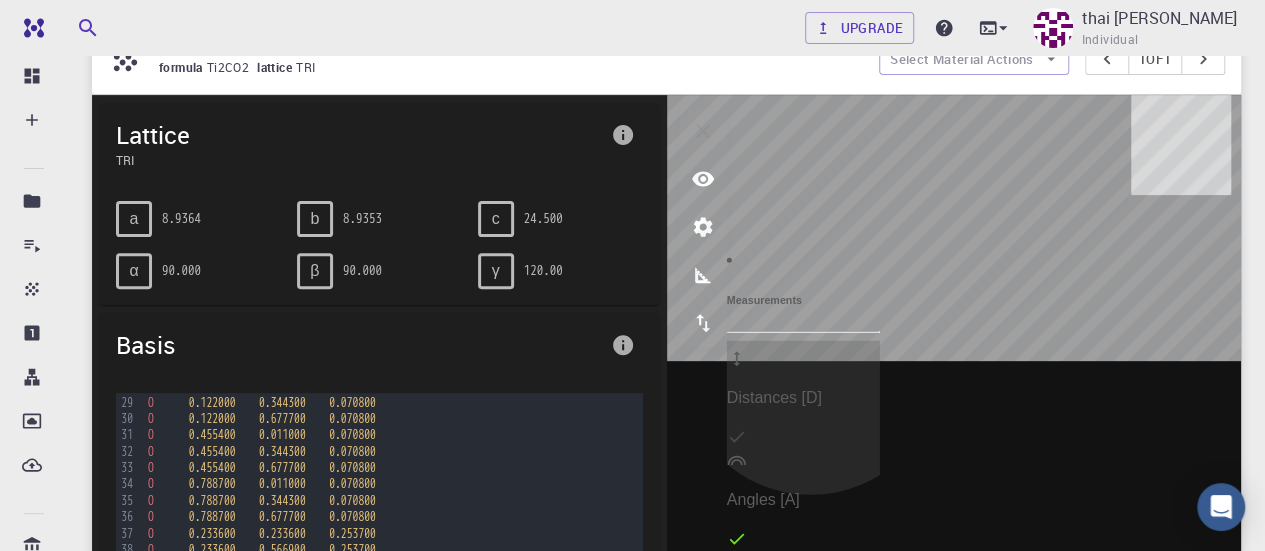 click on "Angles [A]" at bounding box center (803, 480) 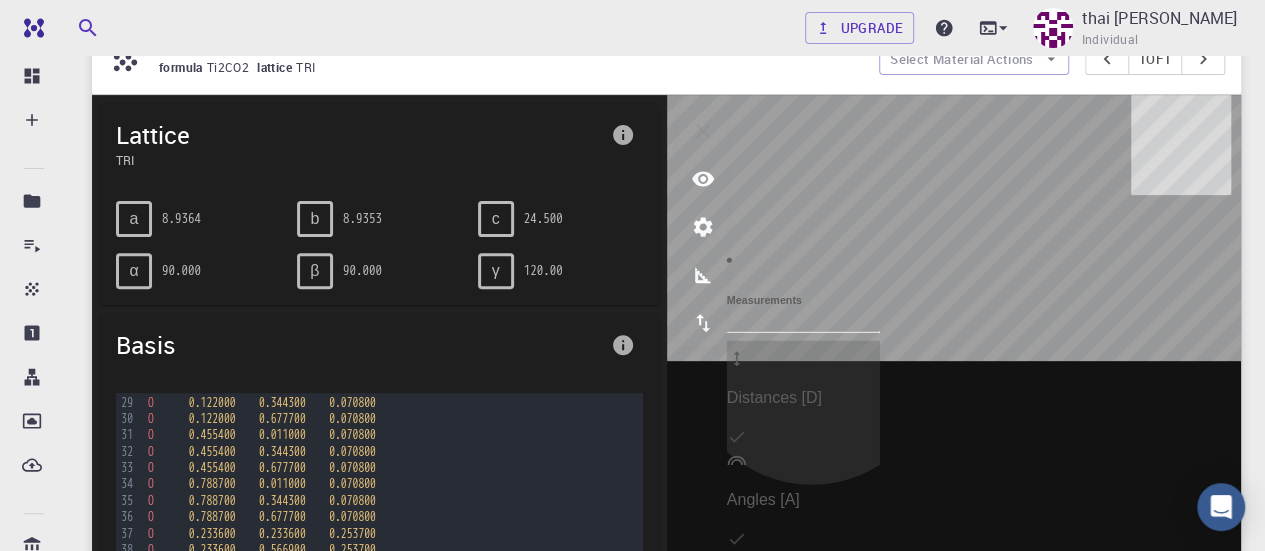 click on "Angles [A]" at bounding box center (803, 500) 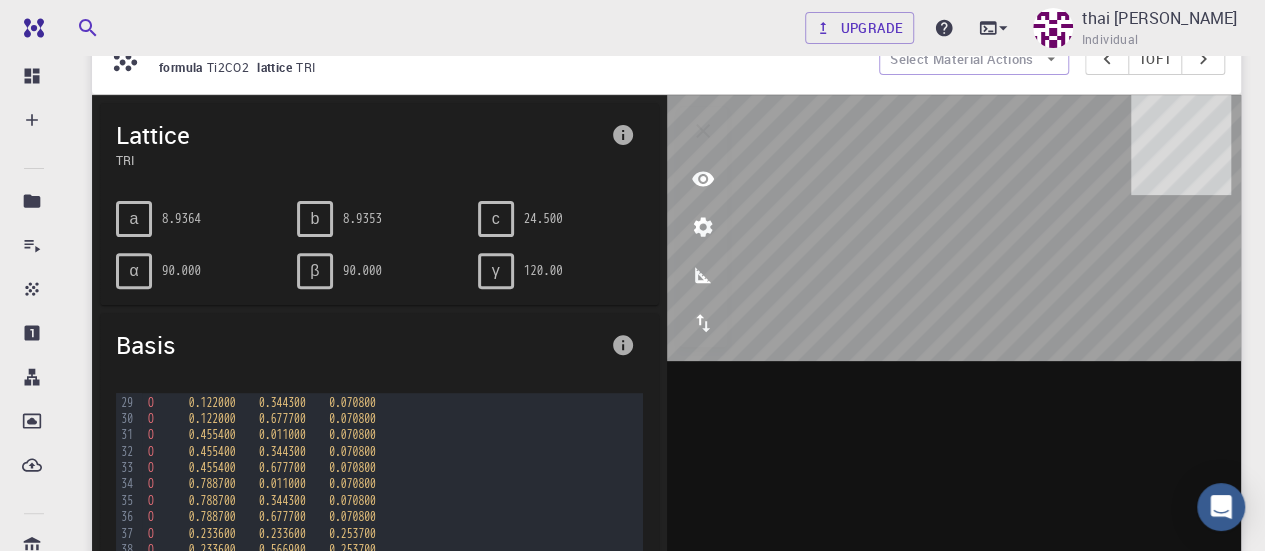 click at bounding box center [703, 275] 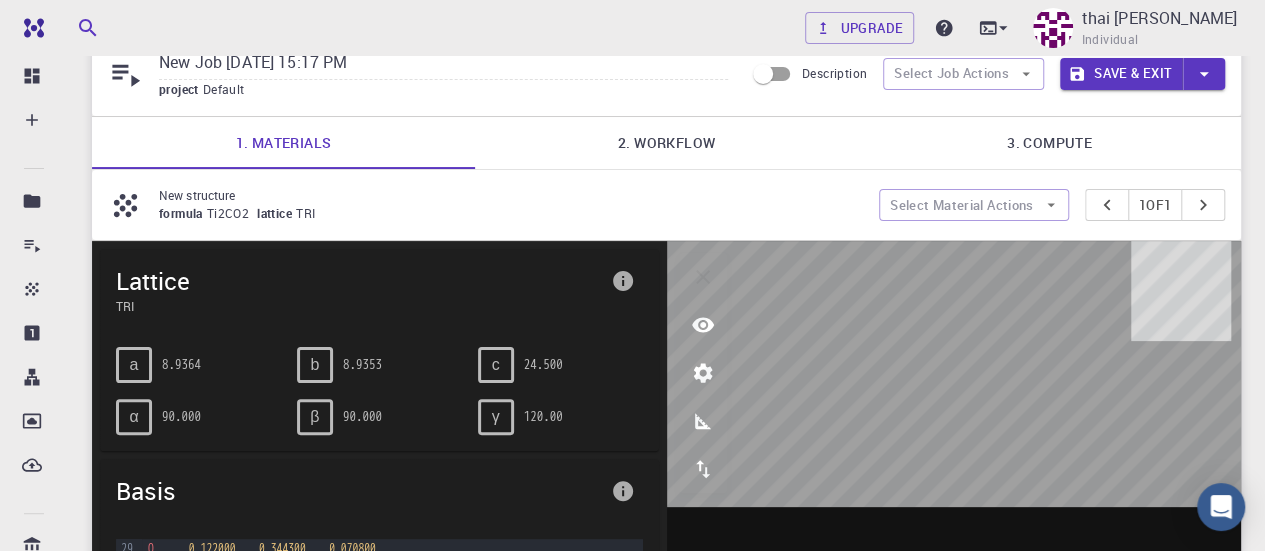 scroll, scrollTop: 84, scrollLeft: 0, axis: vertical 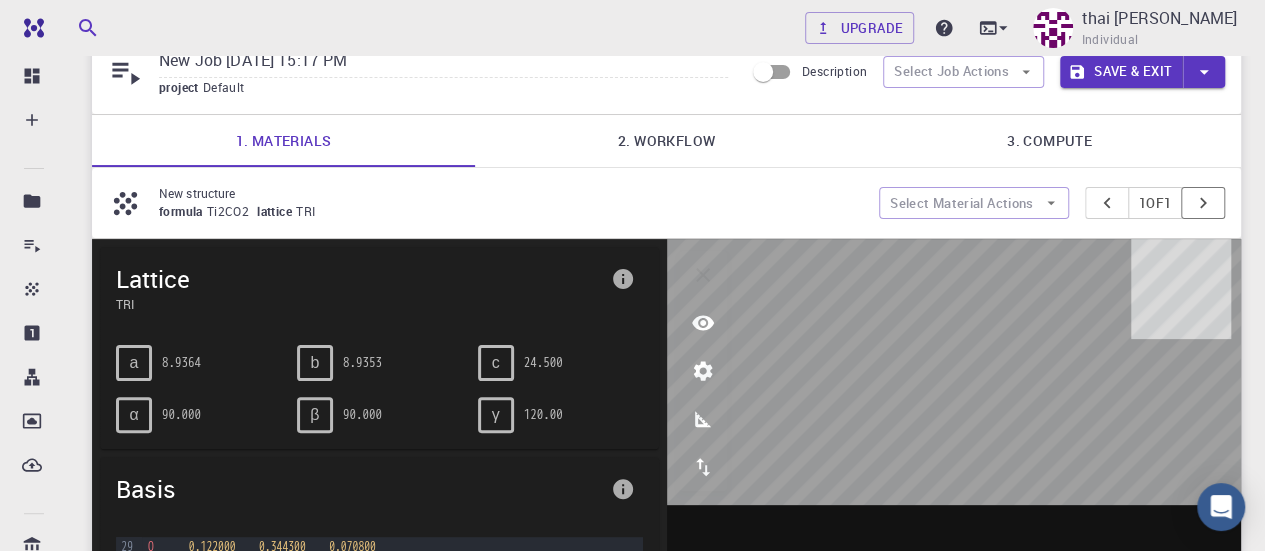 click 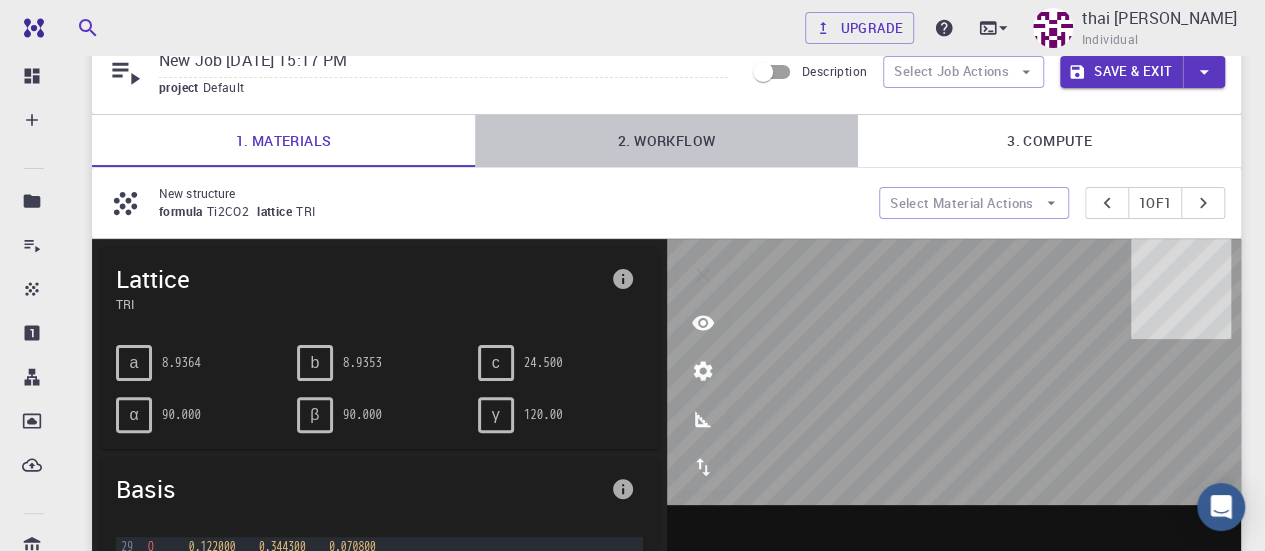 click on "2. Workflow" at bounding box center [666, 141] 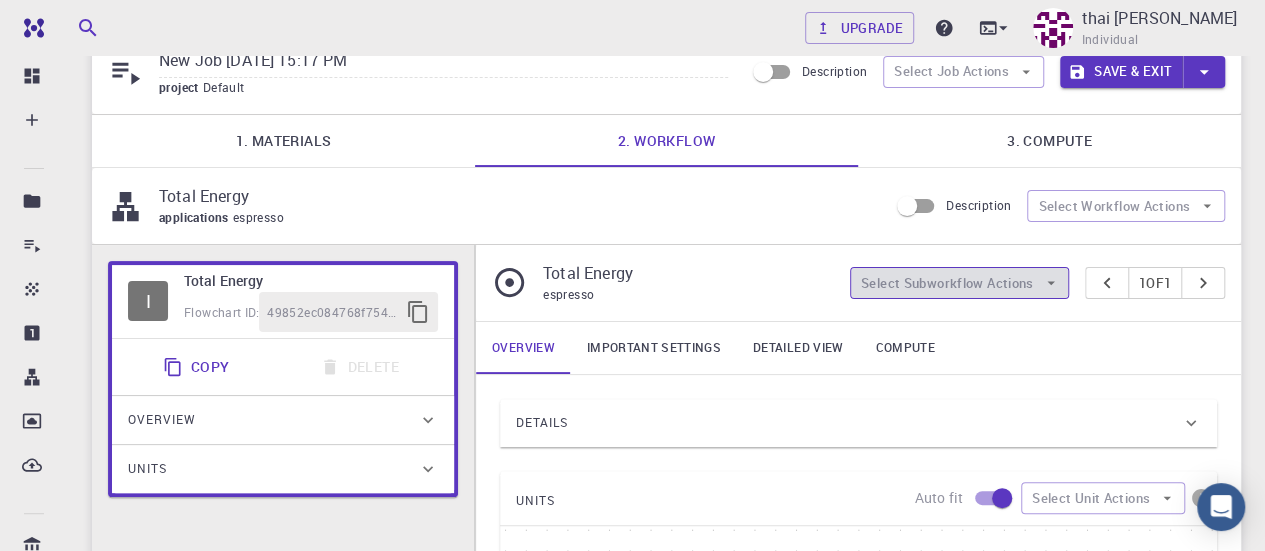 click on "Select Subworkflow Actions" at bounding box center [959, 283] 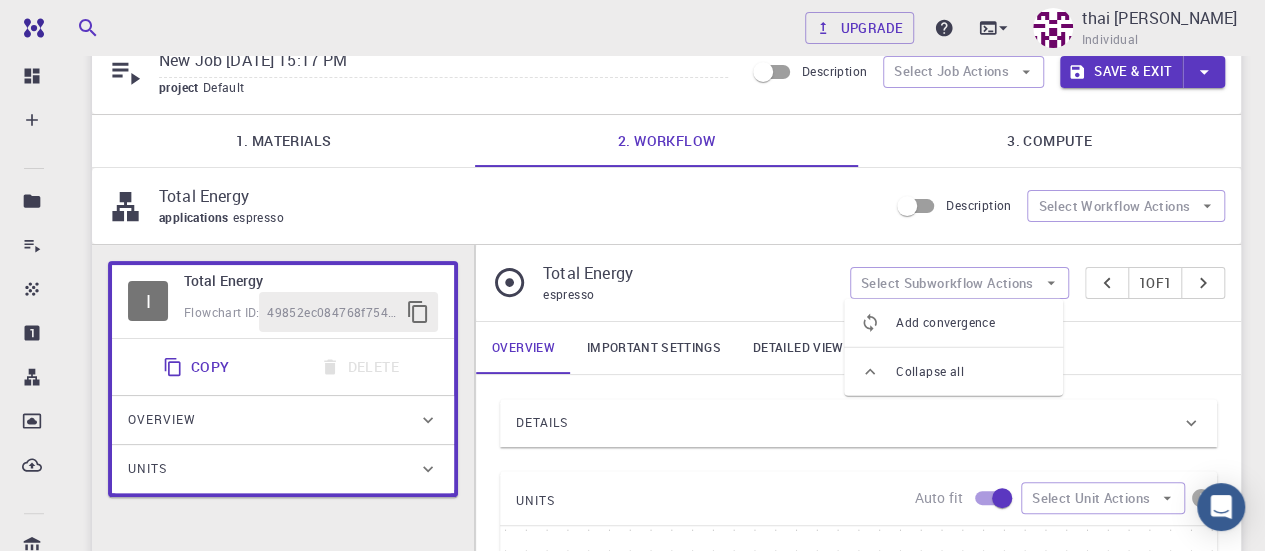 drag, startPoint x: 1008, startPoint y: 303, endPoint x: 998, endPoint y: 327, distance: 26 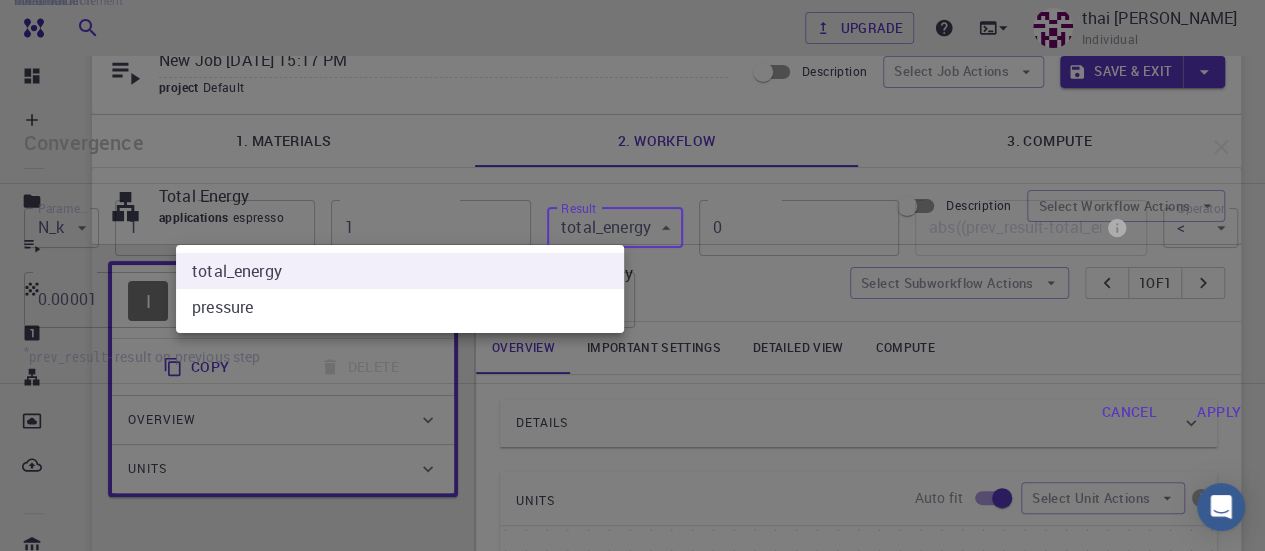 click on "Free Dashboard Create New Job New Material Create Material Upload File Import from Bank Import from 3rd Party New Workflow New Project Projects Jobs Materials Properties Workflows Dropbox External Uploads Bank Materials Workflows Accounts Shared with me Shared publicly Shared externally Documentation Contact Support Compute load: Low Upgrade thai minh nhat Individual Home thai minh nhat Projects - Default New Job New Job [DATE] 15:17 PM project Default Description Select Job Actions Save & Exit 1. Materials 2. Workflow 3. Compute Total Energy applications espresso Description Select Workflow Actions I Total Energy Flowchart ID:  49852ec084768f7548e45cb9 Copy Delete Overview Properties atomic-forces fermi-energy pressure stress-tensor total-energy total-energy-contributions total-force Draft Application Name Quantum Espresso espresso Name Version 6.3 6.3 Version Build Default Default Build Units 01 I pw_scf 980ba0a6-734b-4b18-a52a-0e367ced5137 Total Energy espresso 1  of  1 Overview" at bounding box center (632, 648) 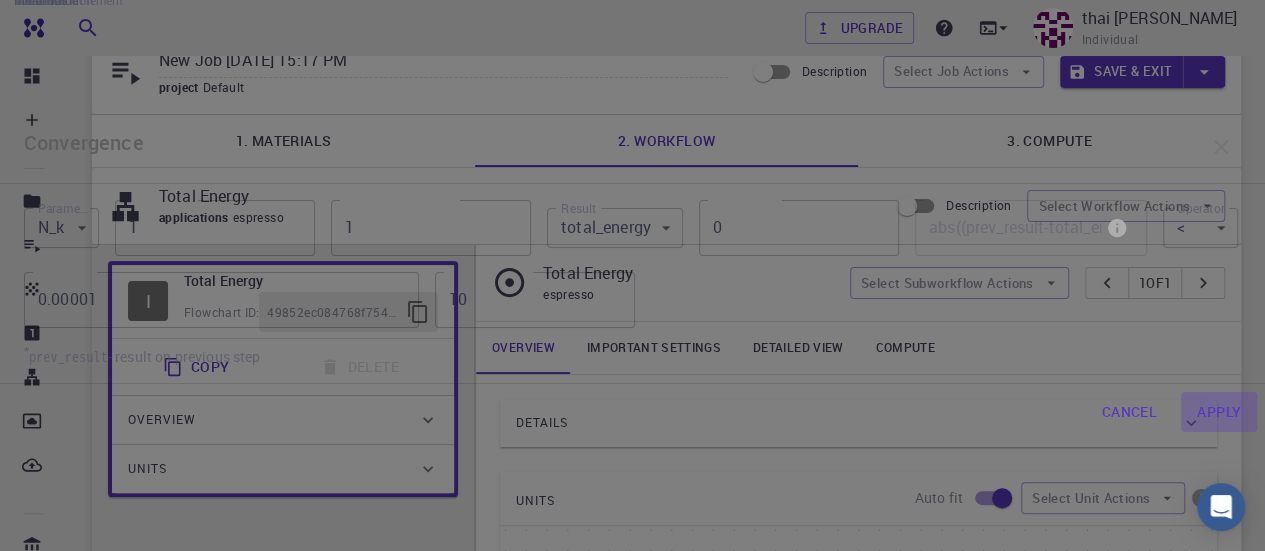 drag, startPoint x: 1088, startPoint y: 494, endPoint x: 1117, endPoint y: 460, distance: 44.687805 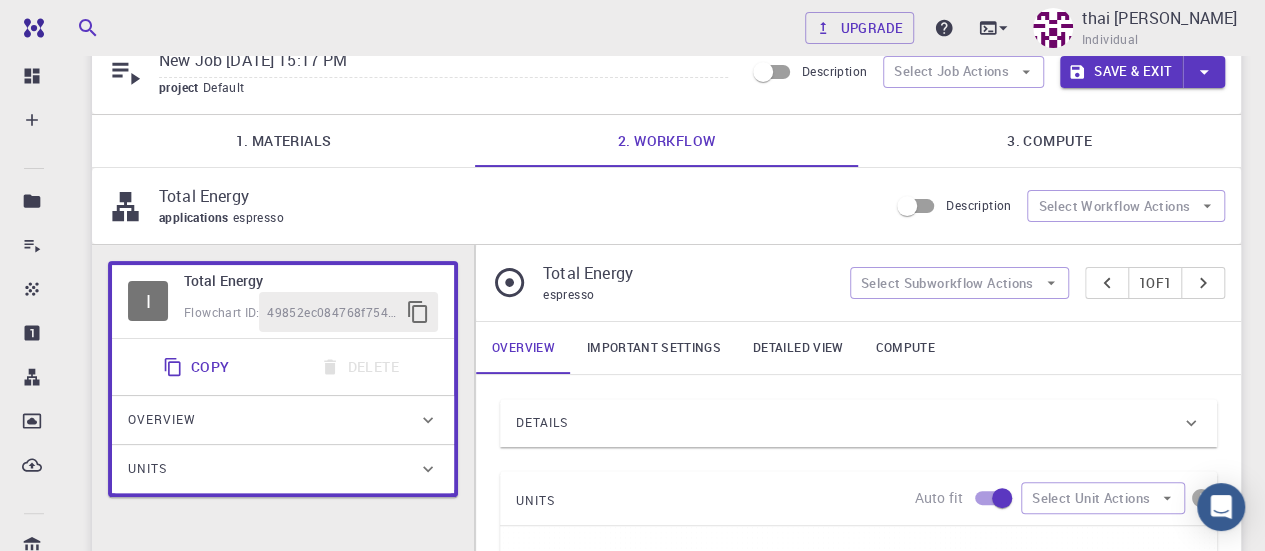 click on "3. Compute" at bounding box center [1049, 141] 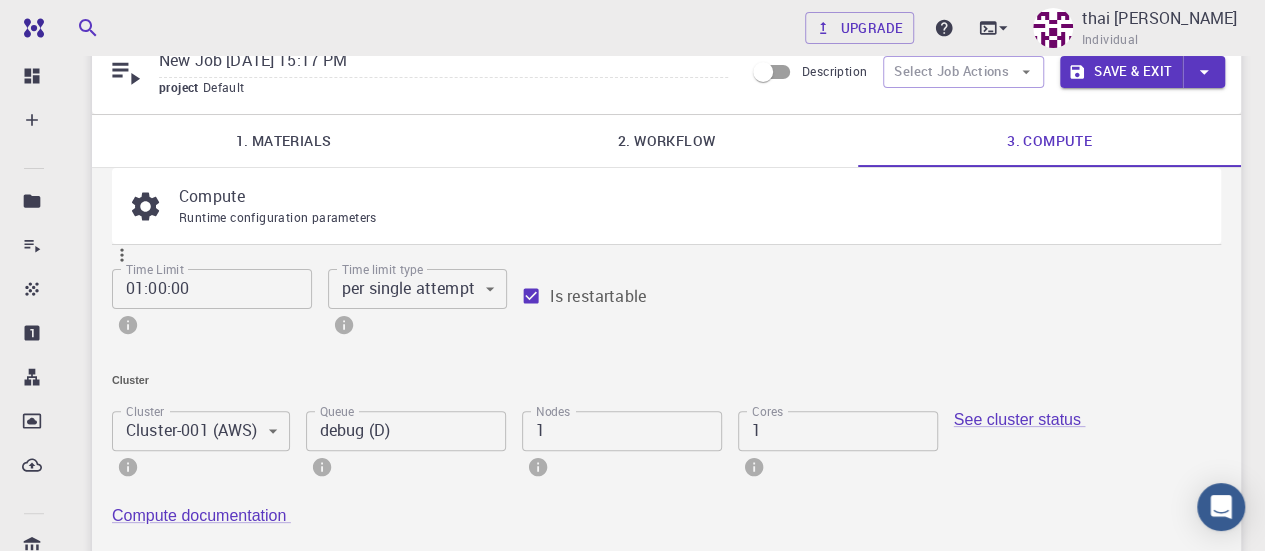 click on "Started" at bounding box center [415, 822] 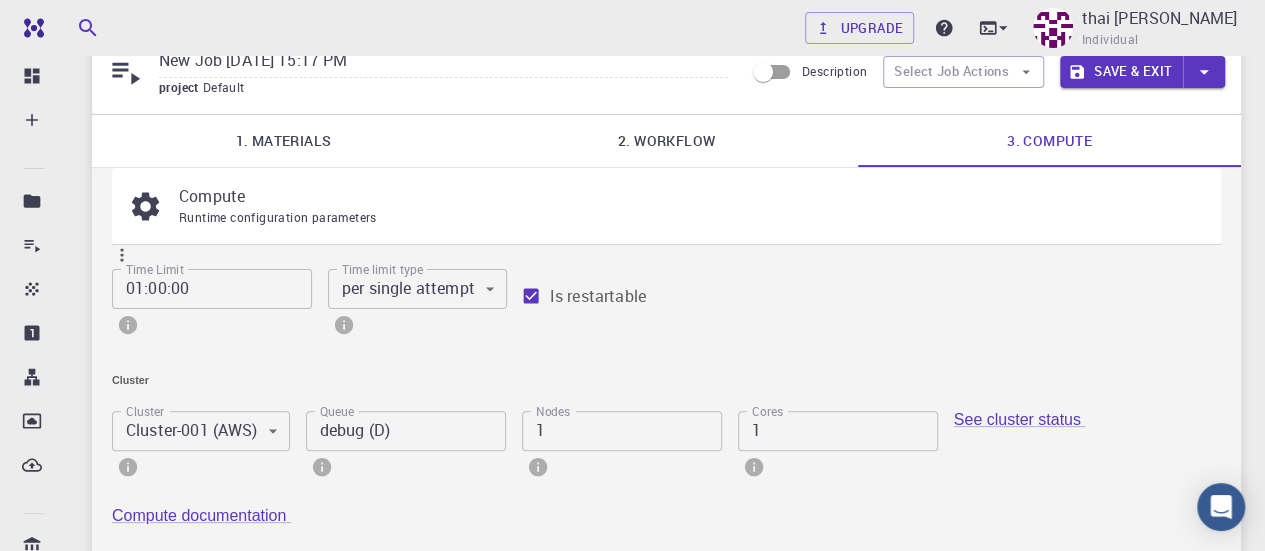 click on "Save & Exit" at bounding box center [1121, 72] 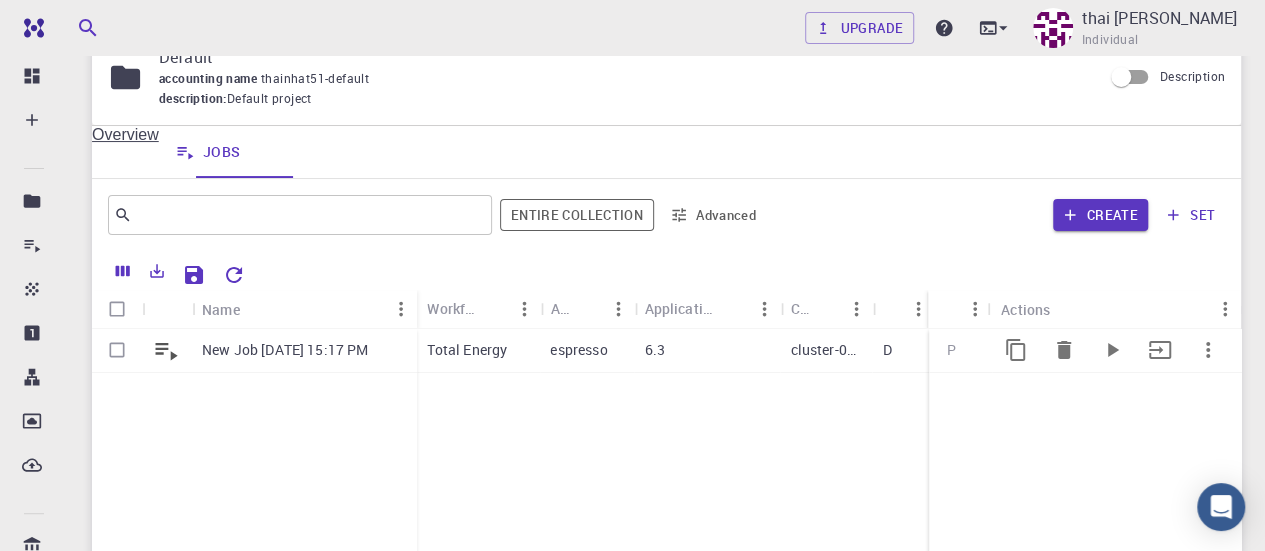 click on "P" at bounding box center (950, 349) 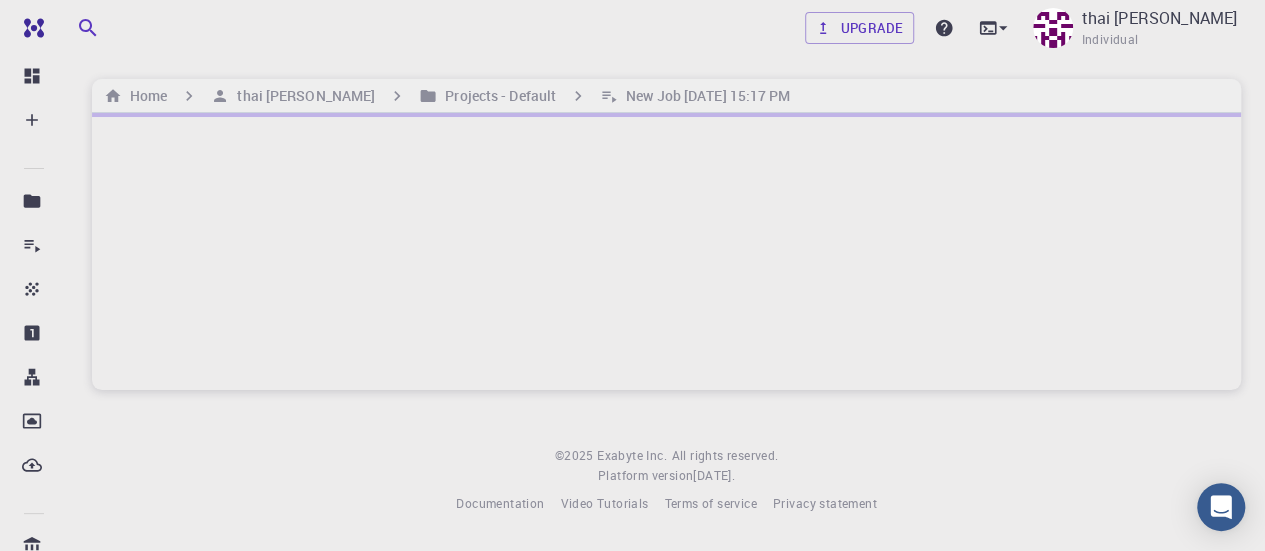 scroll, scrollTop: 0, scrollLeft: 0, axis: both 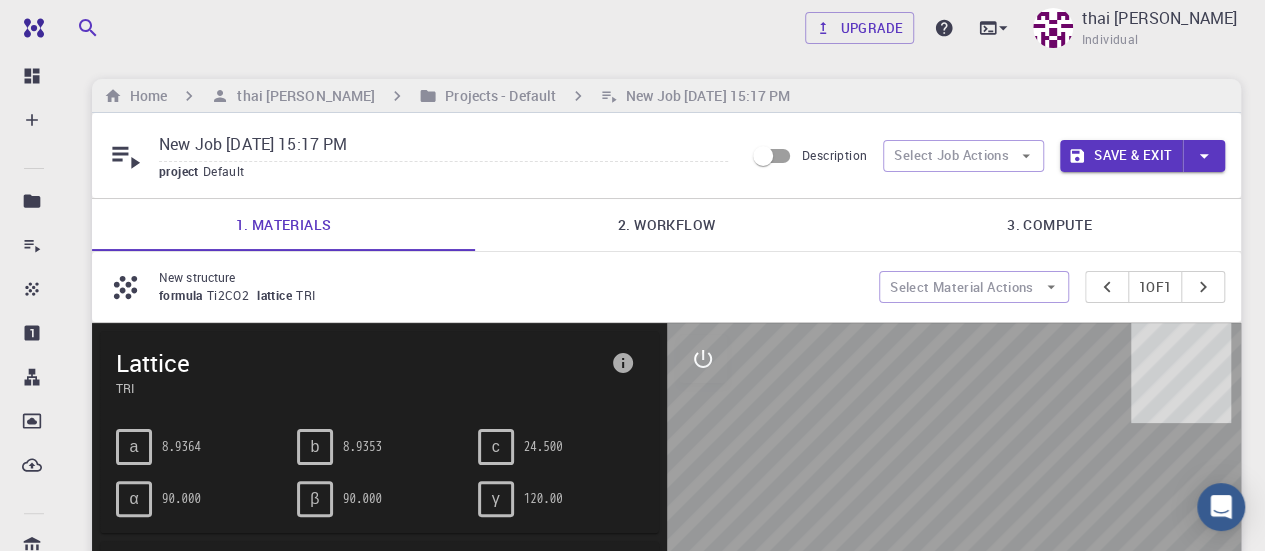 click on "Save & Exit" at bounding box center [1121, 156] 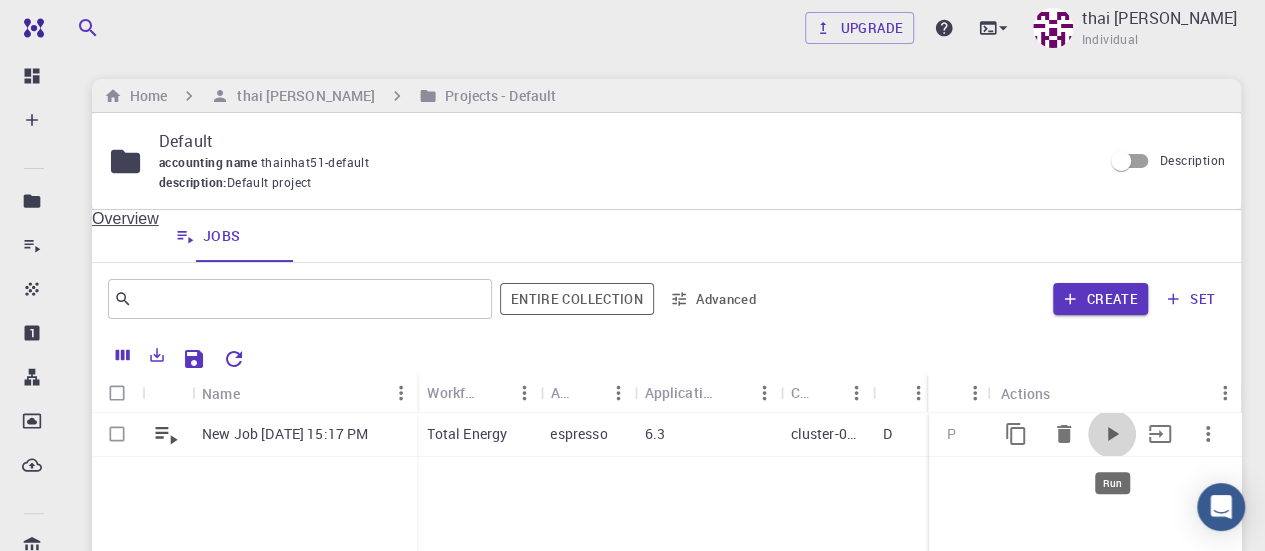 click at bounding box center (1111, 434) 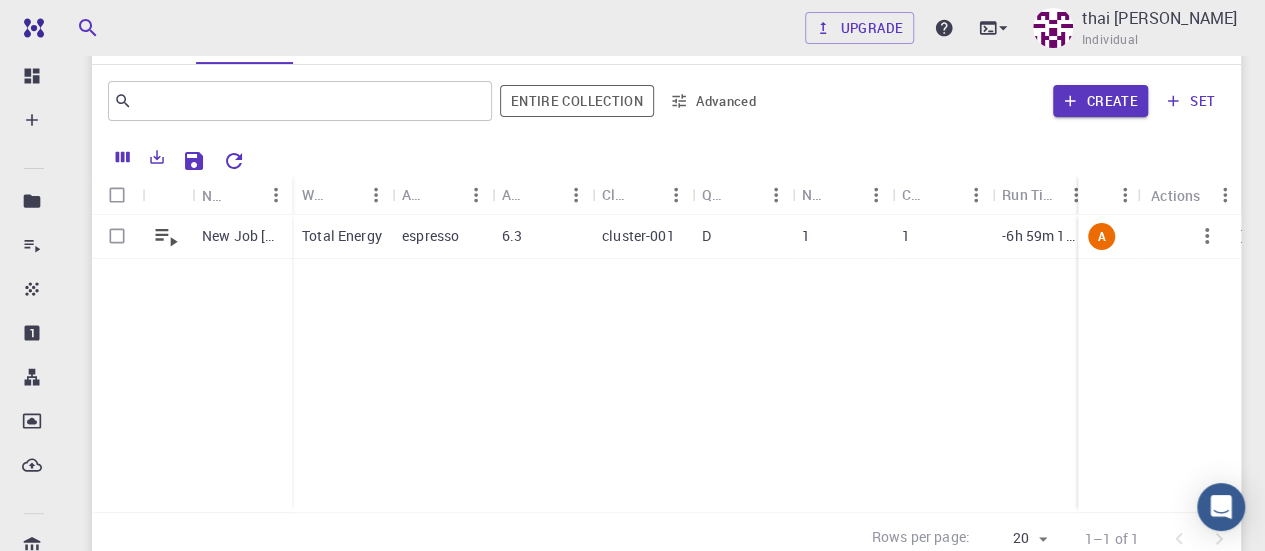 scroll, scrollTop: 200, scrollLeft: 0, axis: vertical 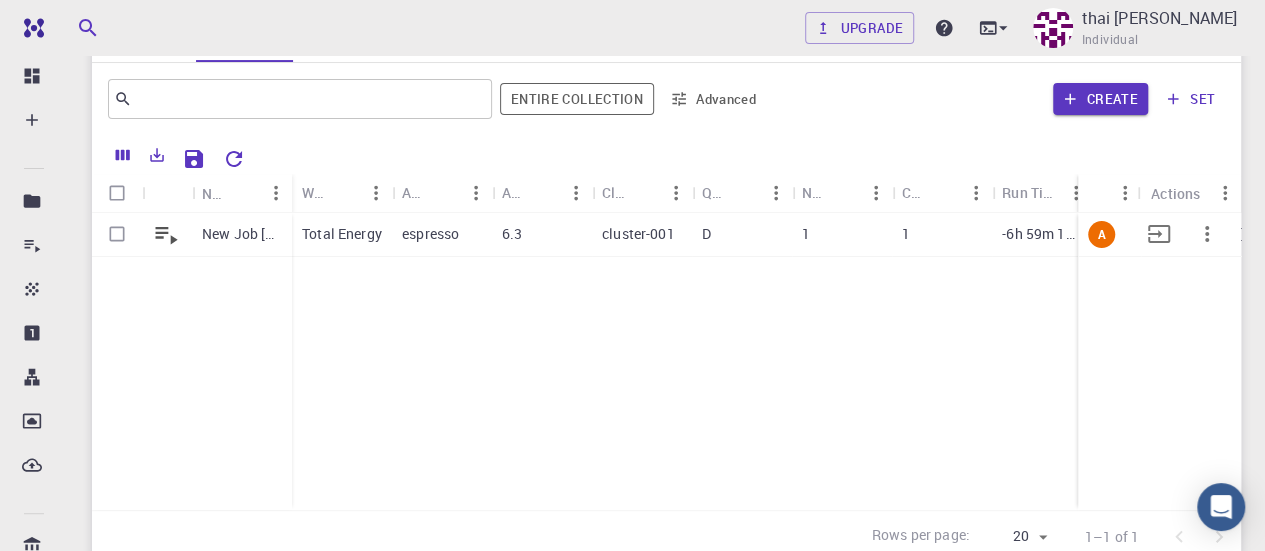 click on "-6h 59m 10s +" at bounding box center (1042, 234) 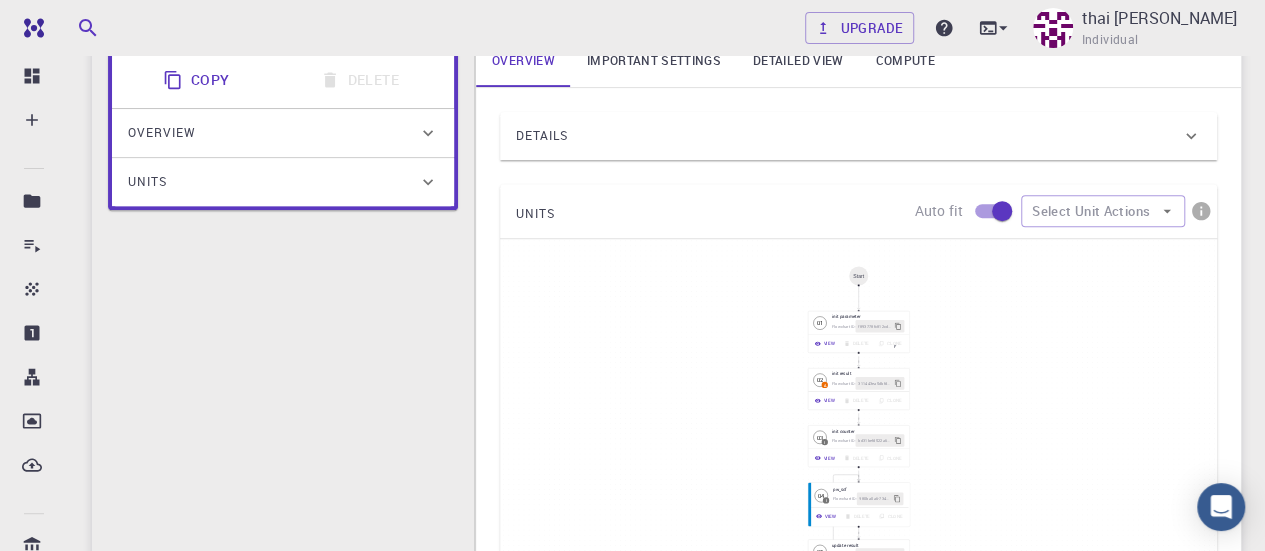 scroll, scrollTop: 500, scrollLeft: 0, axis: vertical 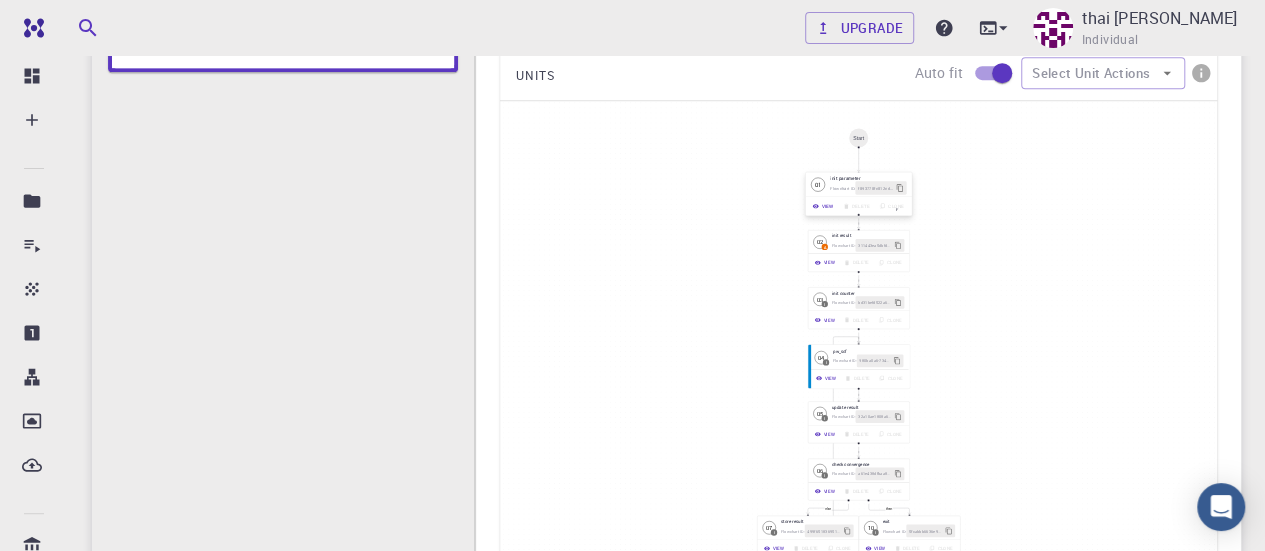 click on "View Delete Clone" at bounding box center [859, 206] 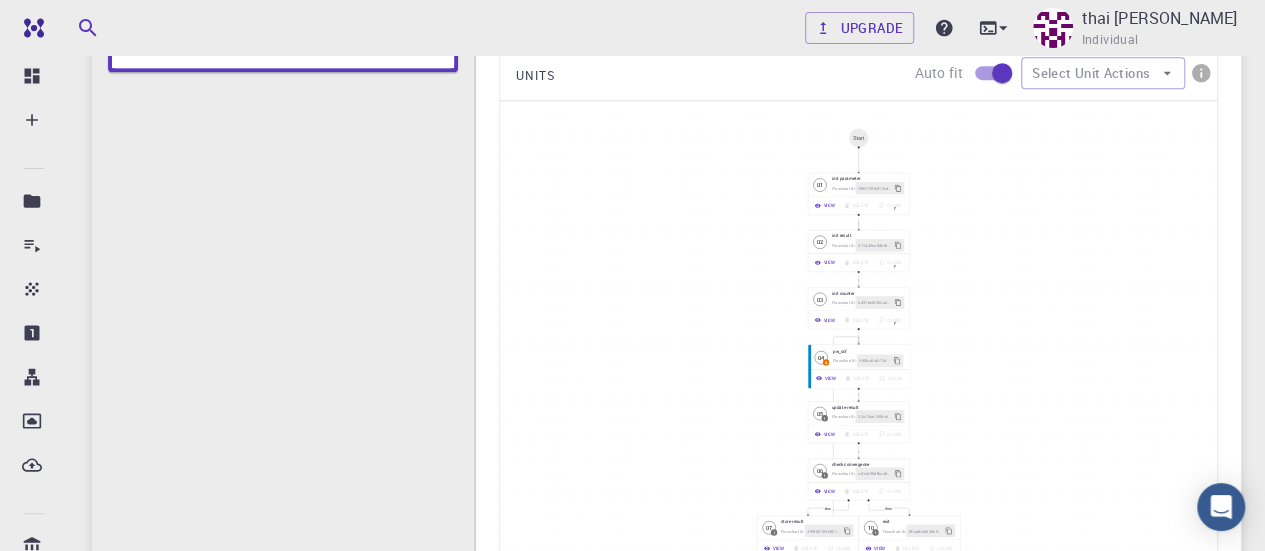 scroll, scrollTop: 100, scrollLeft: 0, axis: vertical 